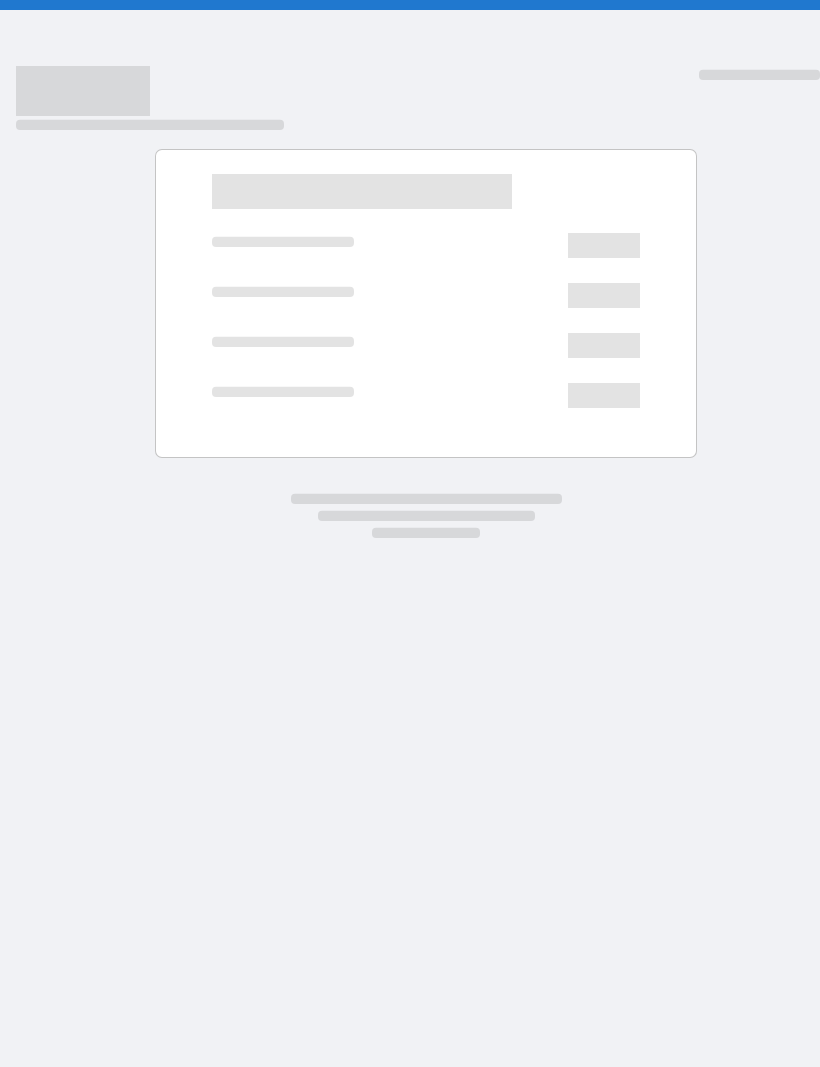 scroll, scrollTop: 0, scrollLeft: 0, axis: both 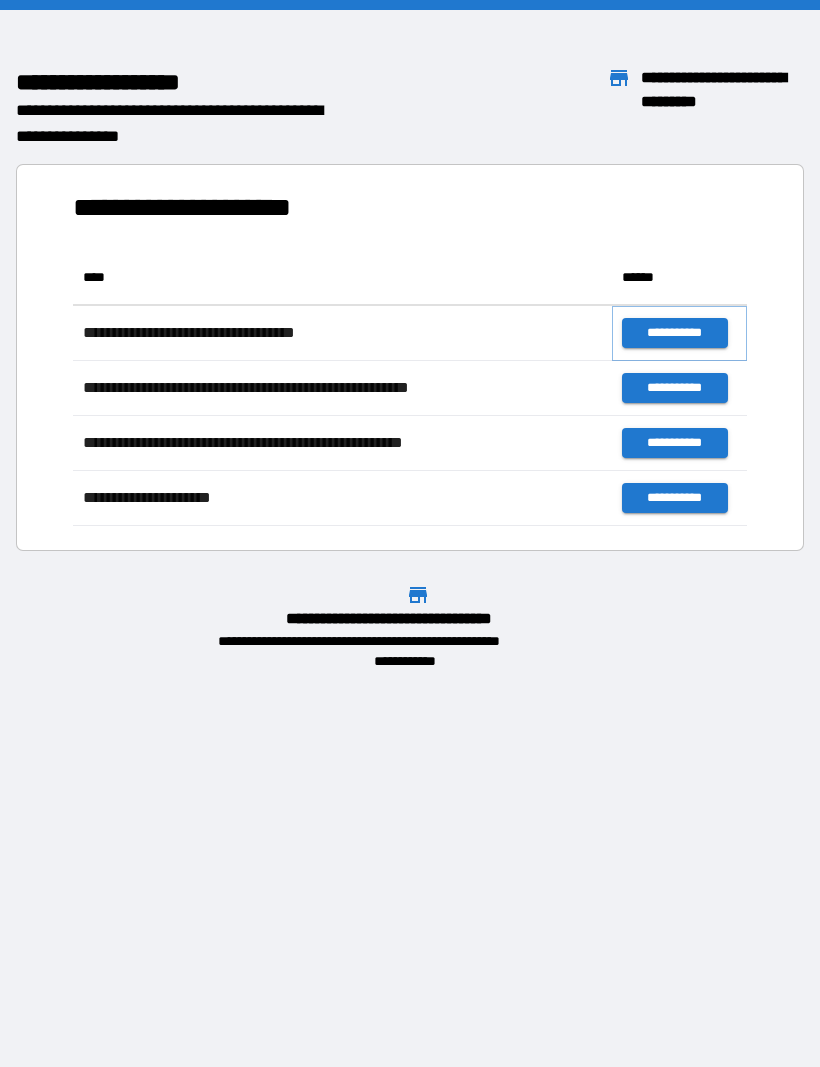 click on "**********" at bounding box center (674, 333) 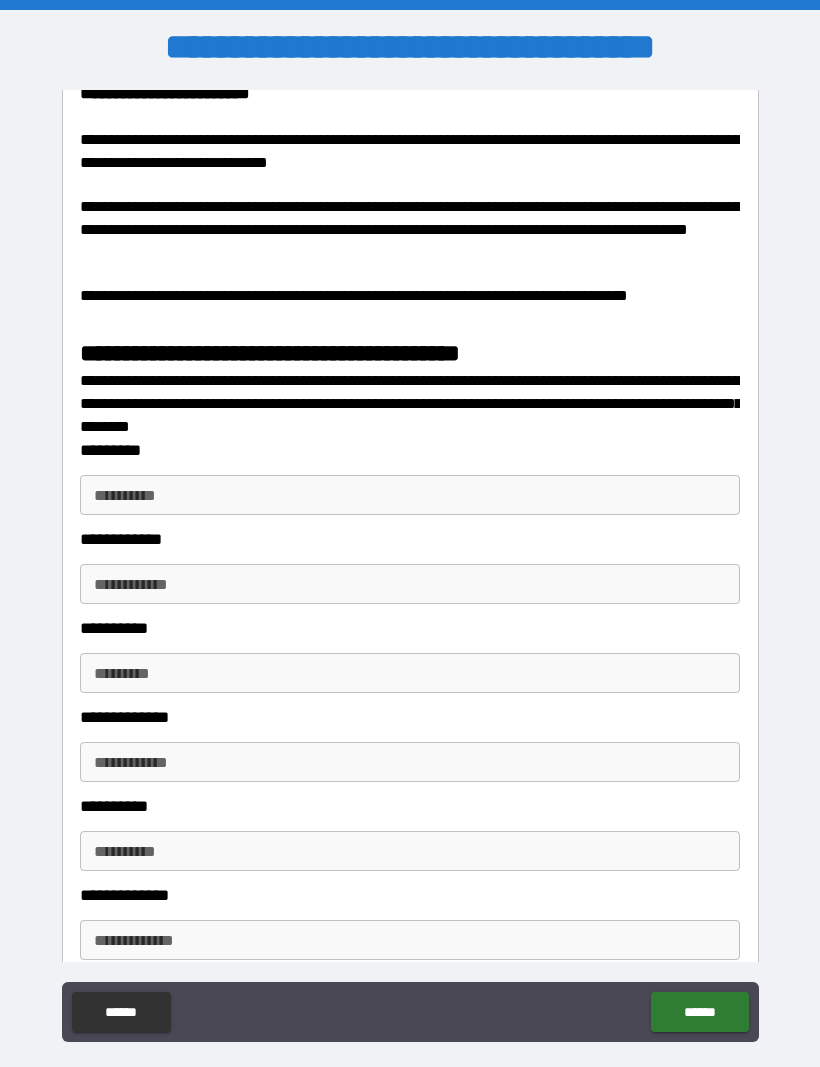 scroll, scrollTop: 2486, scrollLeft: 0, axis: vertical 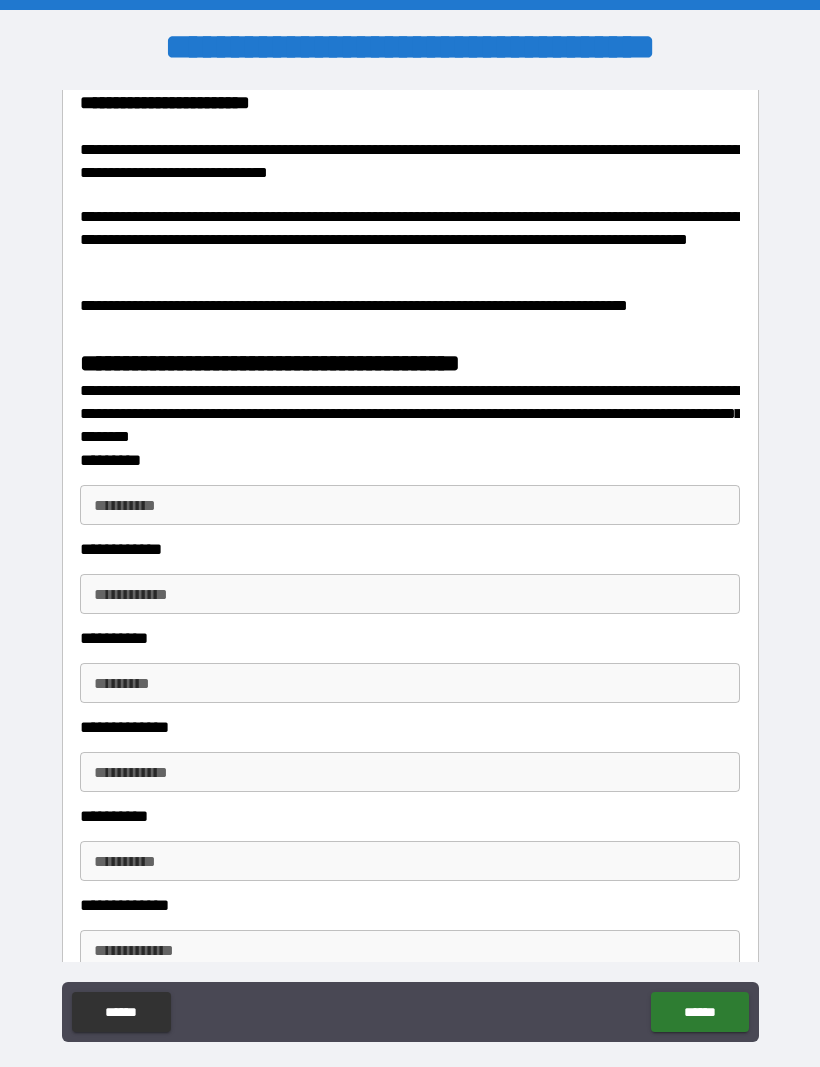 click on "**********" at bounding box center [410, 505] 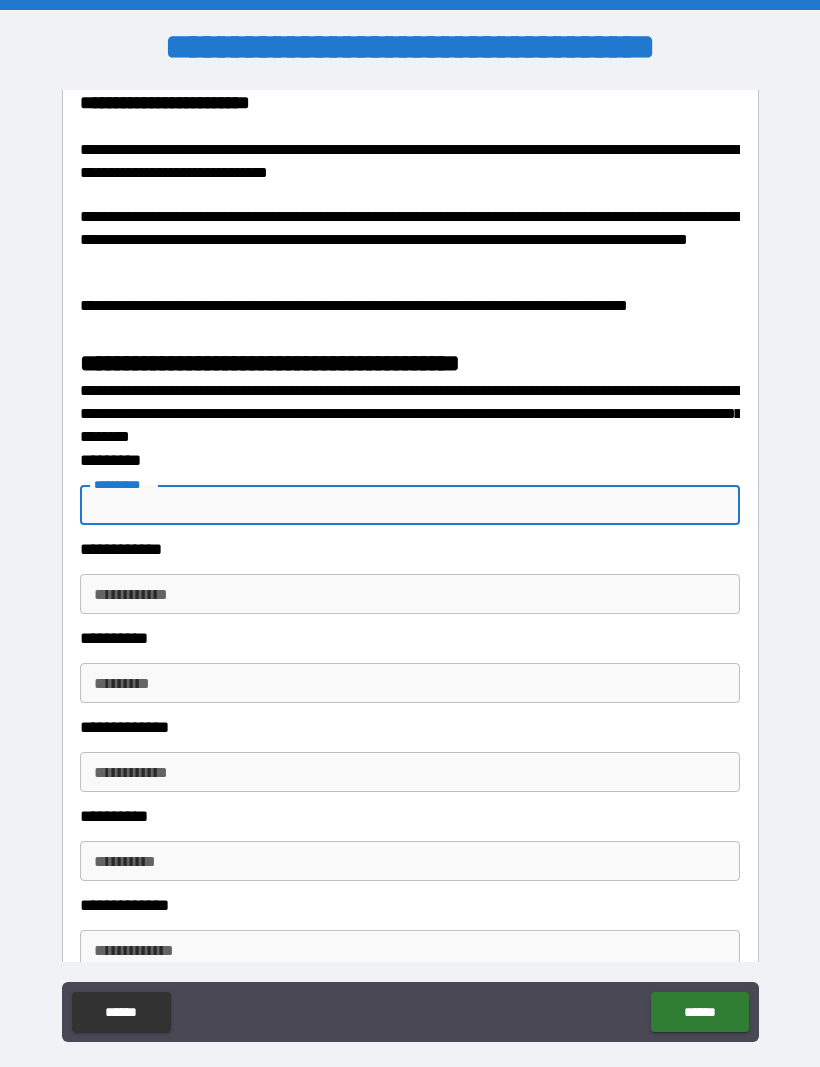 scroll, scrollTop: 2477, scrollLeft: 0, axis: vertical 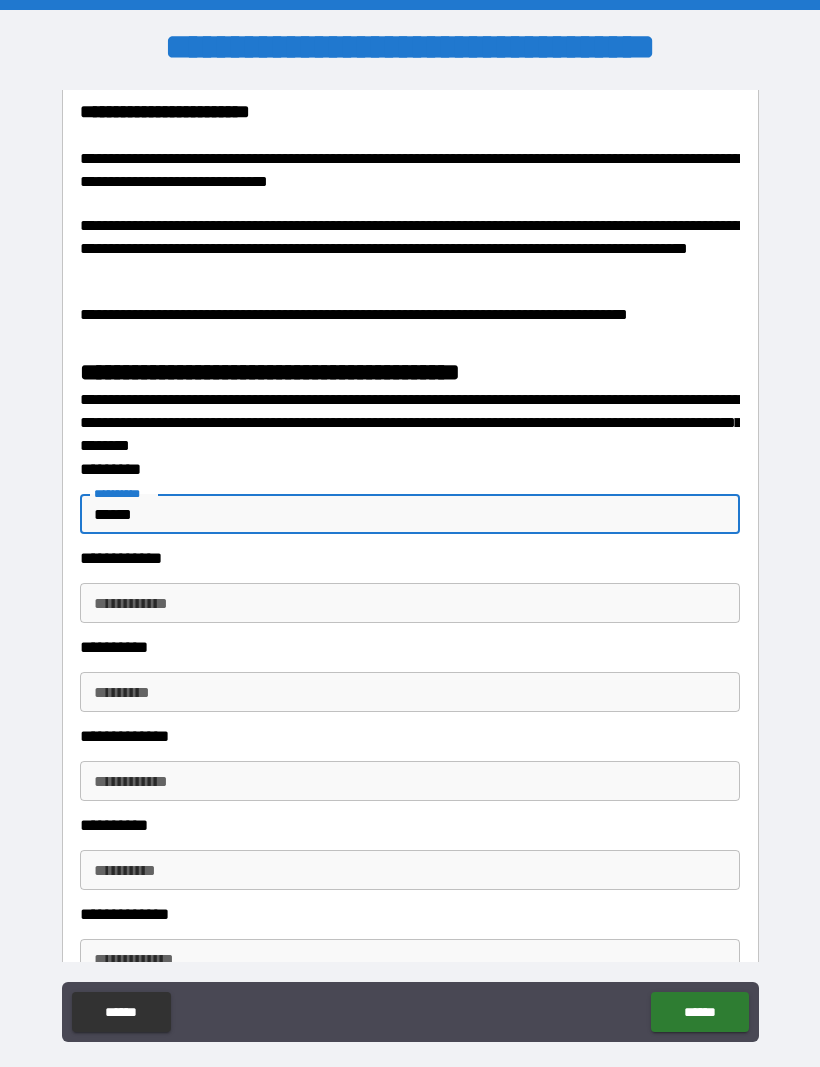 type on "******" 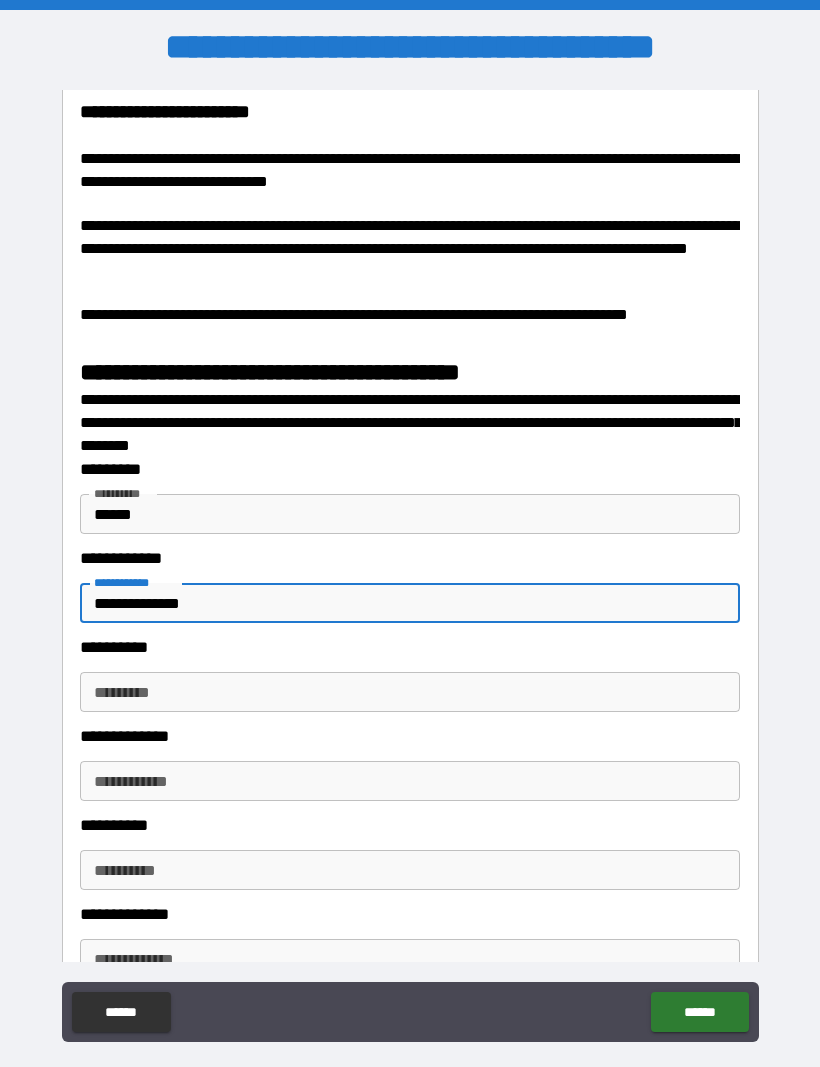 type on "**********" 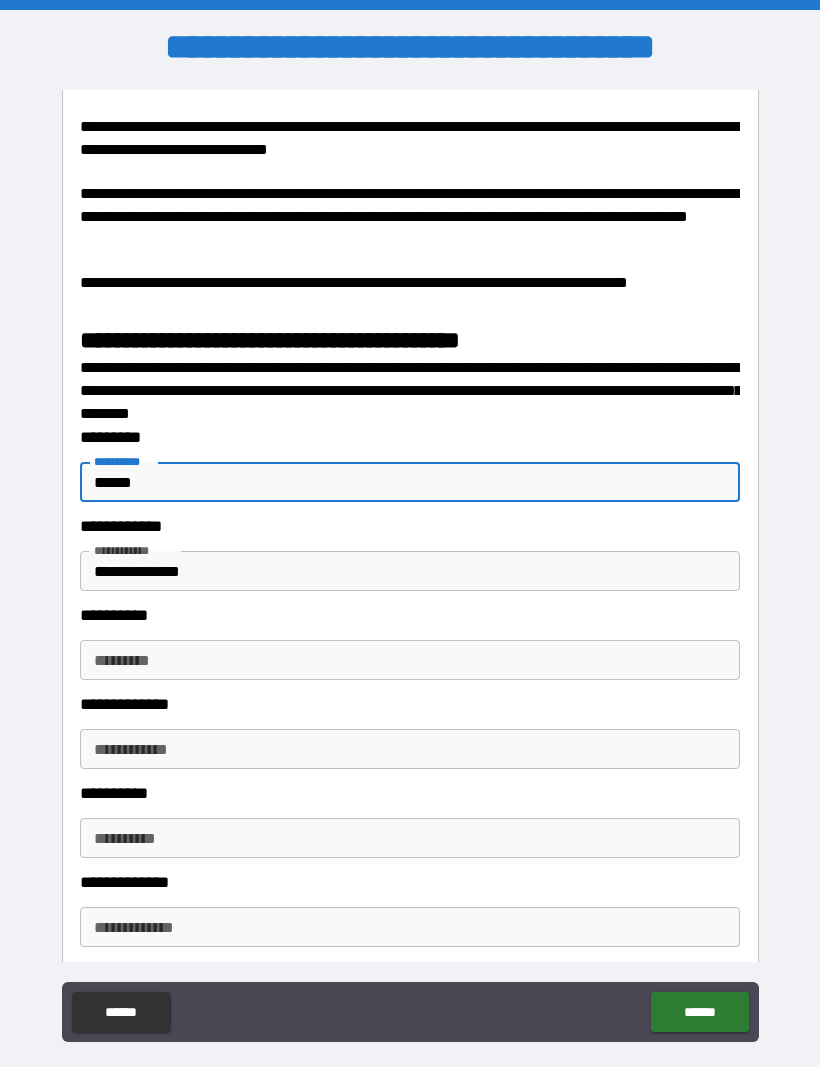 scroll, scrollTop: 2508, scrollLeft: 0, axis: vertical 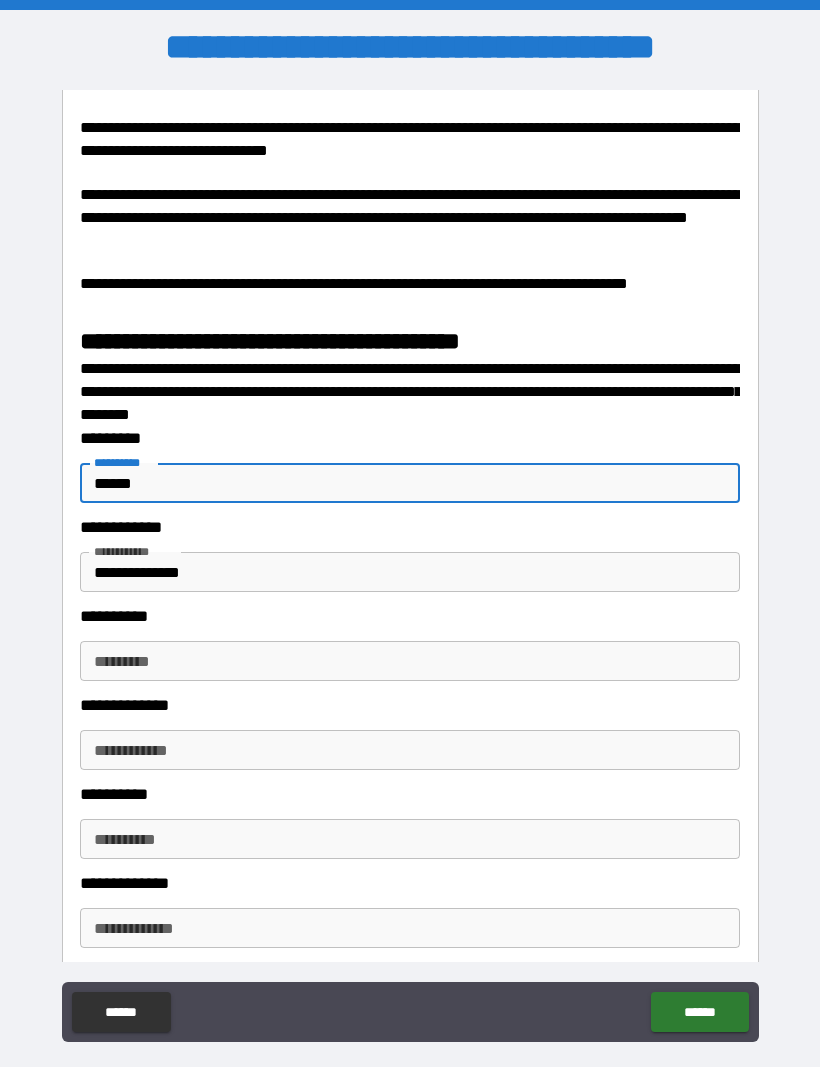 click on "******" at bounding box center (410, 483) 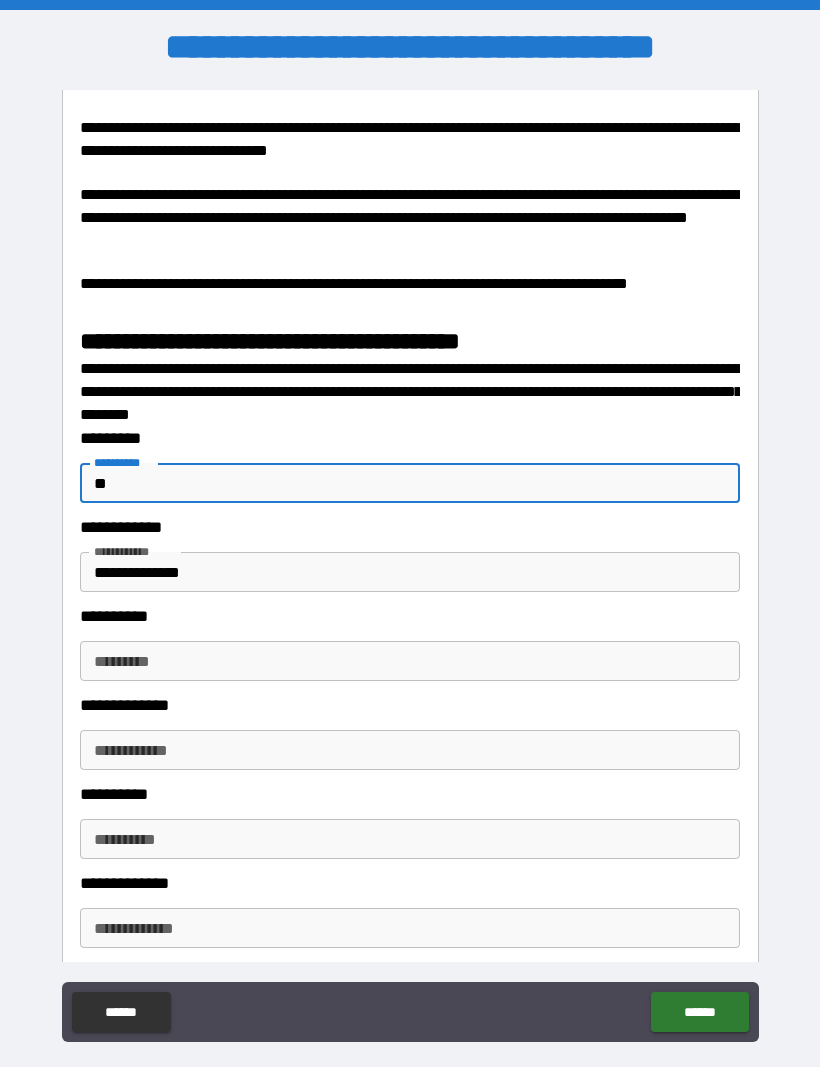 type on "*" 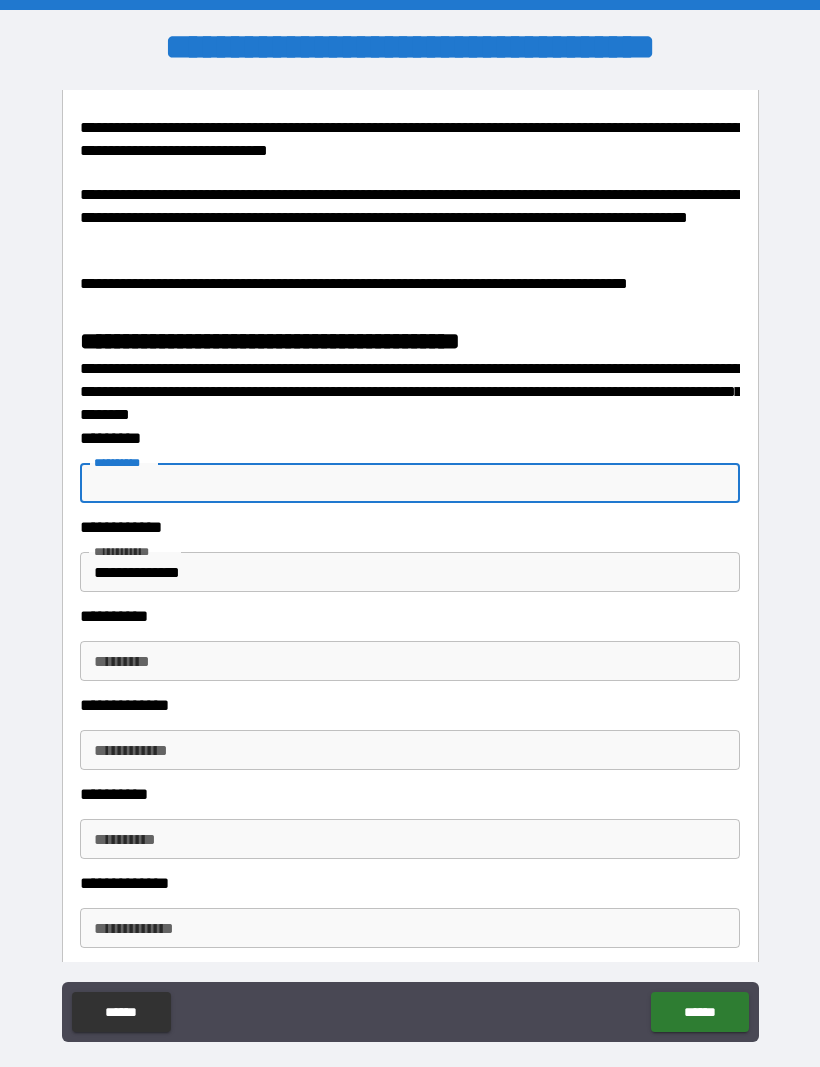 type 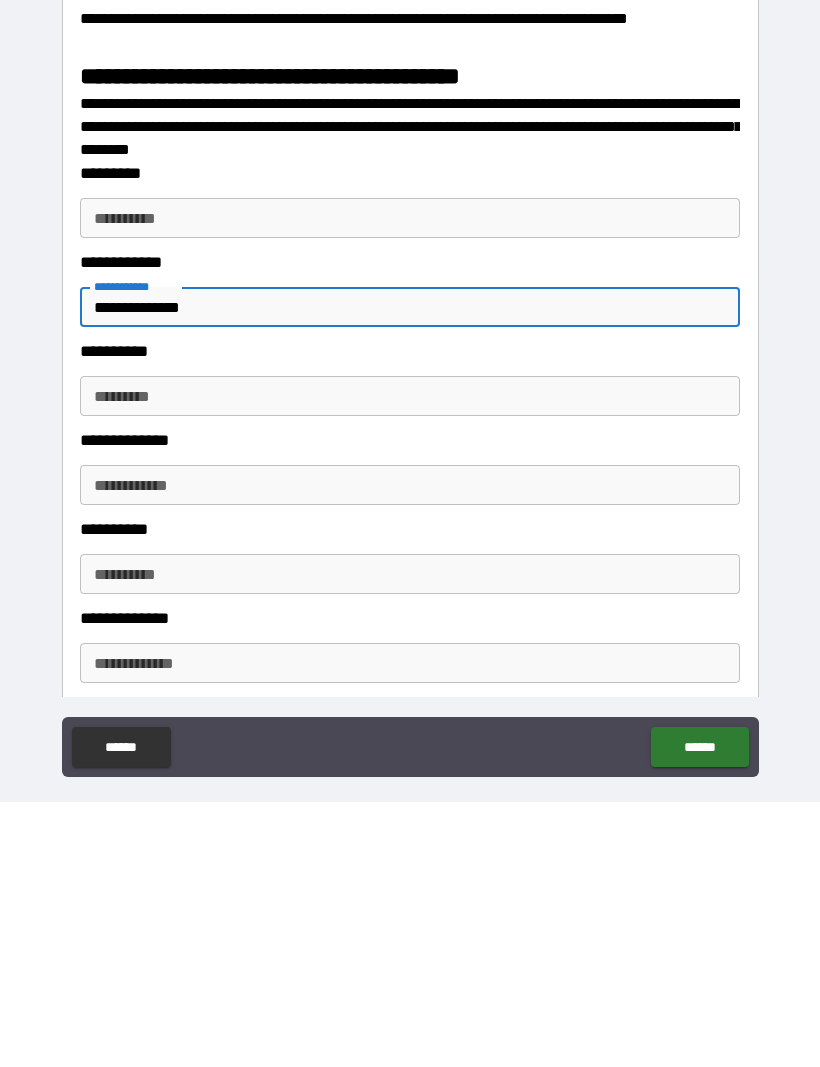 scroll, scrollTop: 67, scrollLeft: 0, axis: vertical 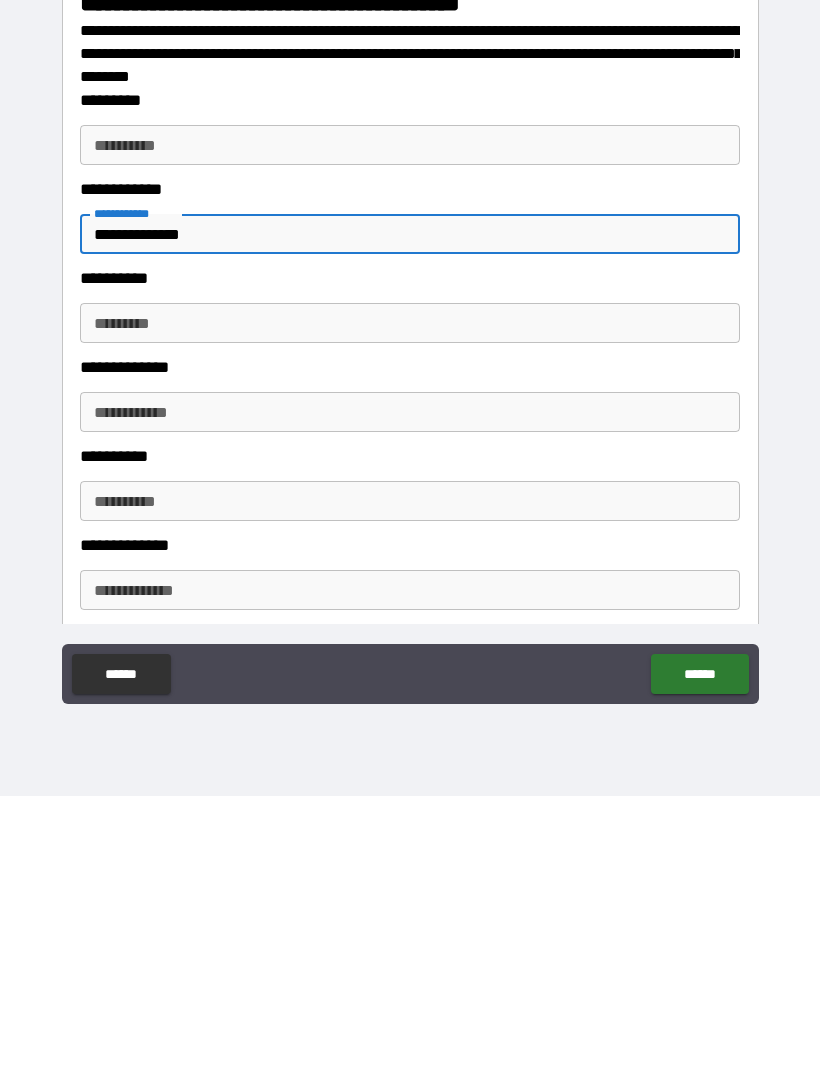click on "**********" at bounding box center (410, 505) 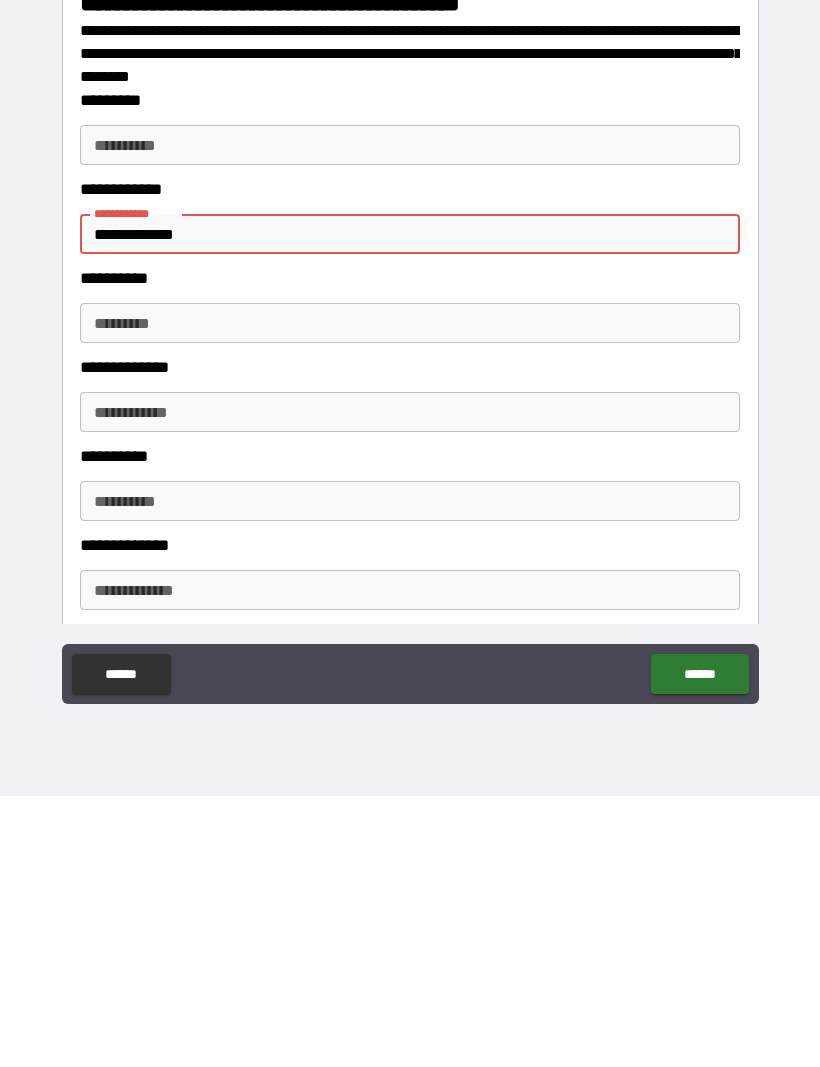scroll, scrollTop: 67, scrollLeft: 0, axis: vertical 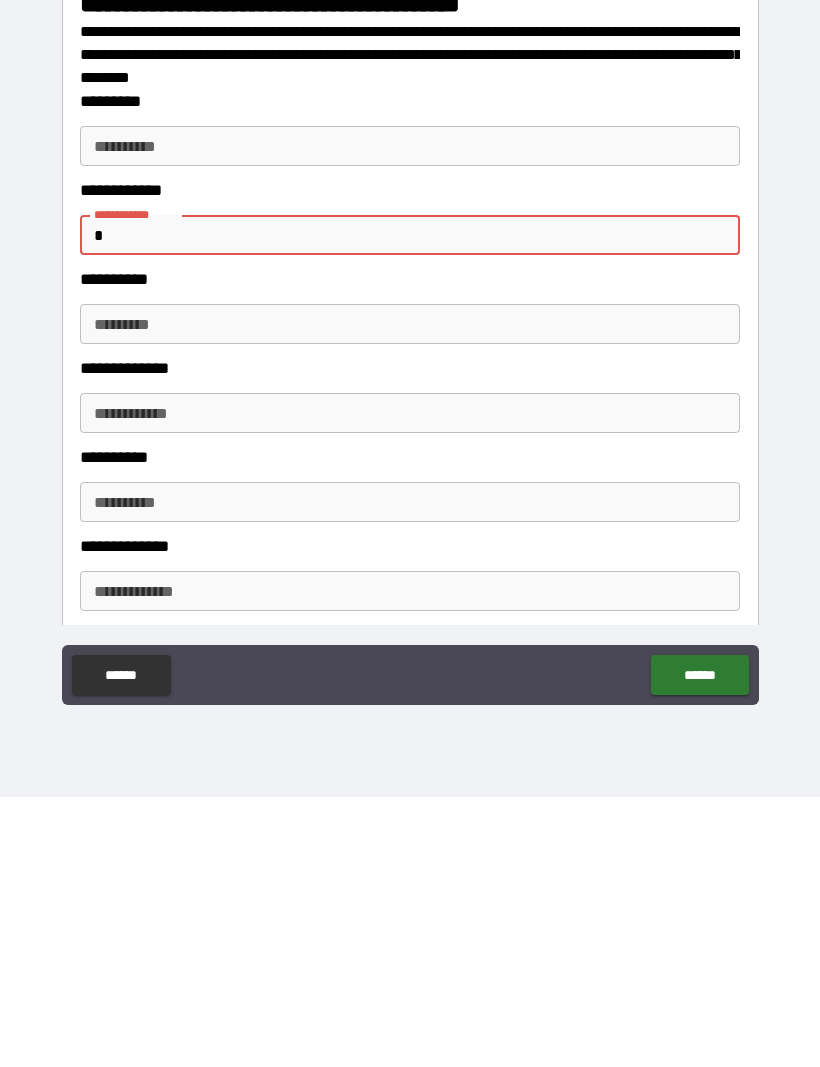 type on "*" 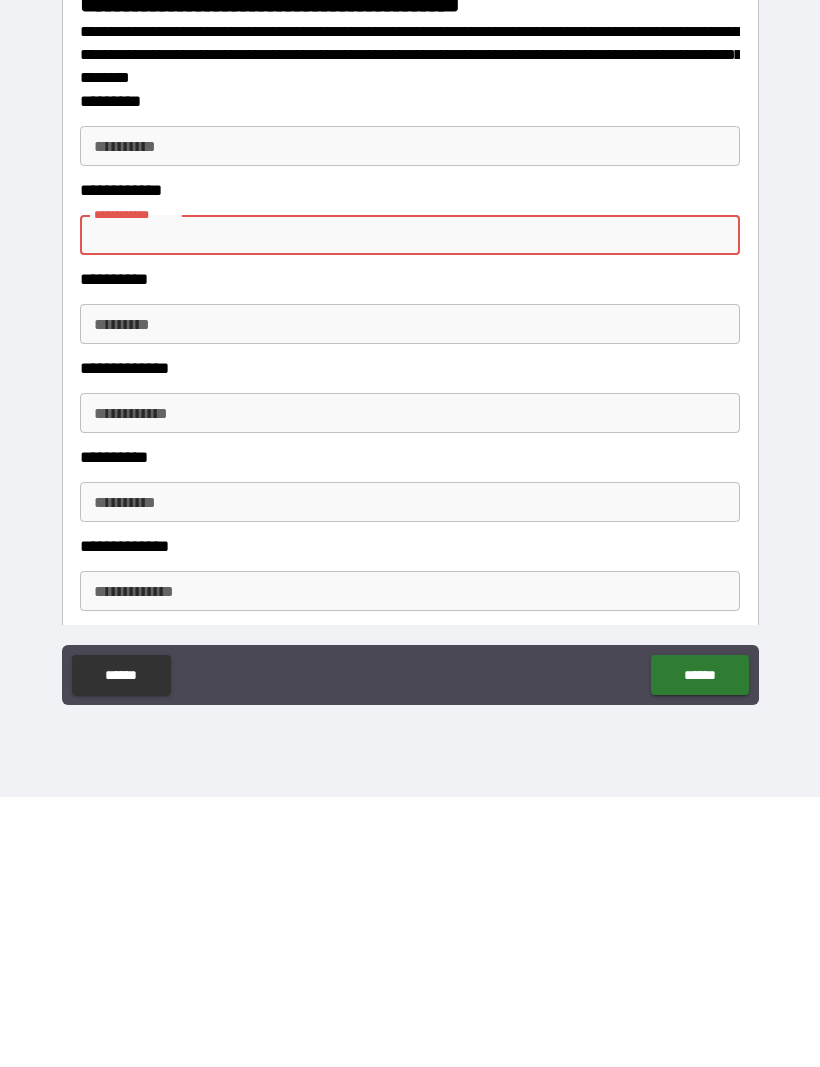 scroll, scrollTop: 0, scrollLeft: 0, axis: both 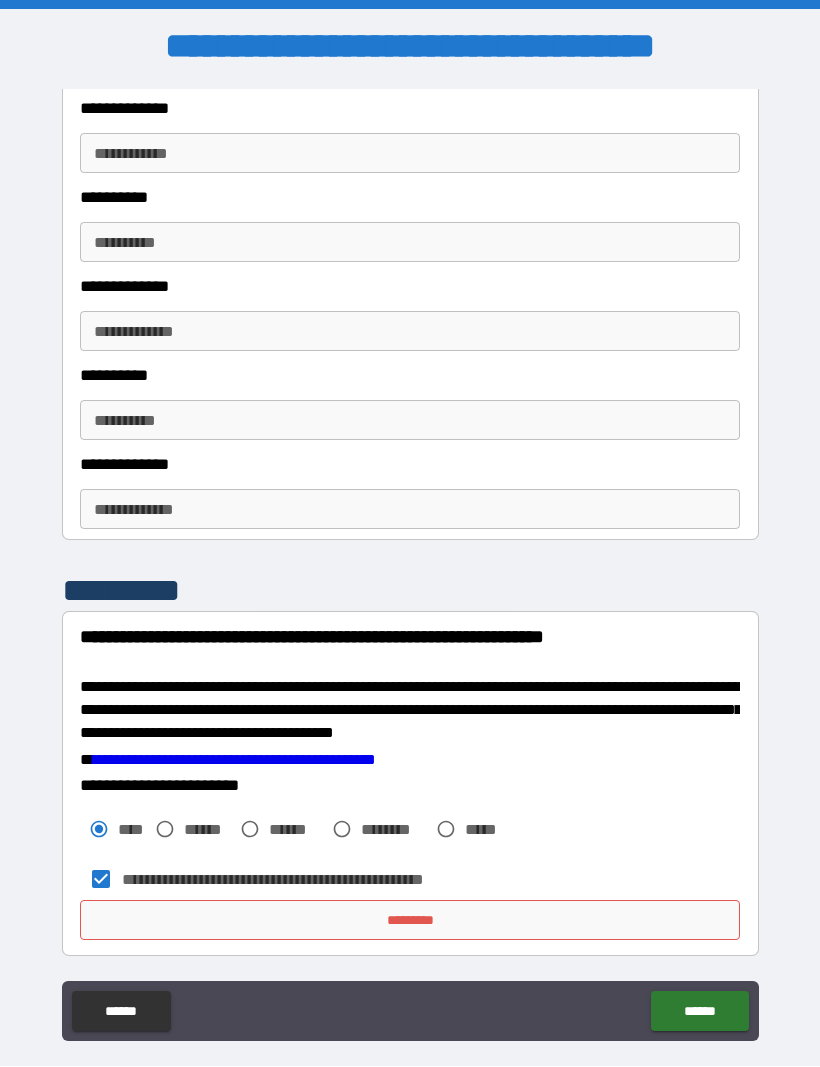click on "*********" at bounding box center (410, 921) 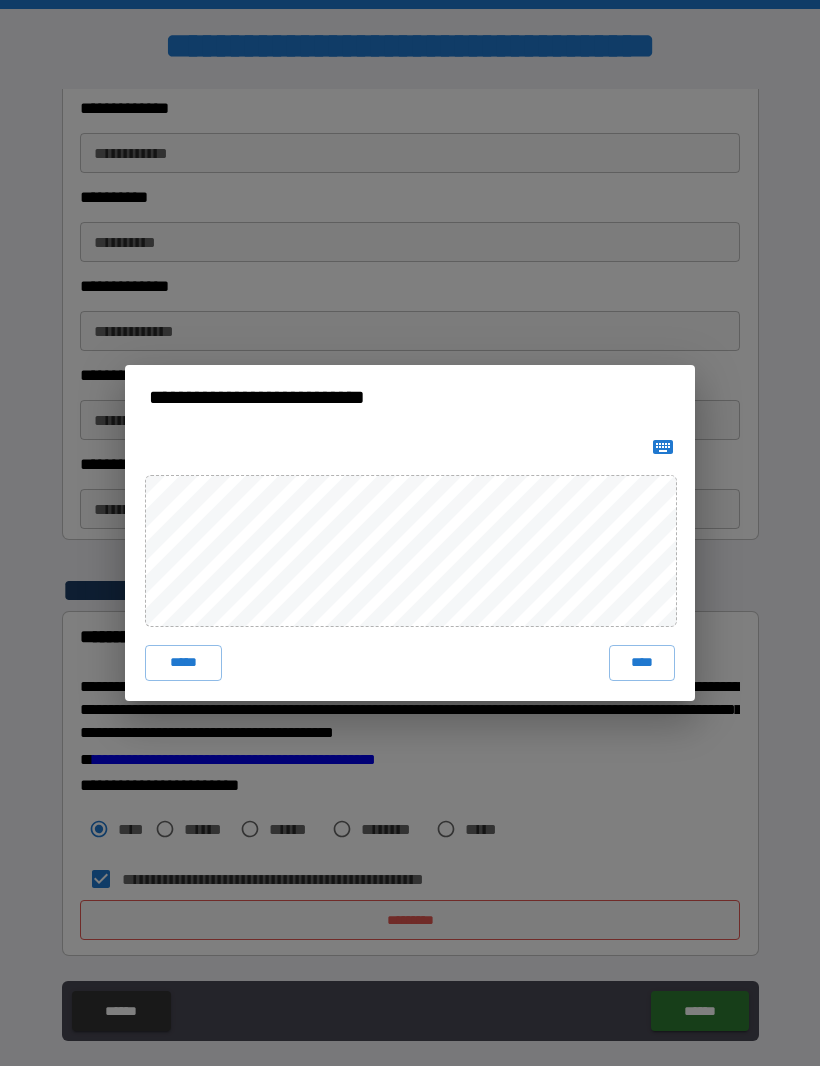 click on "****" at bounding box center [642, 664] 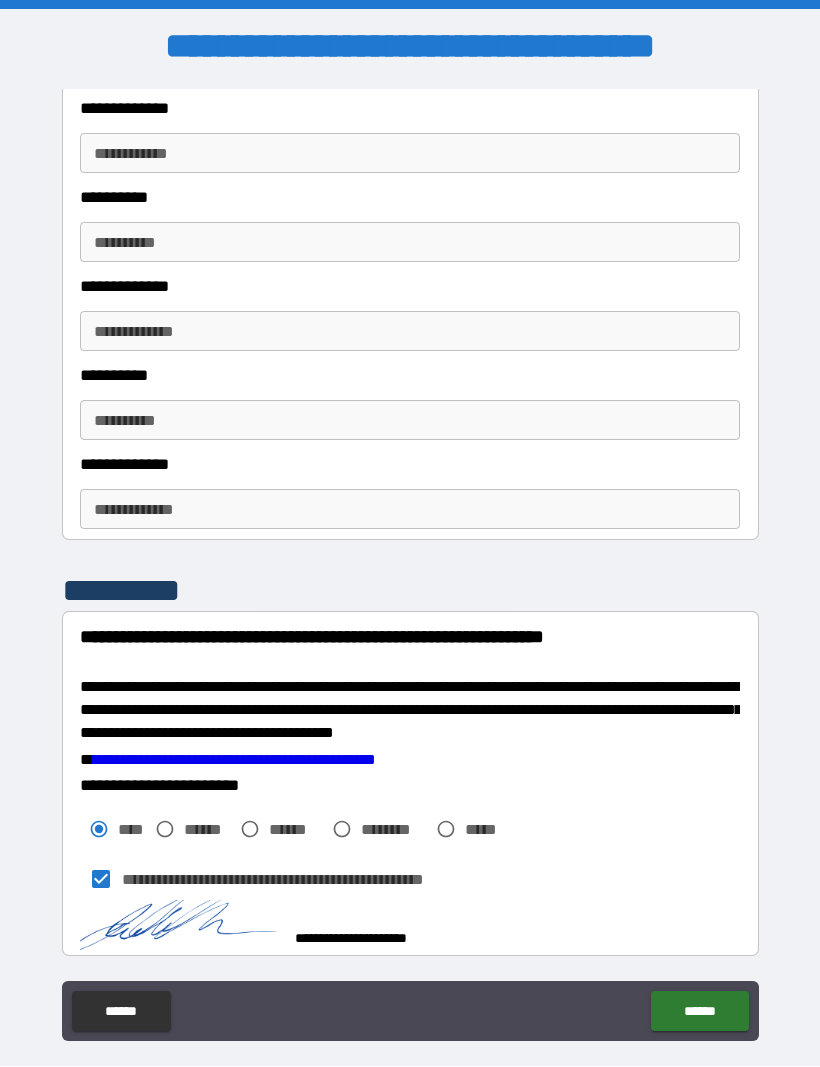scroll, scrollTop: 3107, scrollLeft: 0, axis: vertical 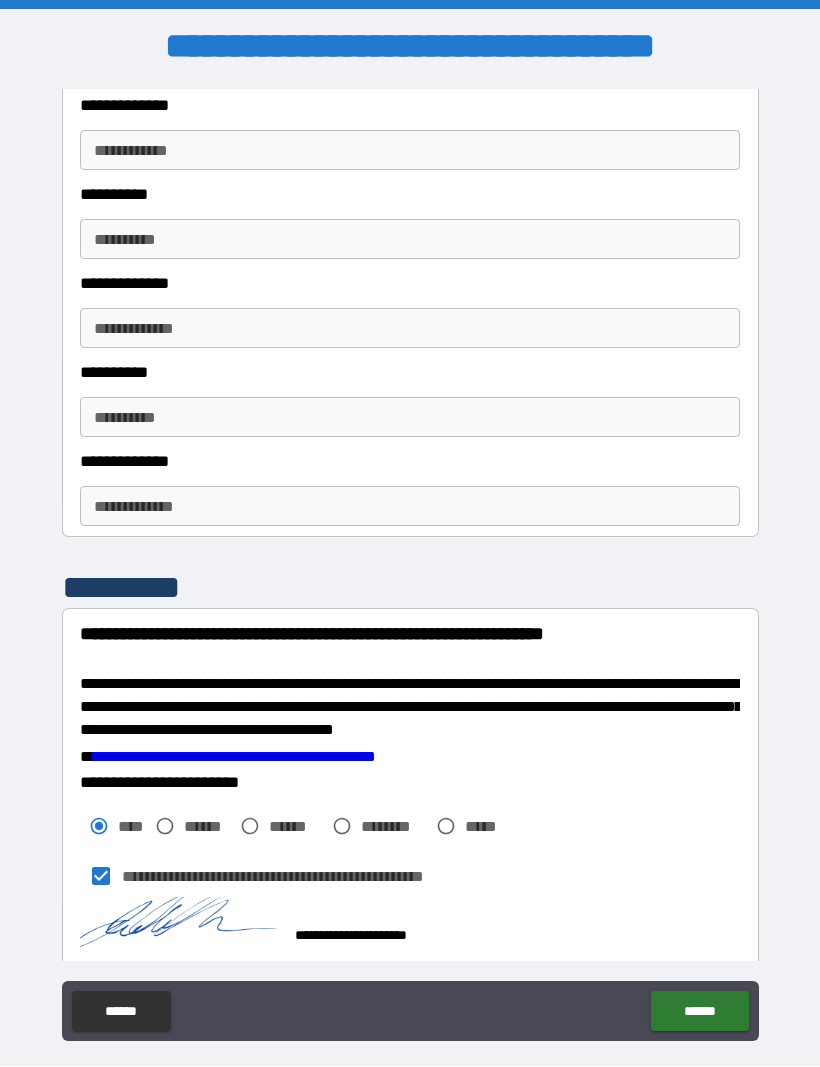 click on "******" at bounding box center [699, 1012] 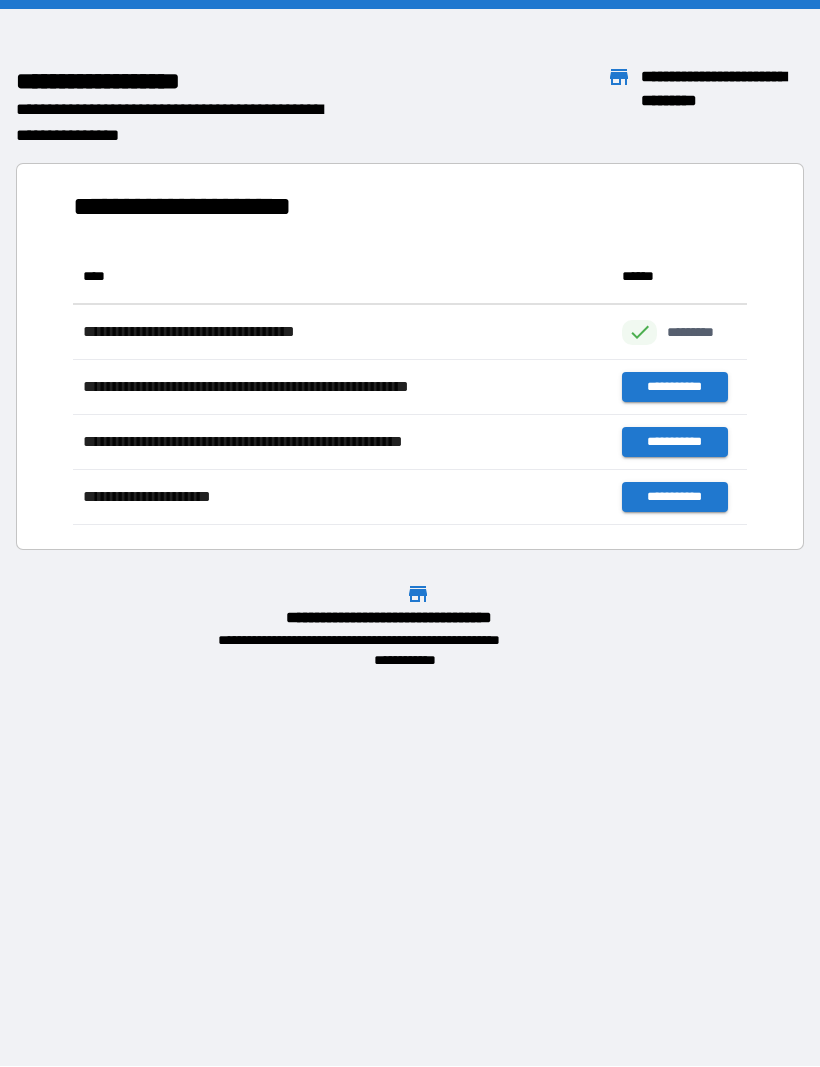 scroll, scrollTop: 1, scrollLeft: 1, axis: both 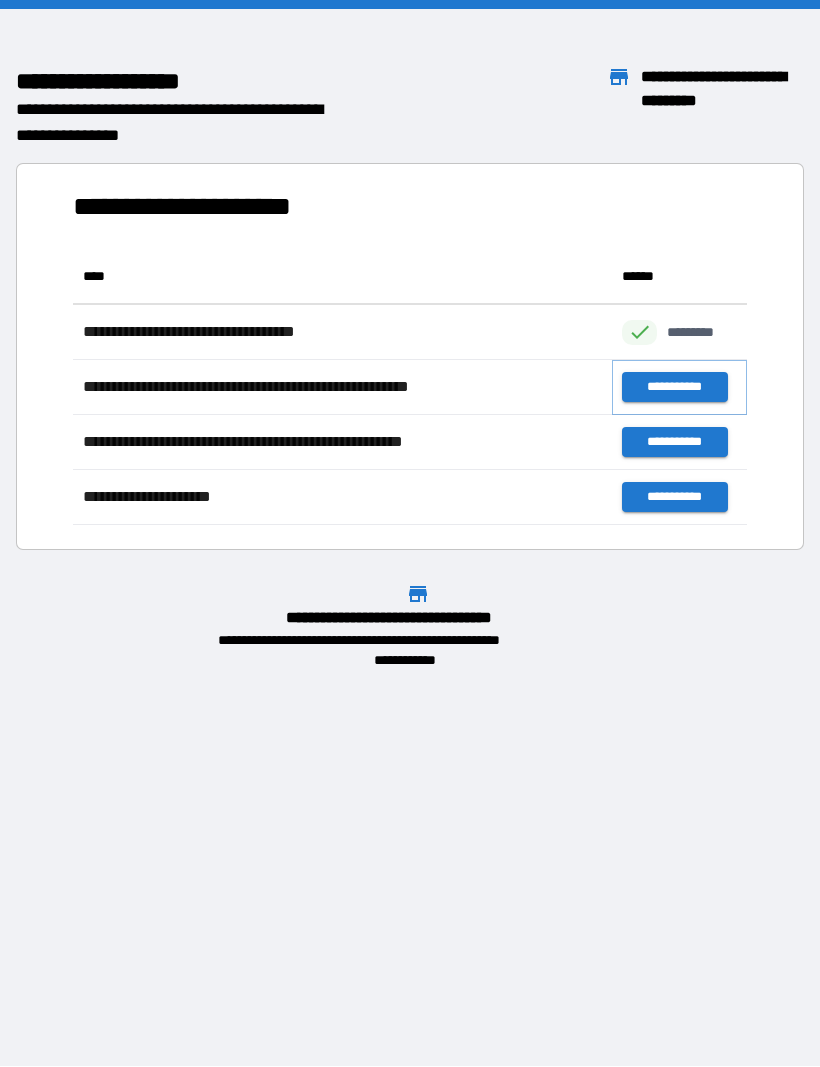 click on "**********" at bounding box center [674, 388] 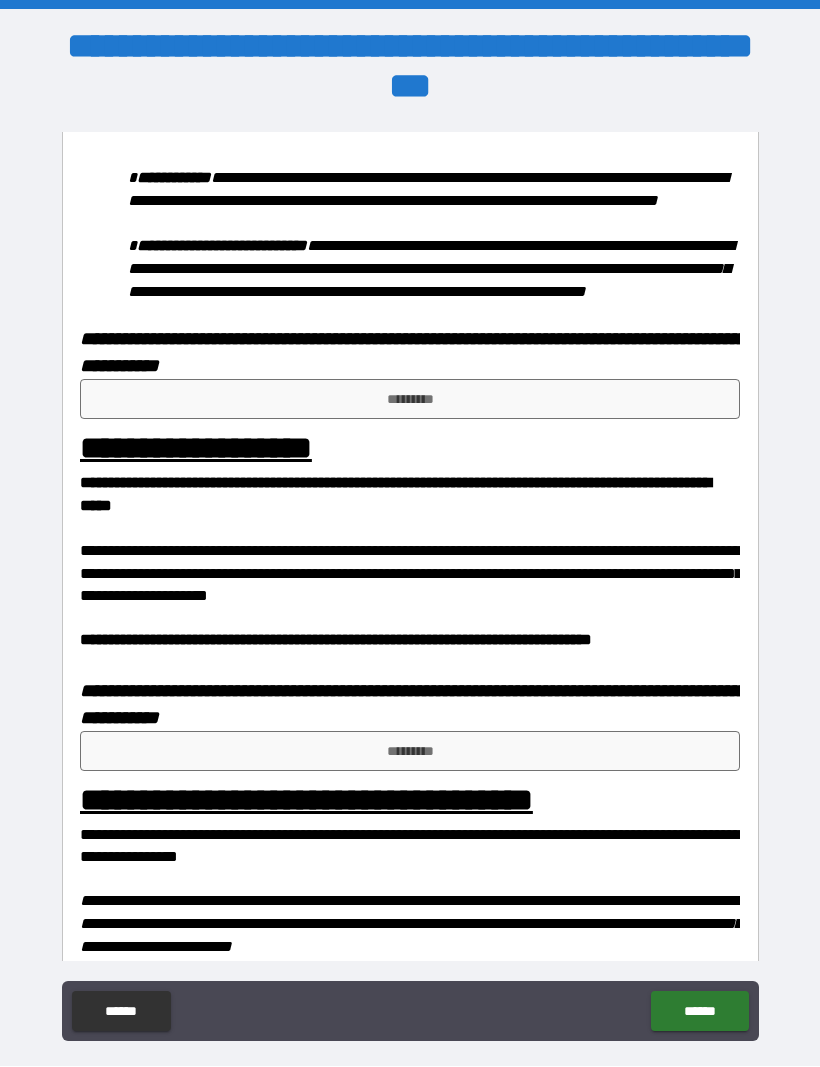 scroll, scrollTop: 1108, scrollLeft: 0, axis: vertical 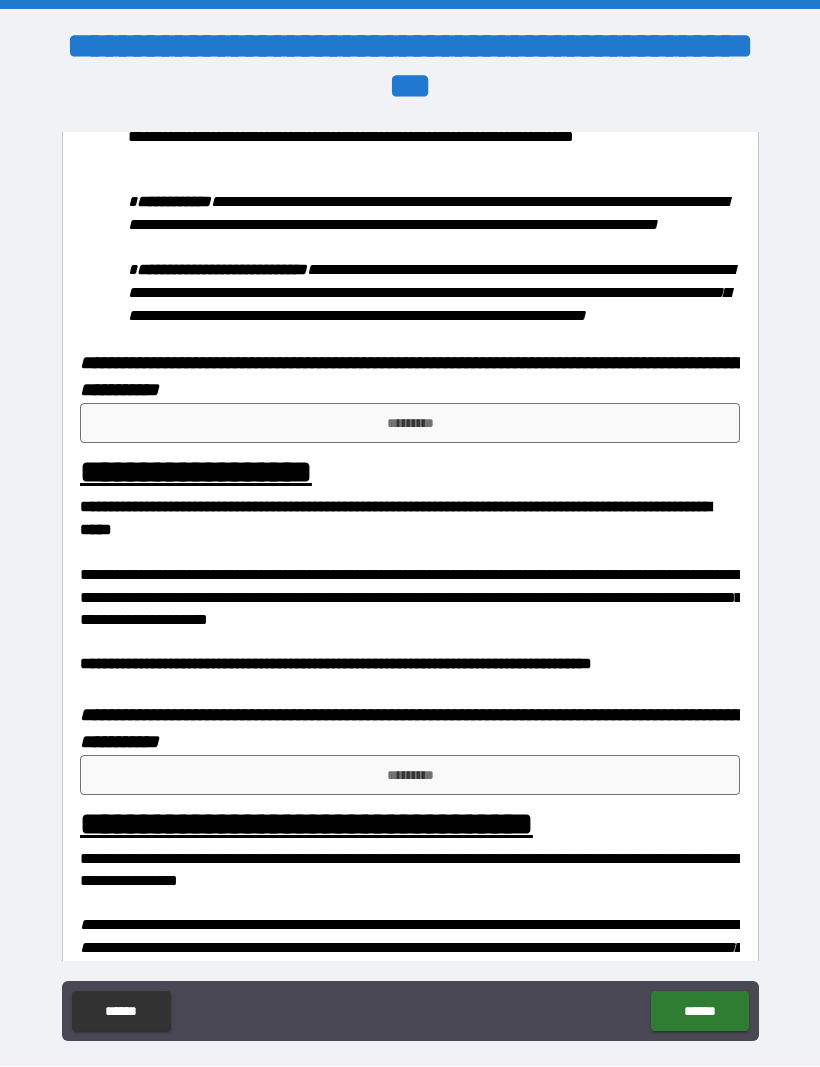 click on "*********" at bounding box center [410, 424] 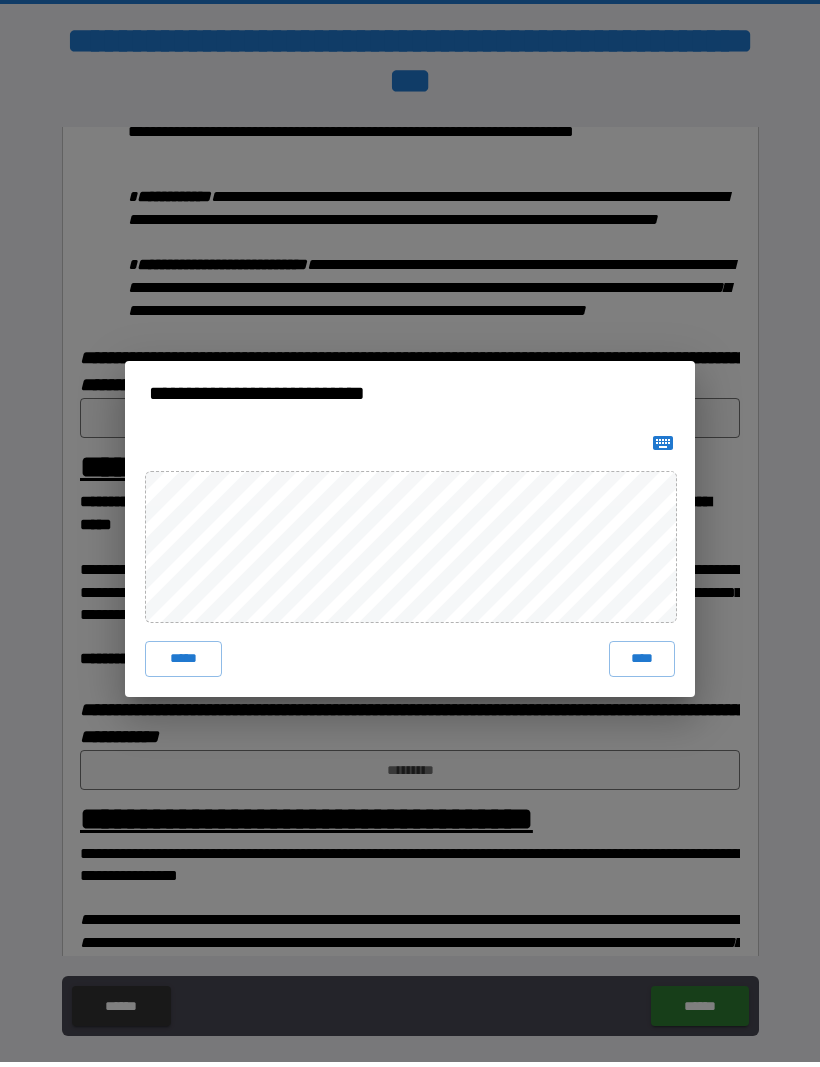 scroll, scrollTop: 0, scrollLeft: 0, axis: both 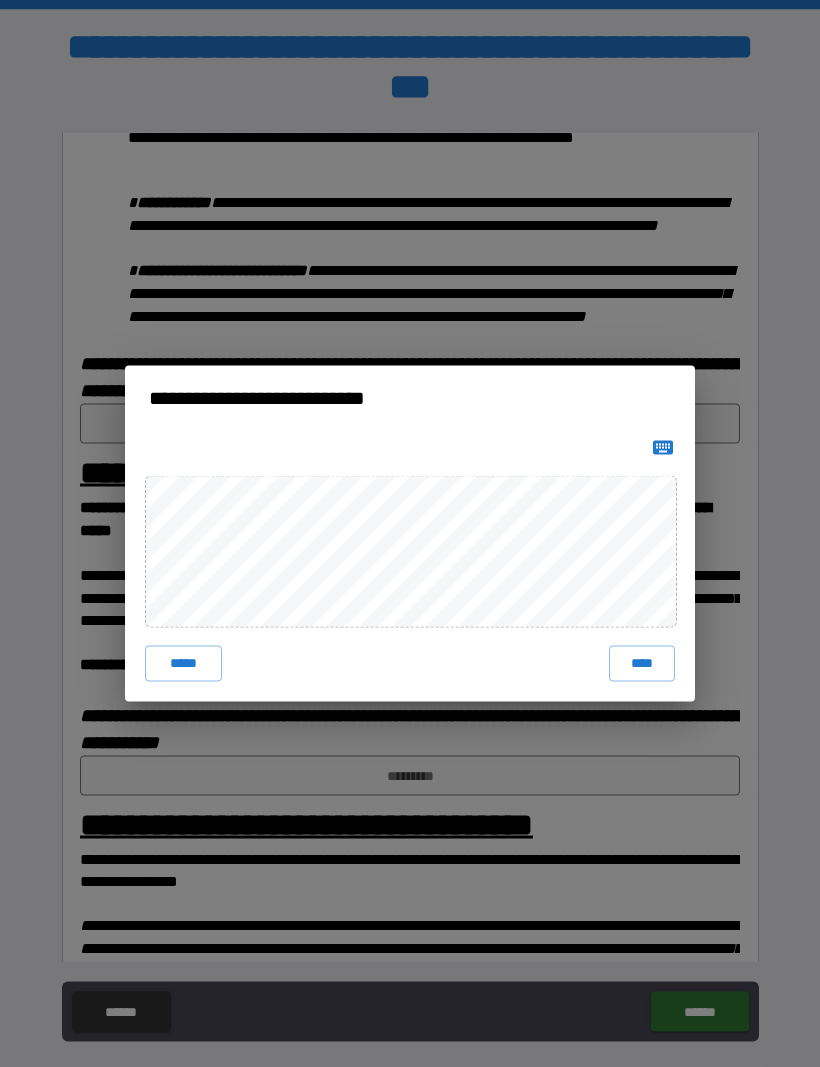 click on "****" at bounding box center [642, 664] 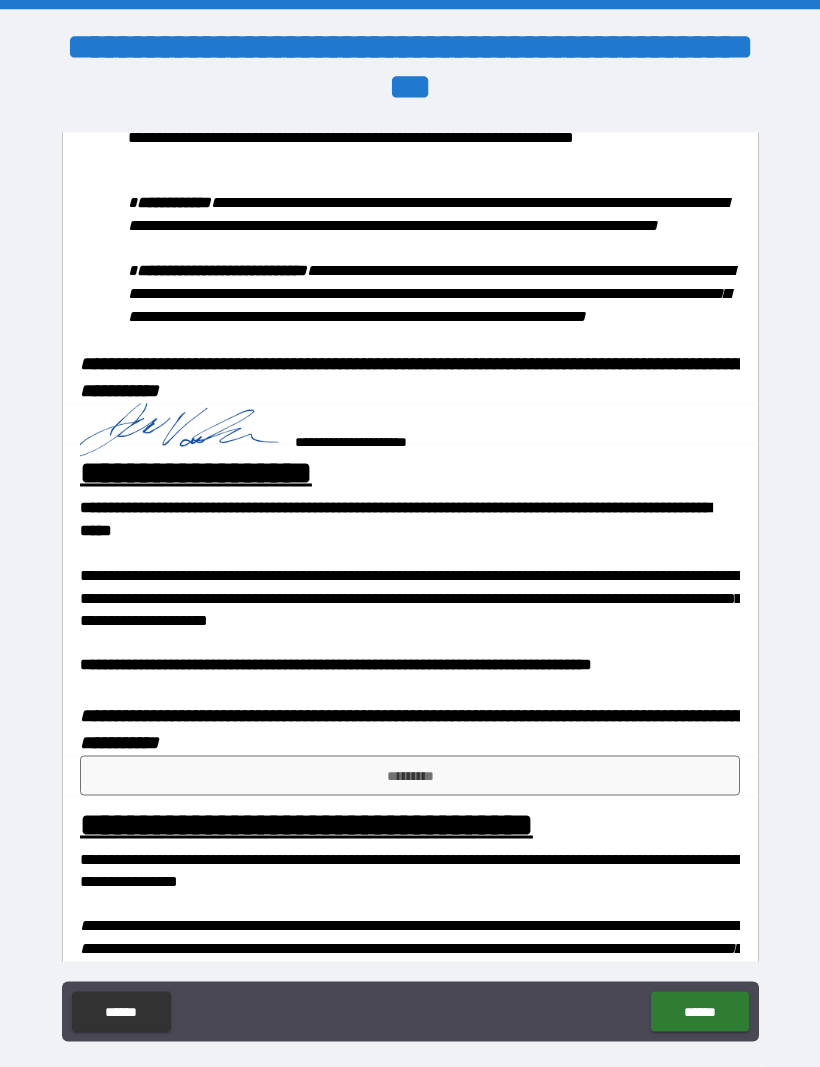 scroll, scrollTop: 0, scrollLeft: 0, axis: both 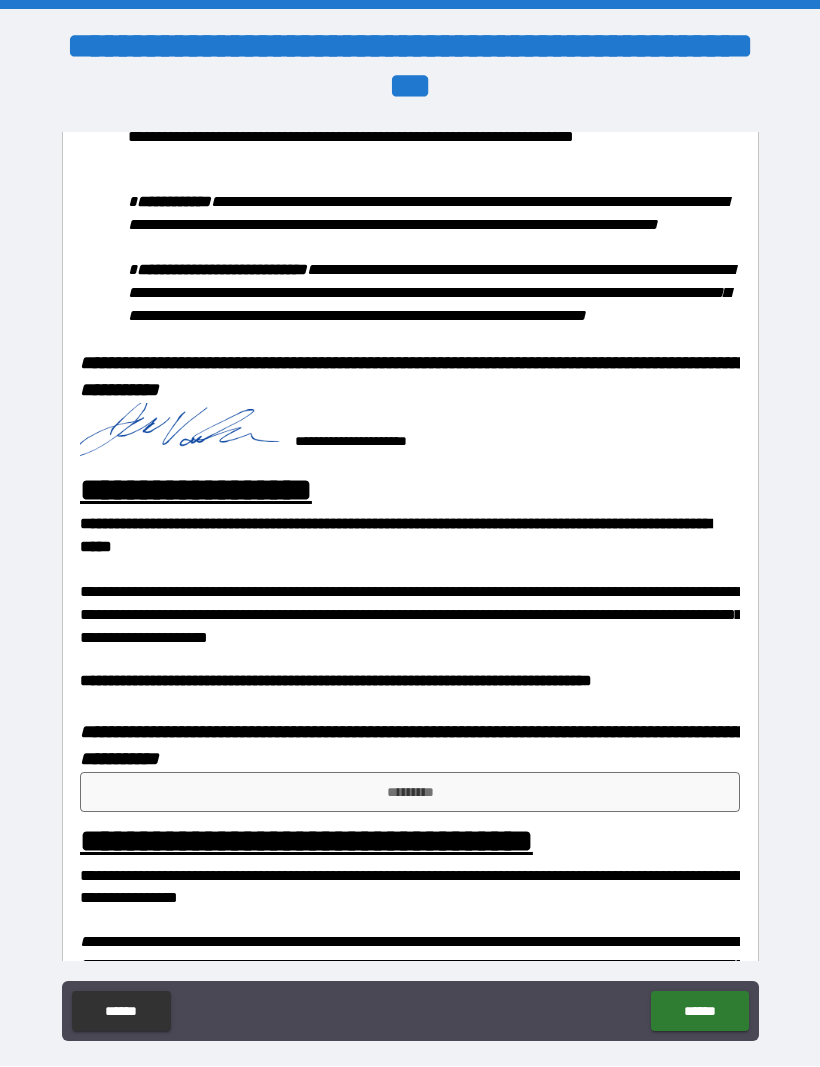 click on "*********" at bounding box center (410, 793) 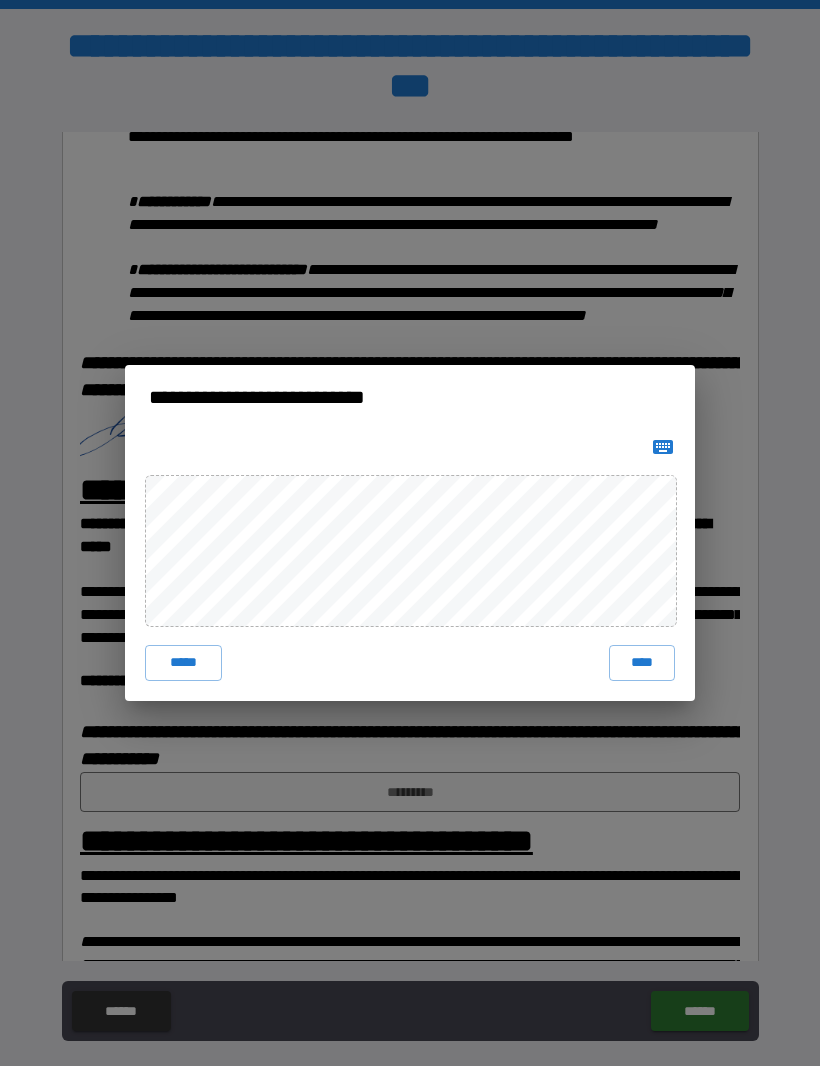 click on "****" at bounding box center (642, 664) 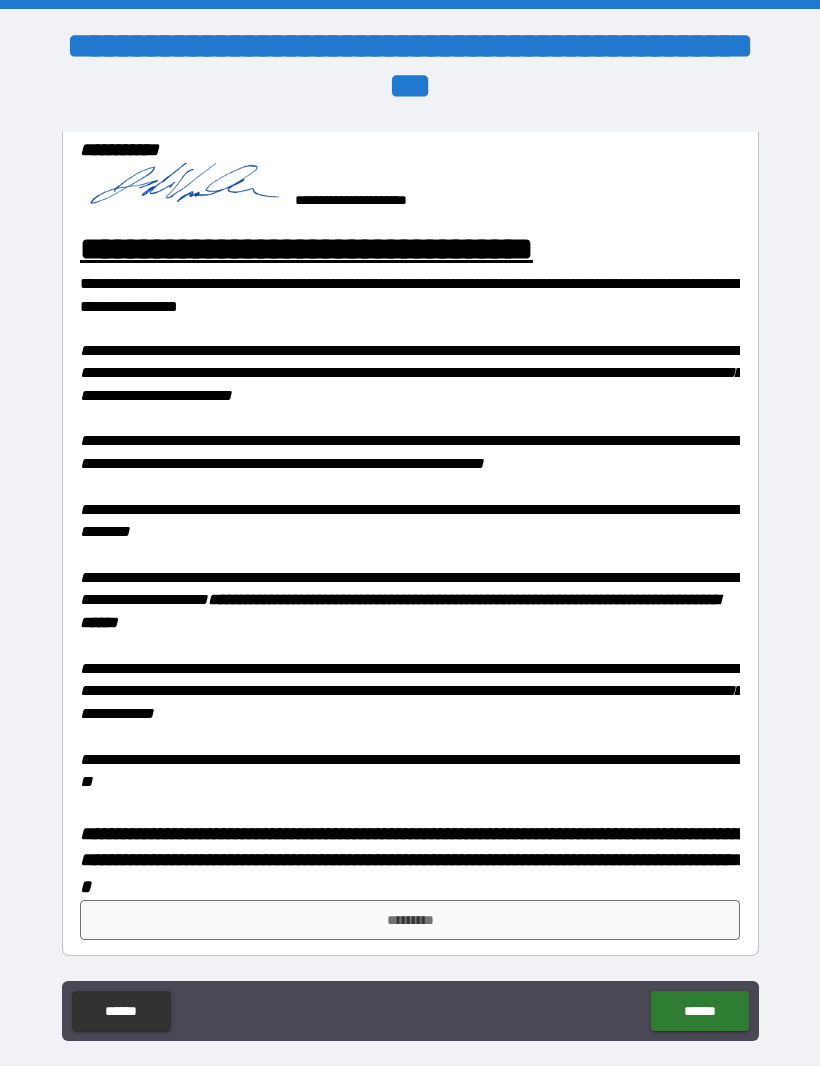 scroll, scrollTop: 1725, scrollLeft: 0, axis: vertical 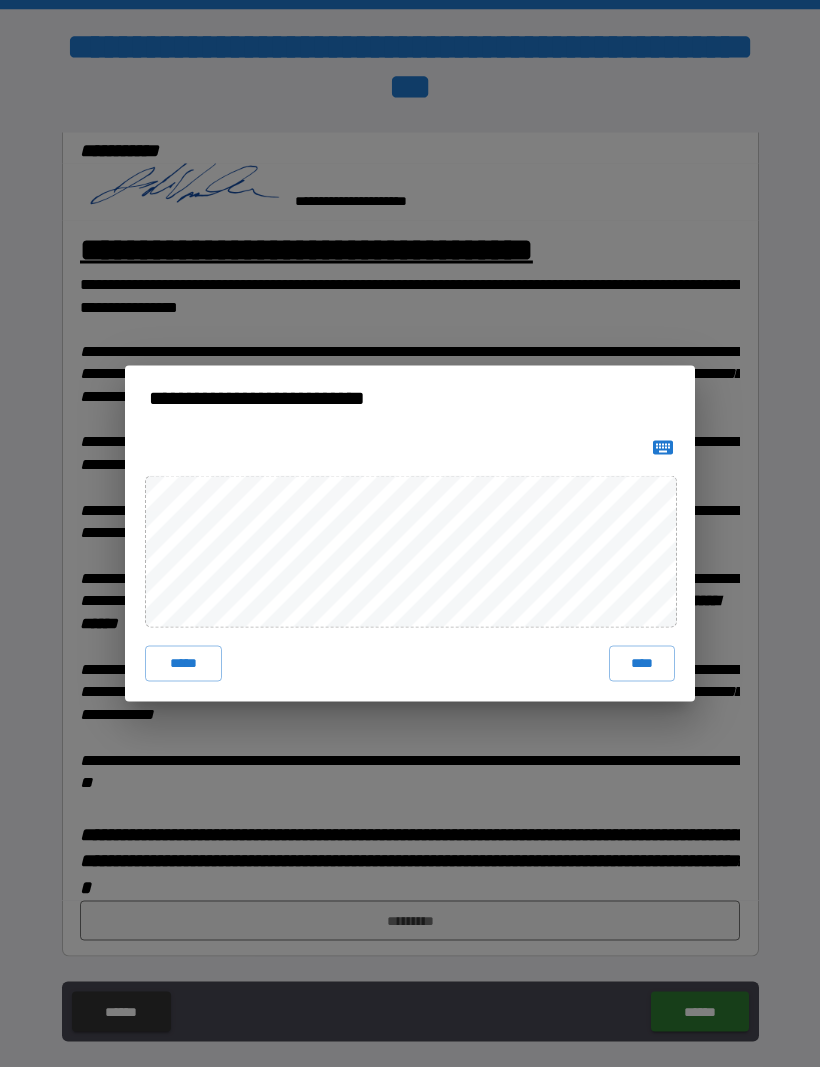 click on "****" at bounding box center (642, 664) 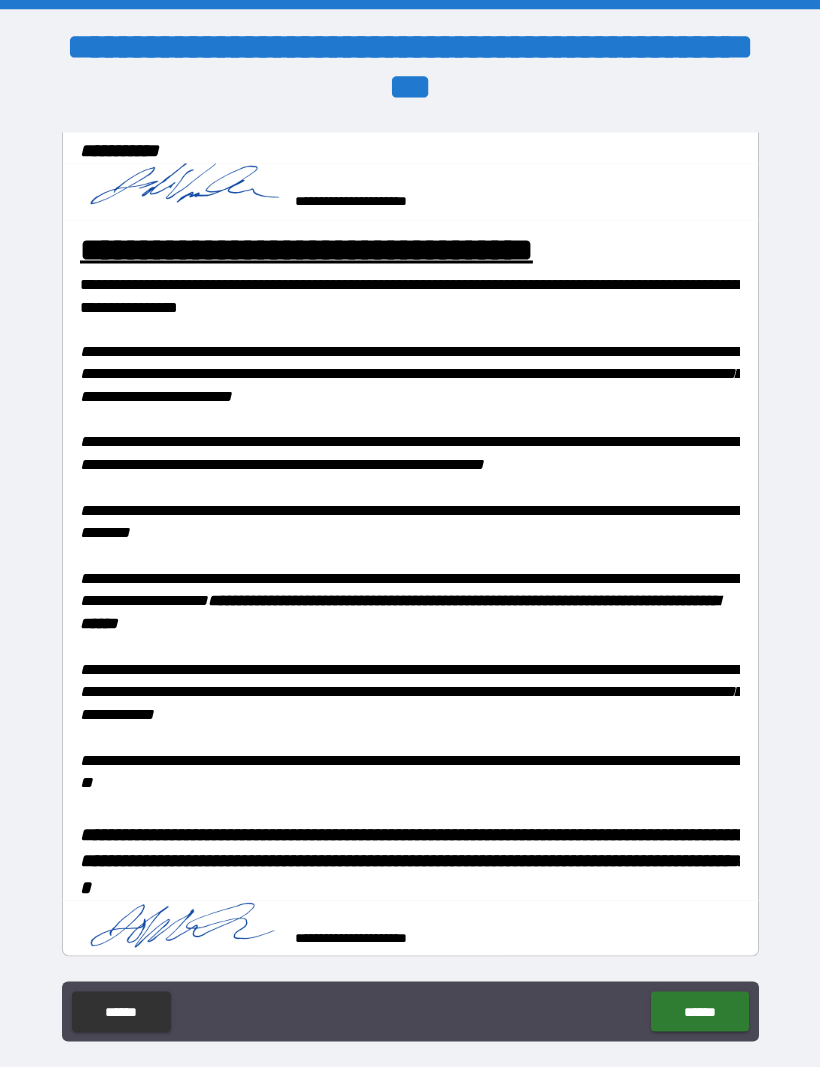 scroll, scrollTop: 0, scrollLeft: 0, axis: both 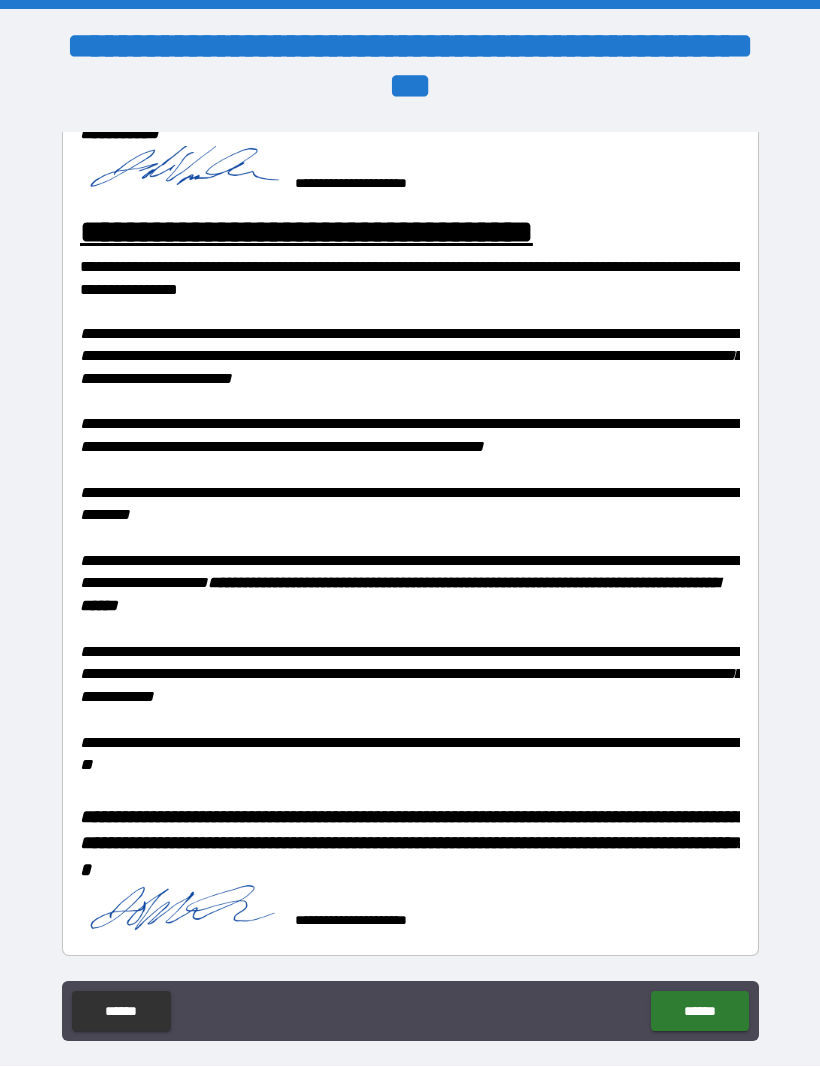 click on "******" at bounding box center (699, 1012) 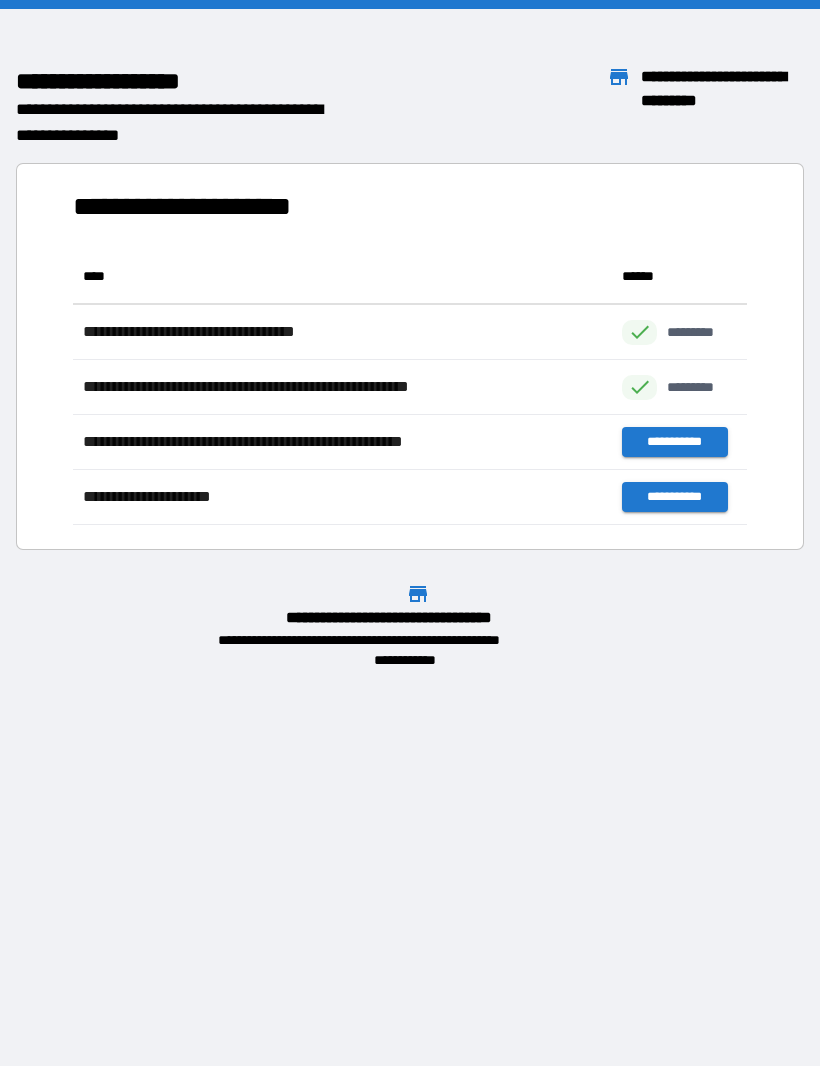 scroll, scrollTop: 276, scrollLeft: 674, axis: both 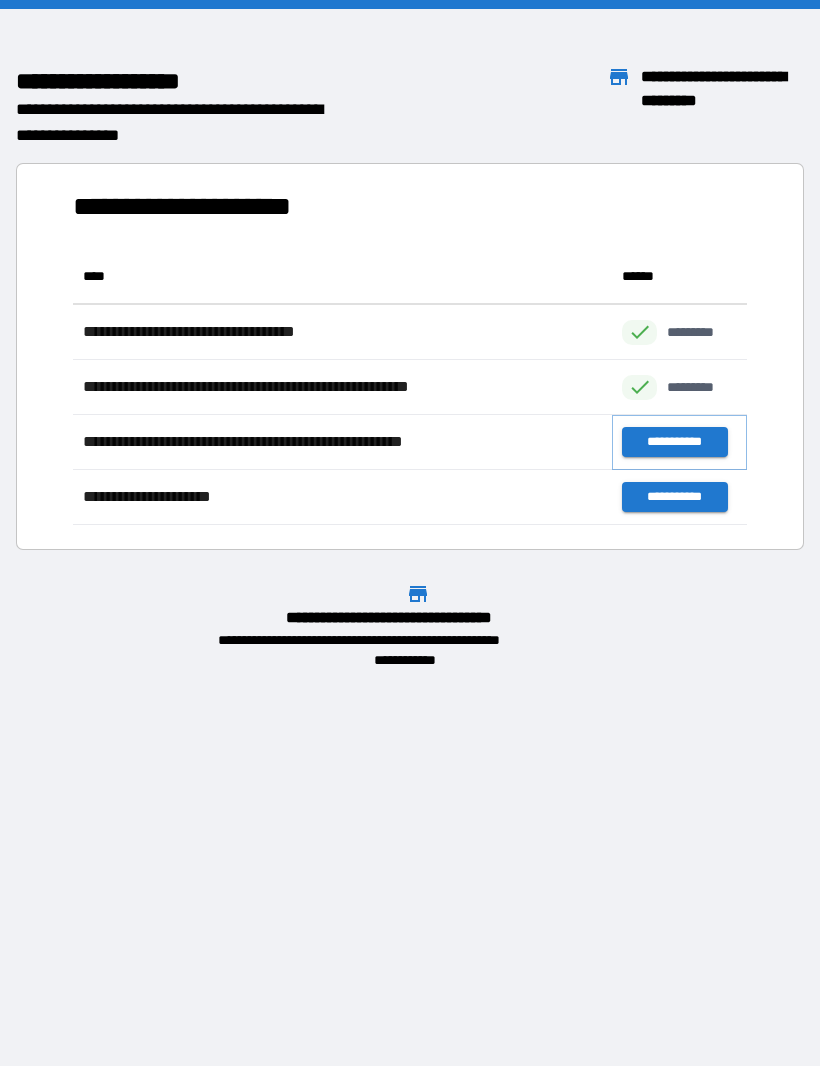 click on "**********" at bounding box center [674, 443] 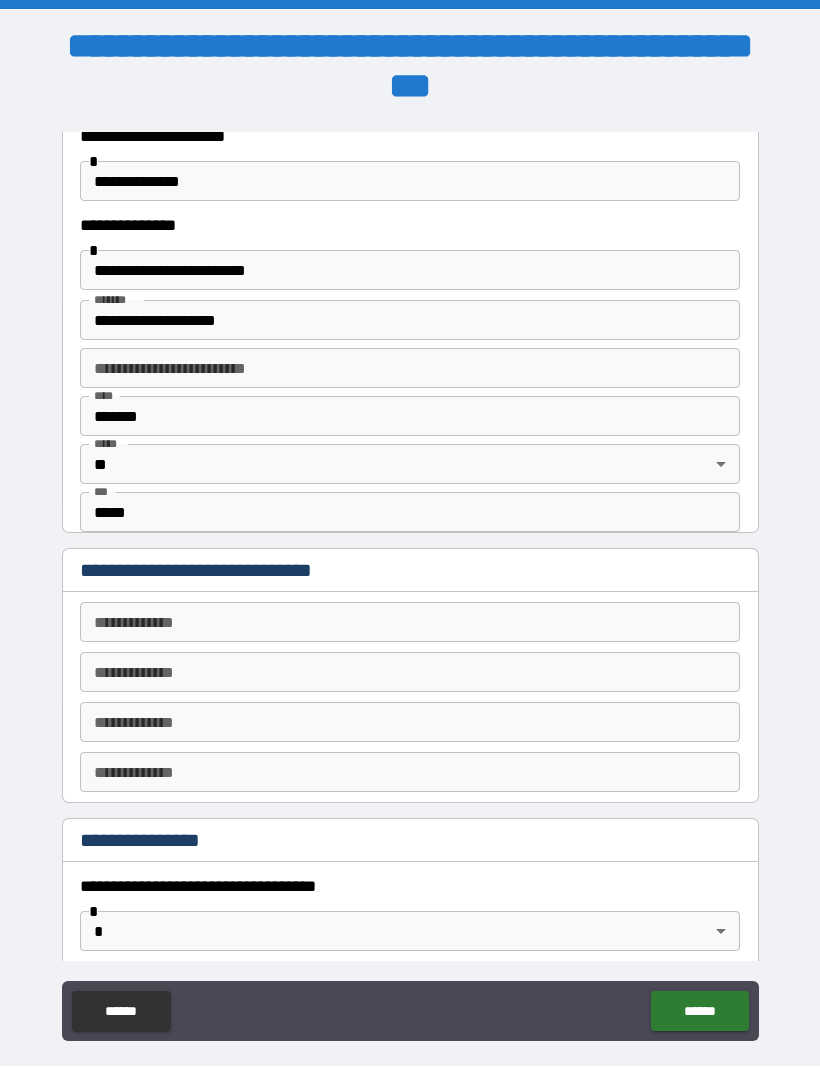 scroll, scrollTop: 600, scrollLeft: 0, axis: vertical 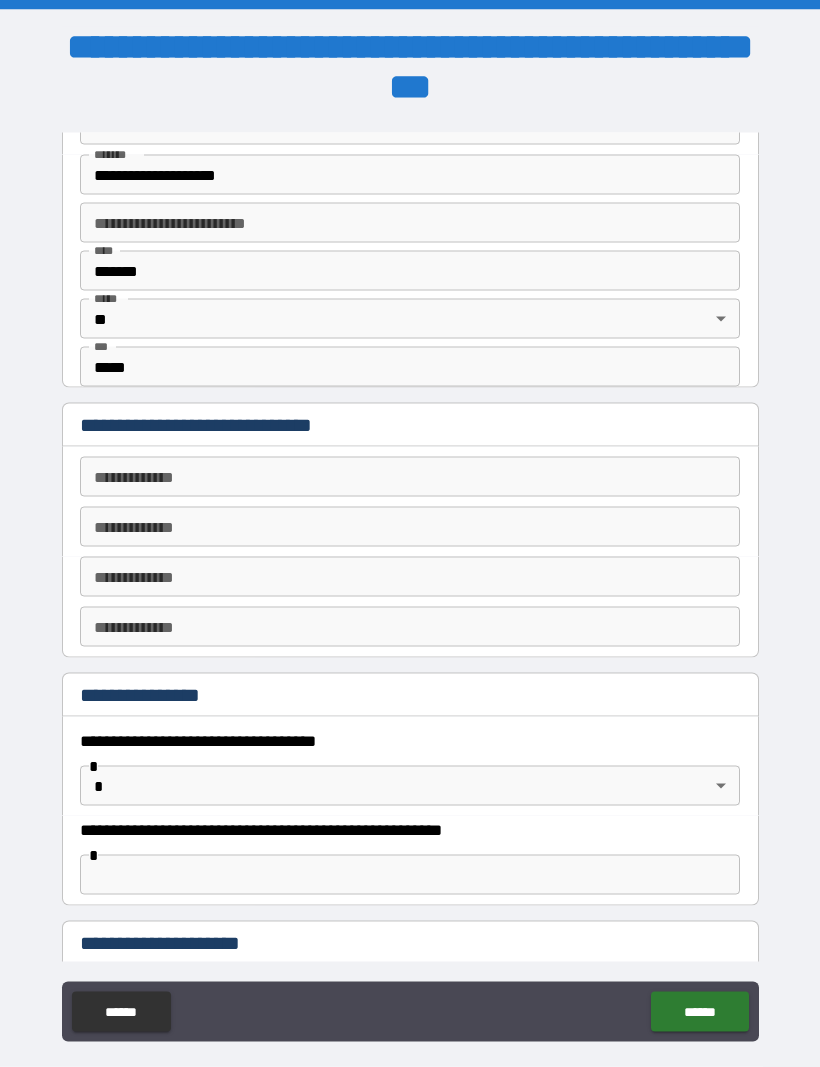 click on "**********" at bounding box center [410, 477] 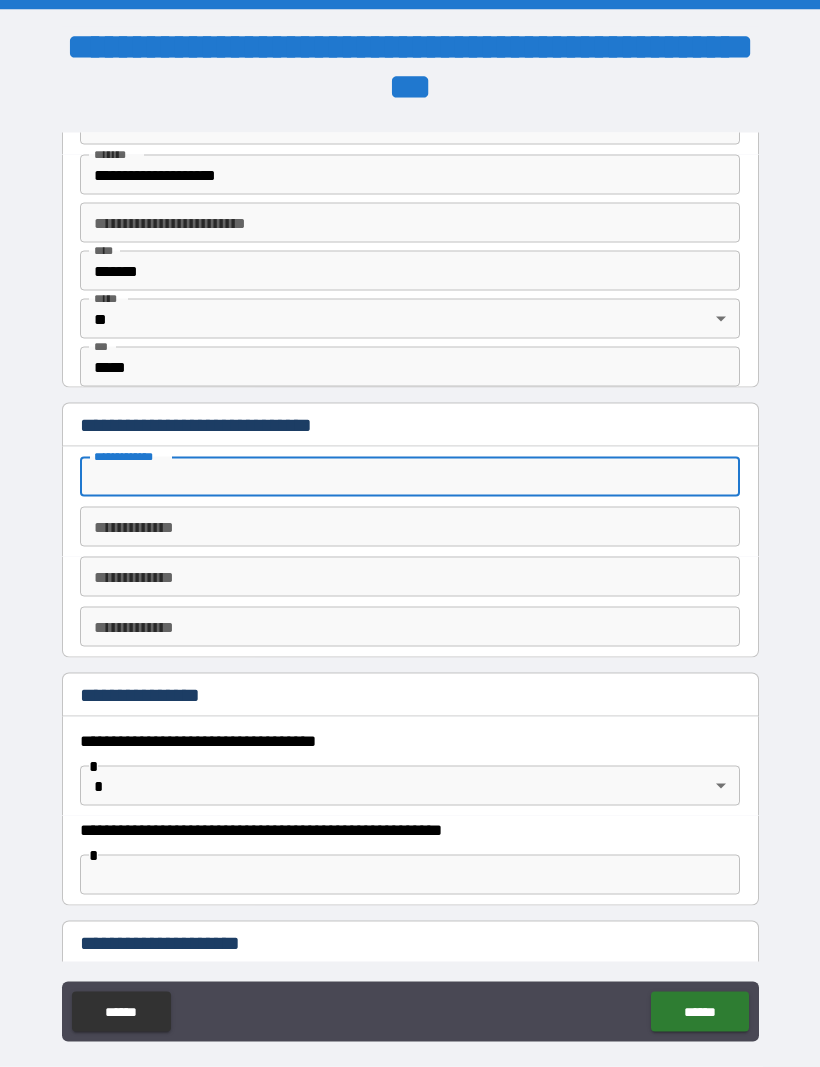scroll, scrollTop: 0, scrollLeft: 0, axis: both 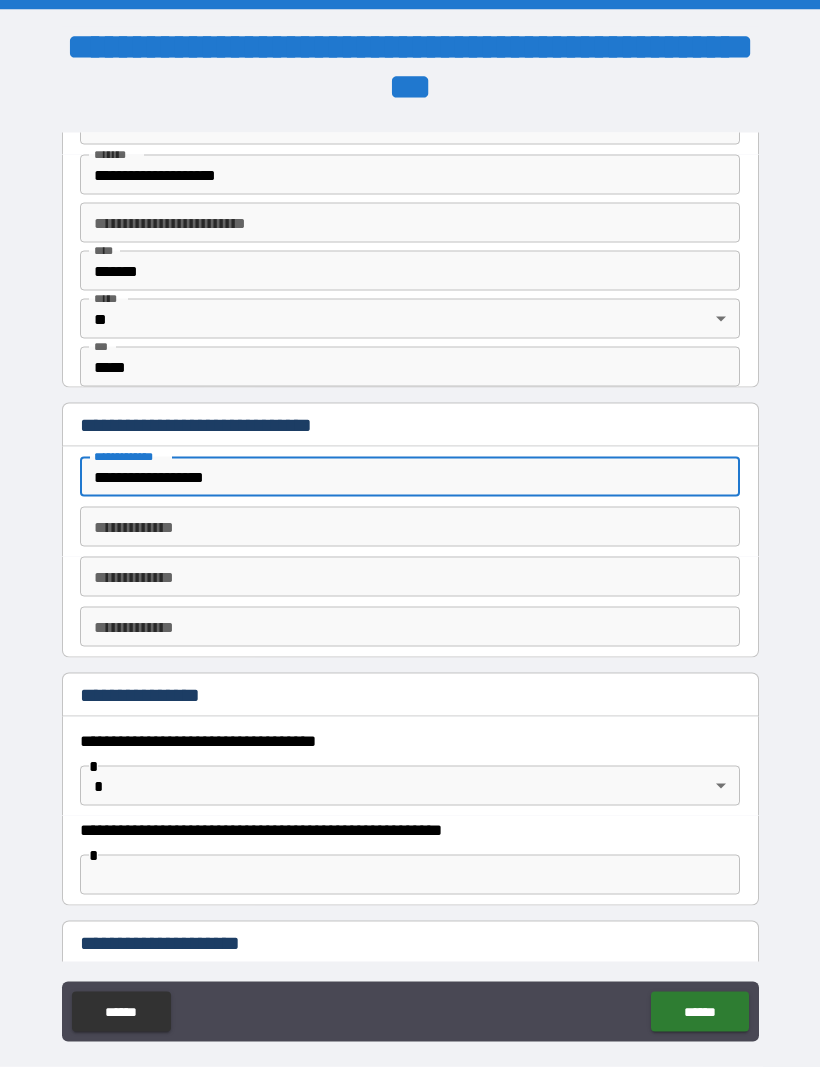 type on "**********" 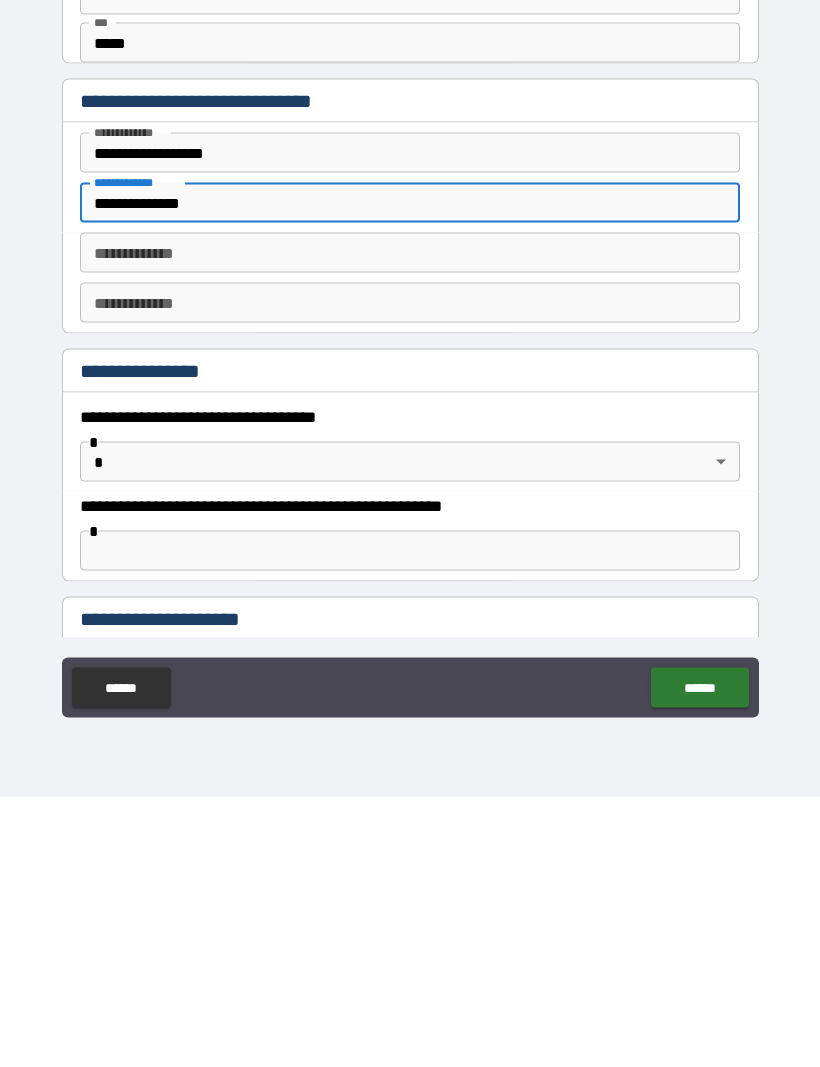 scroll, scrollTop: 58, scrollLeft: 0, axis: vertical 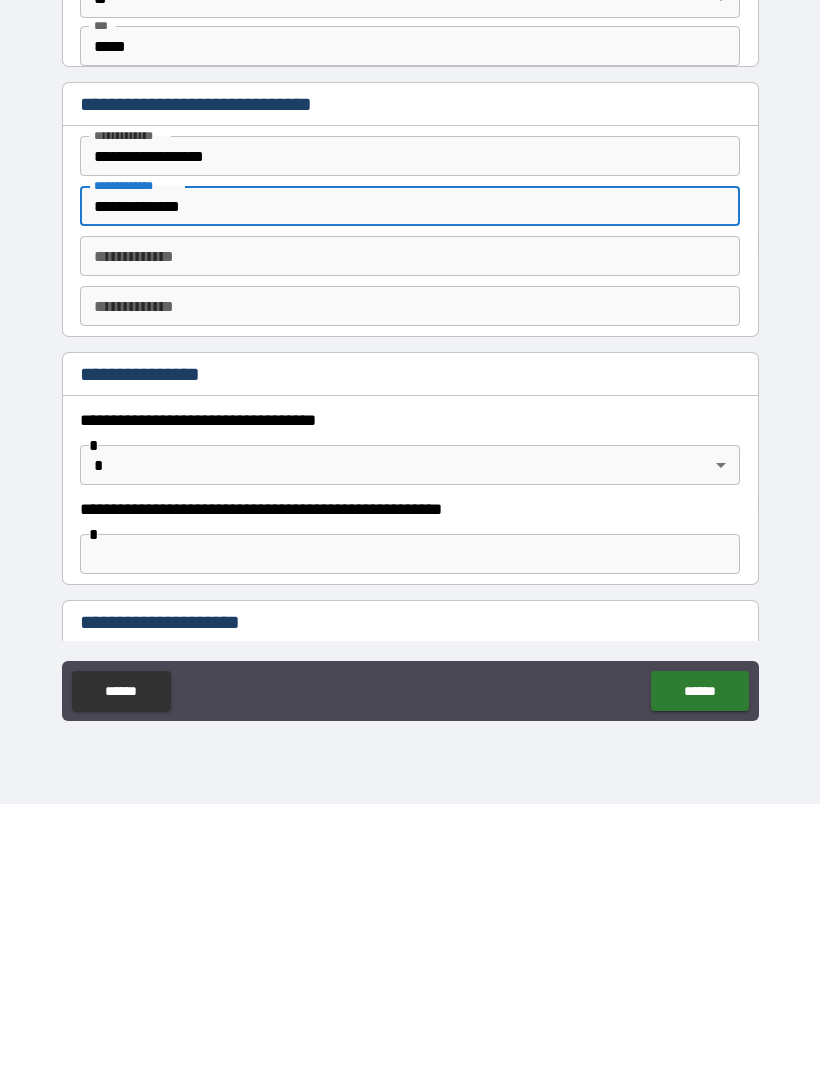 type on "**********" 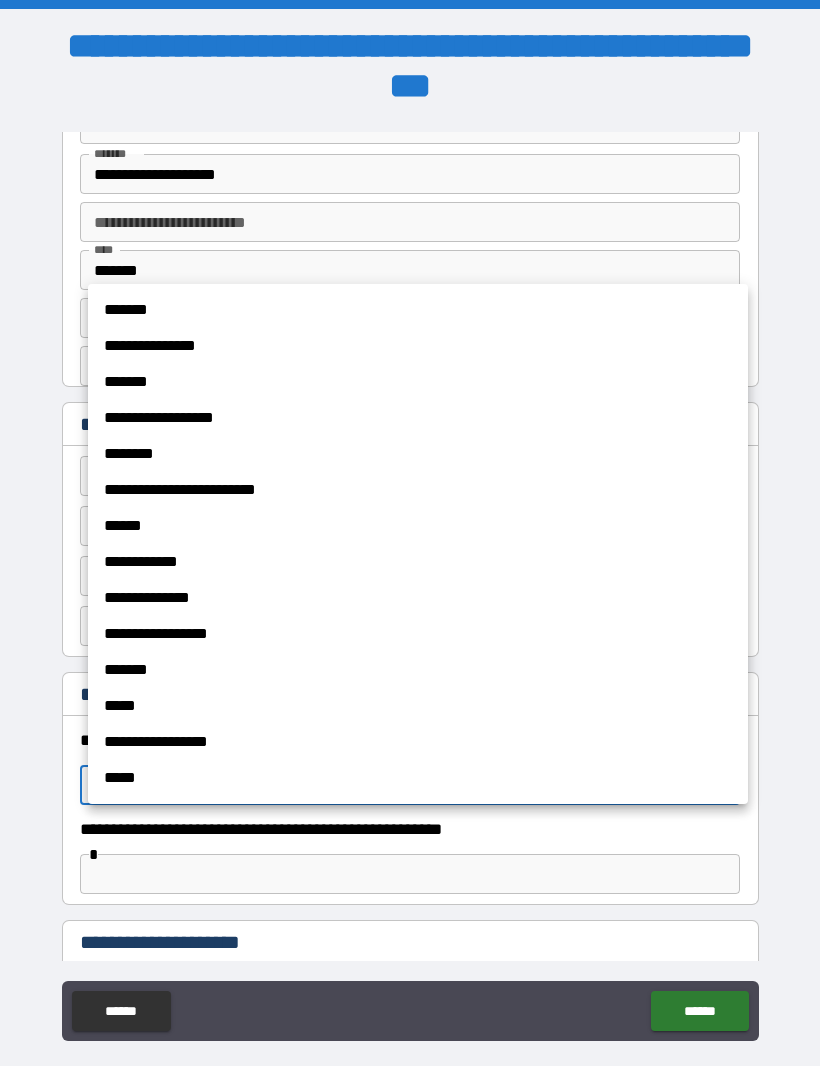 click at bounding box center (410, 533) 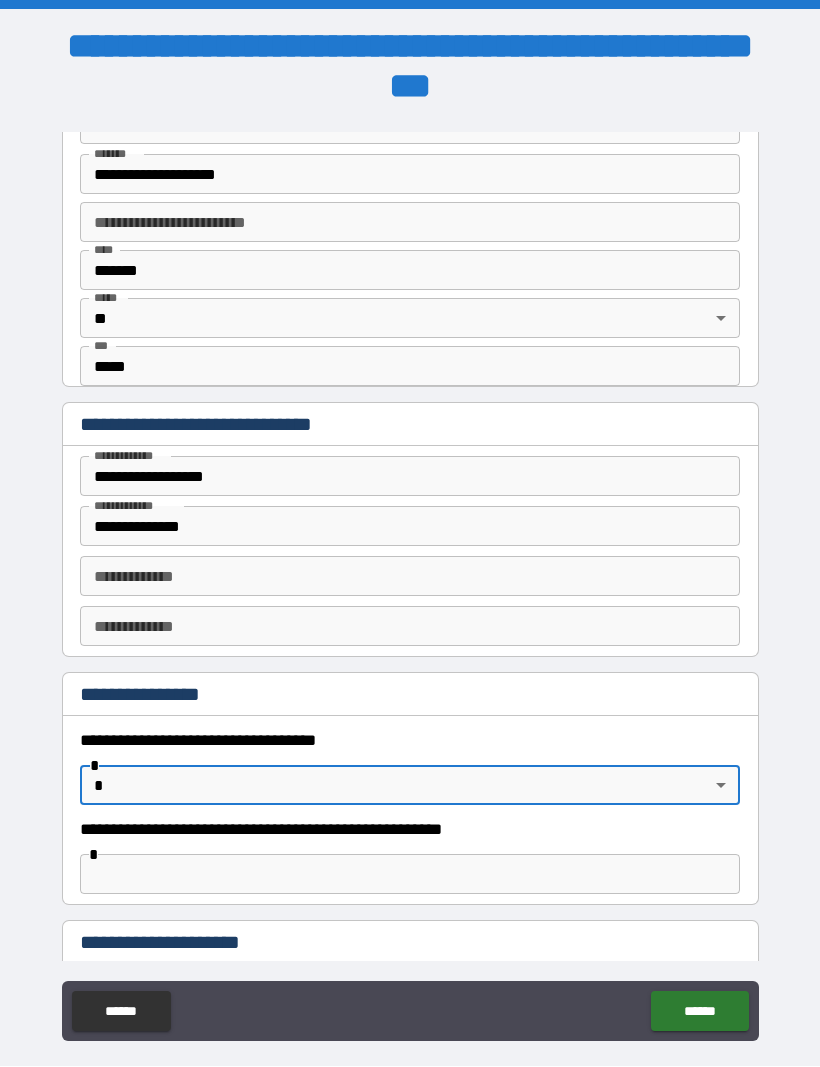 click on "**********" at bounding box center [410, 569] 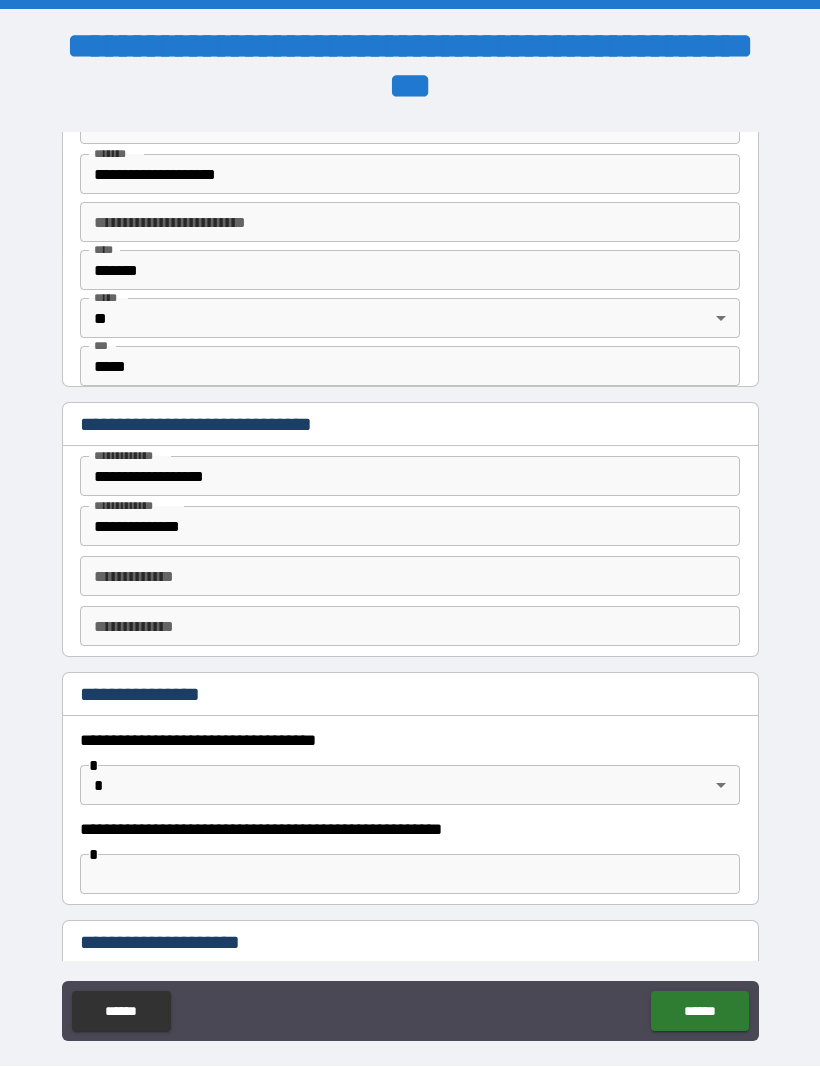 click on "******" at bounding box center [699, 1012] 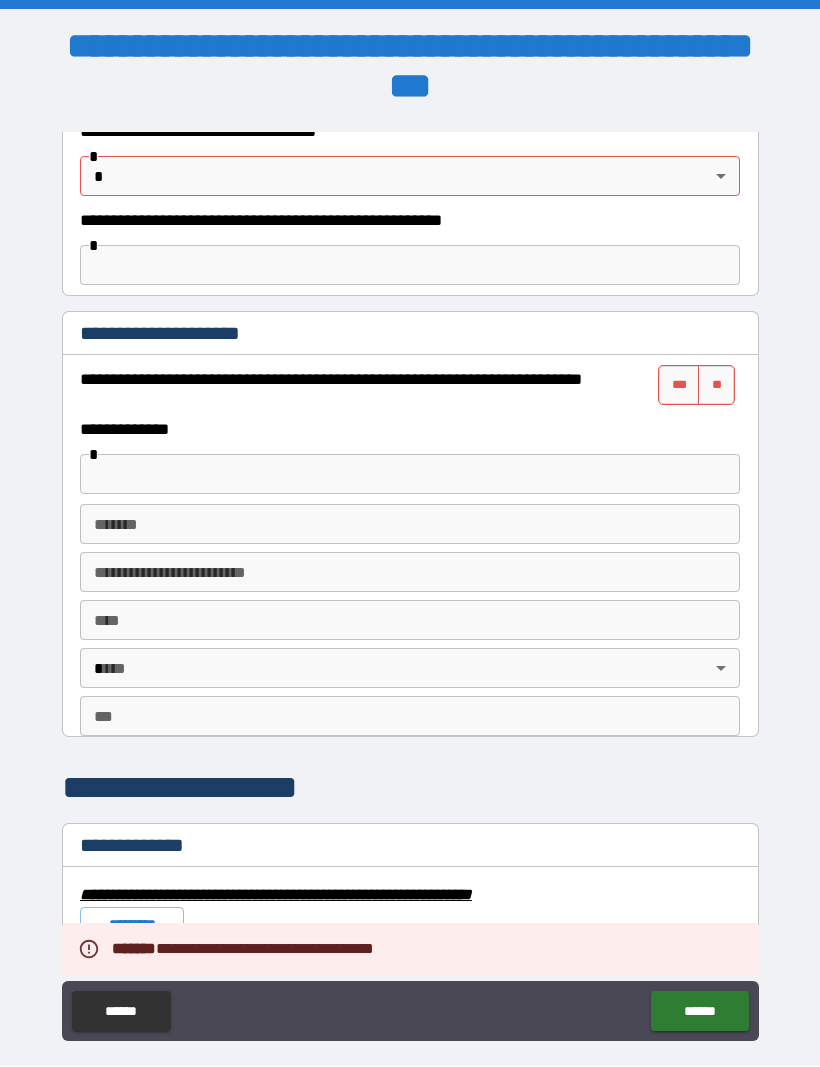 scroll, scrollTop: 1294, scrollLeft: 0, axis: vertical 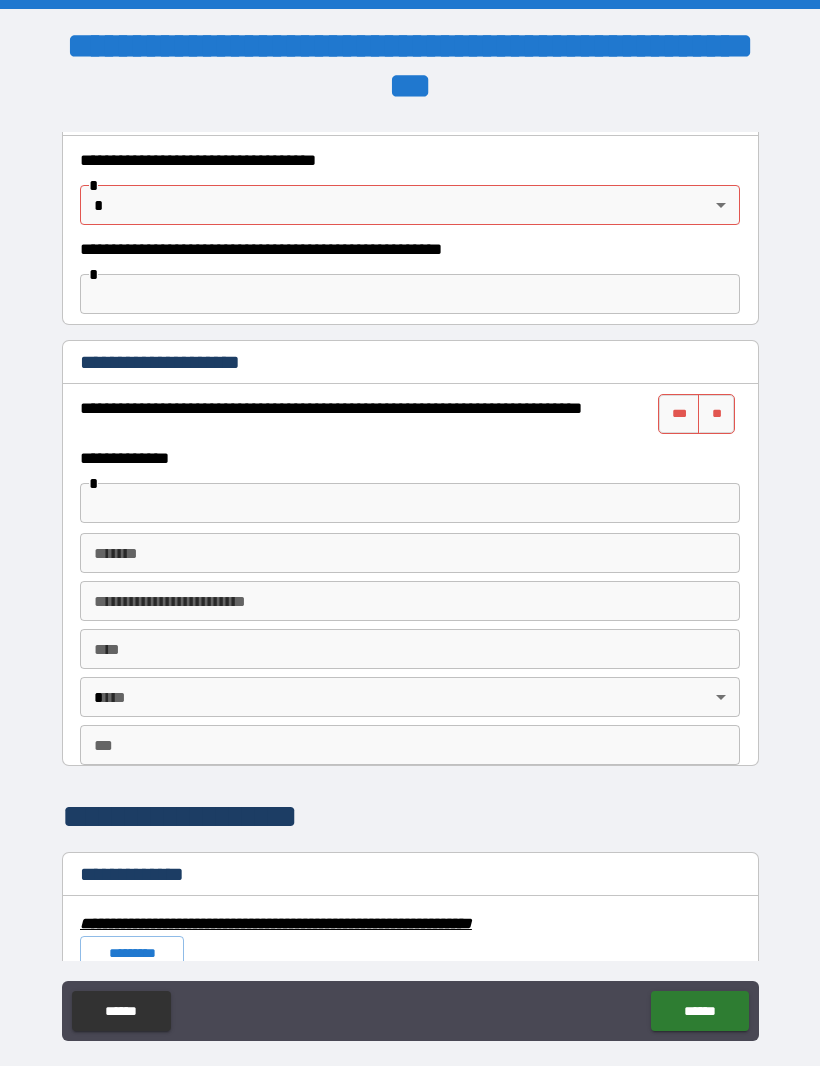 click at bounding box center [410, 504] 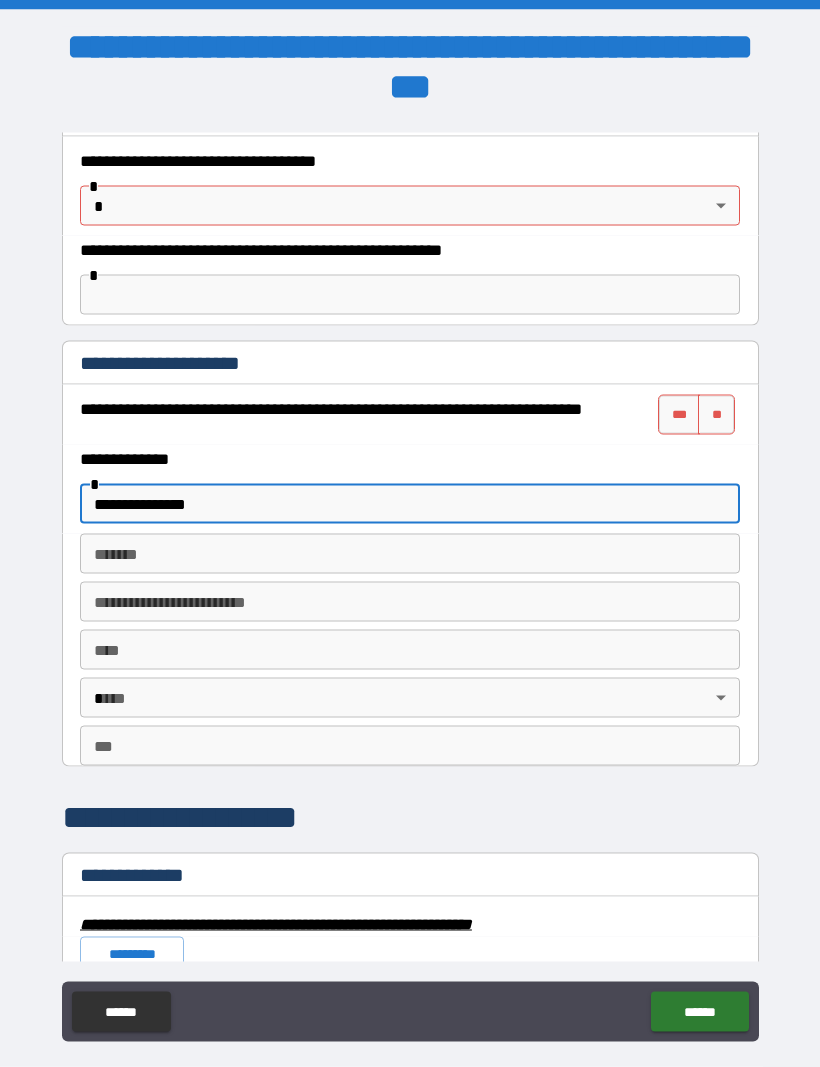 type on "**********" 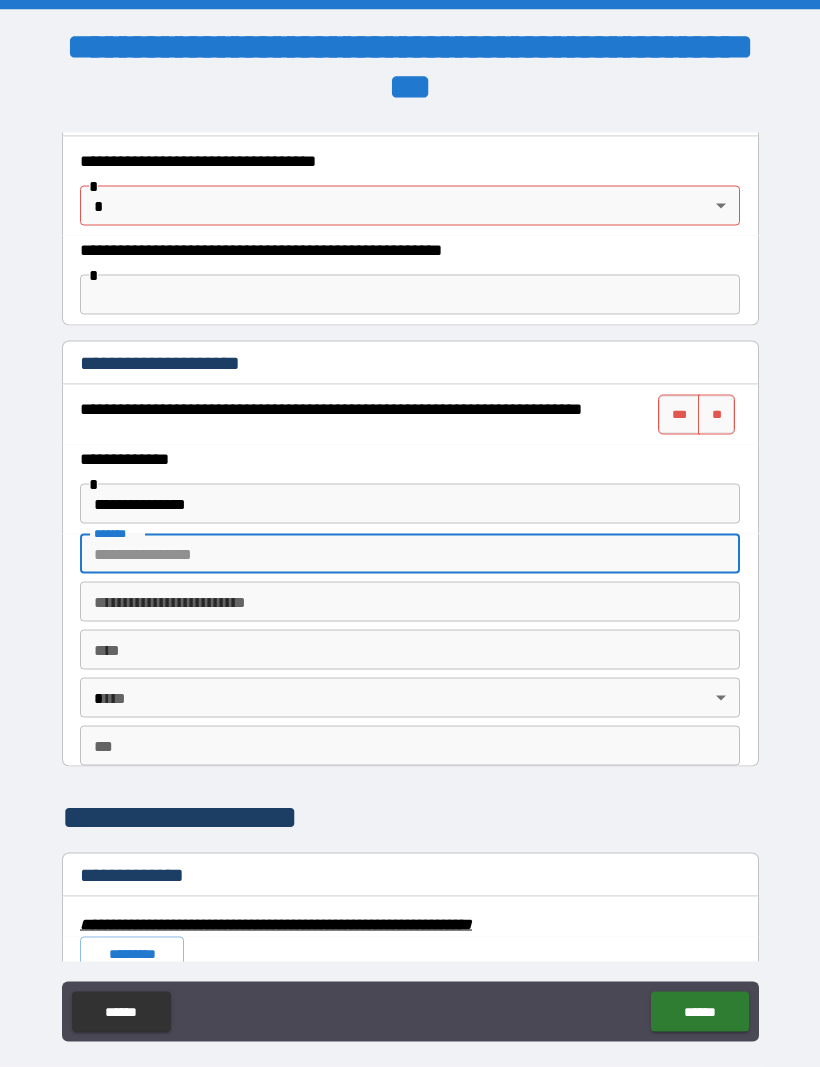 click on "**********" at bounding box center (410, 567) 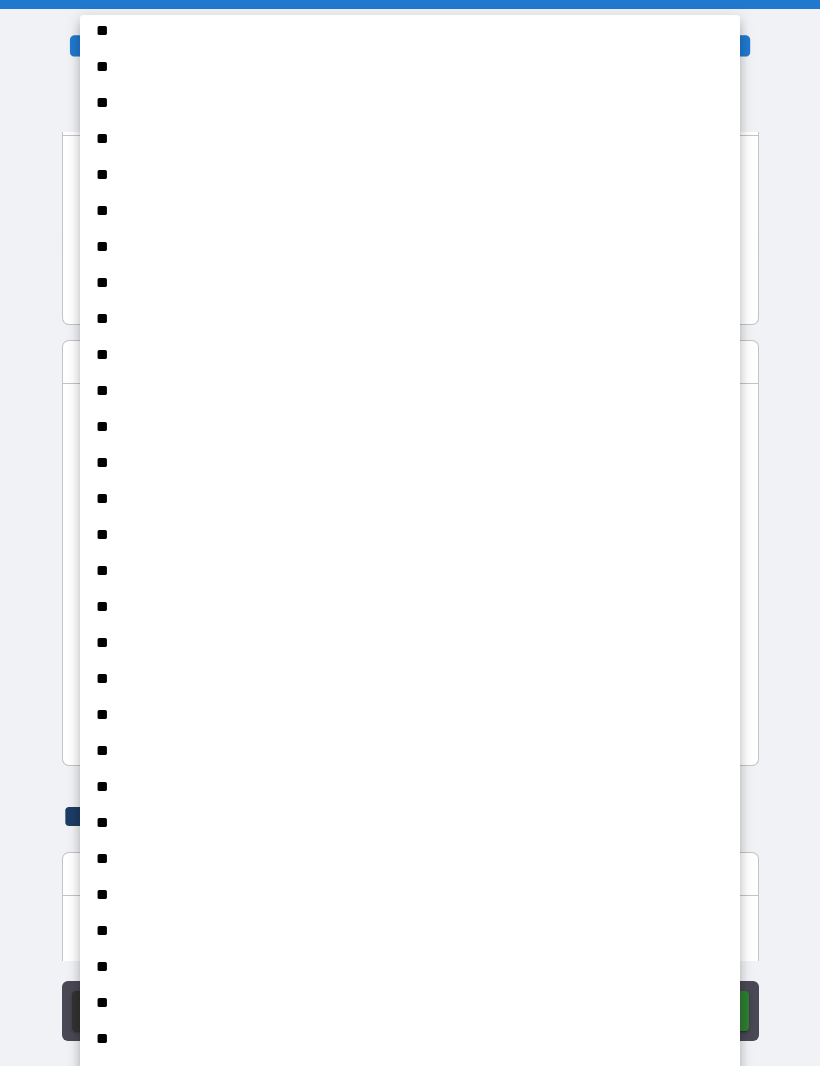 scroll, scrollTop: 207, scrollLeft: 0, axis: vertical 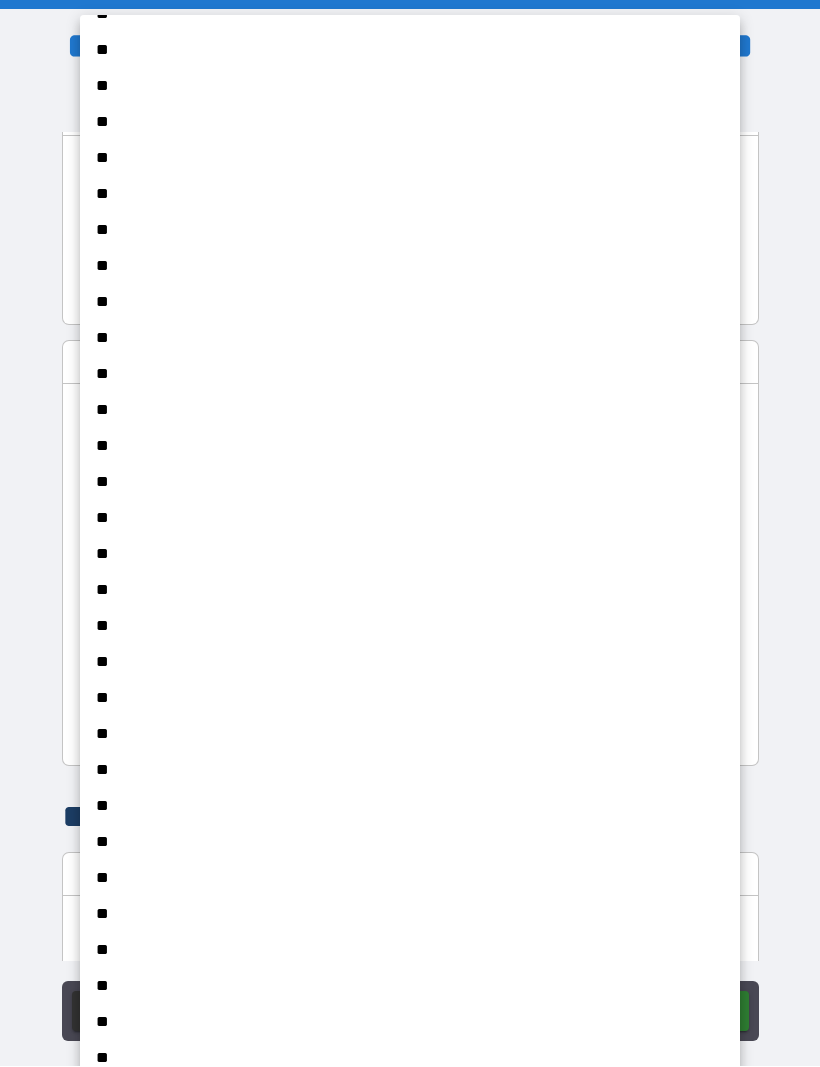 click on "**" at bounding box center (410, 771) 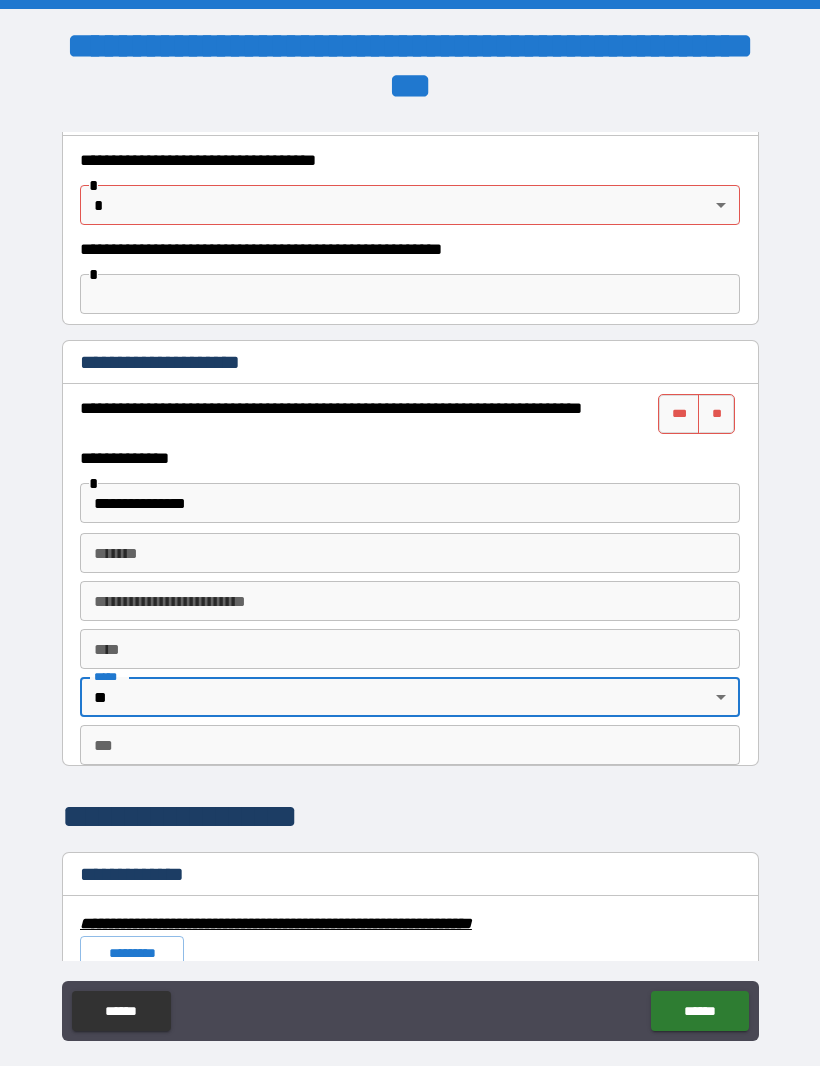 type on "**" 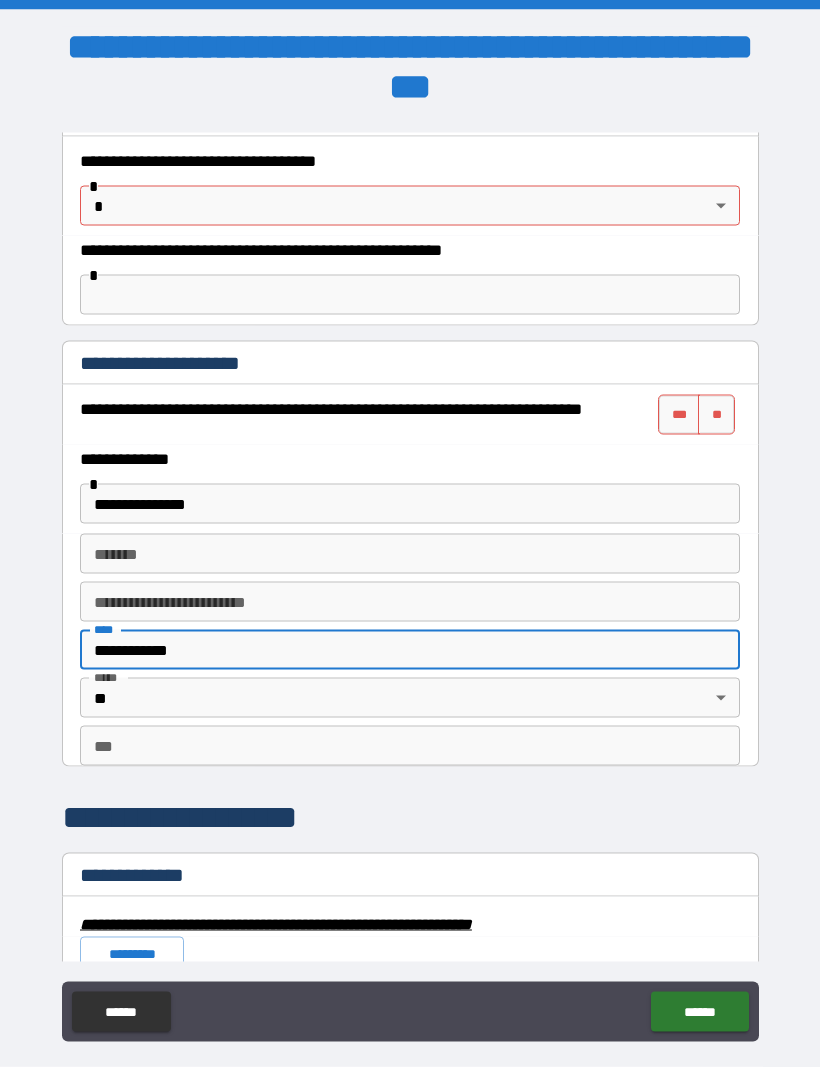 type on "**********" 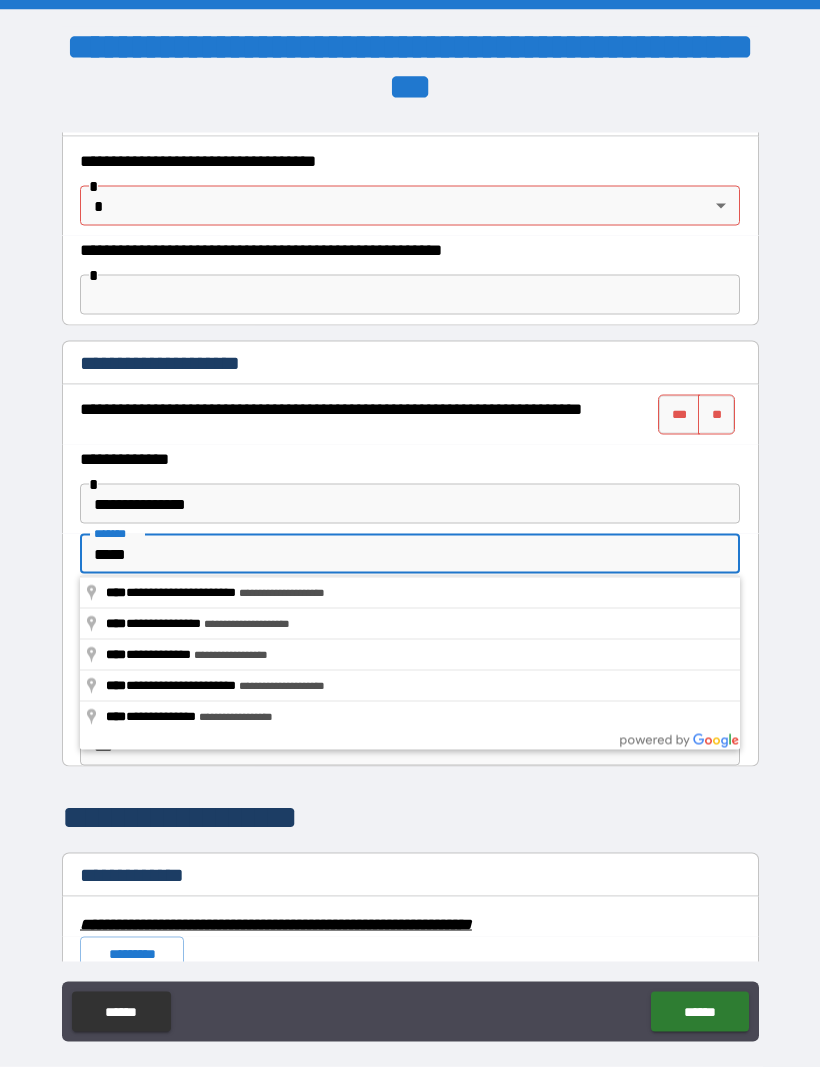 type on "**********" 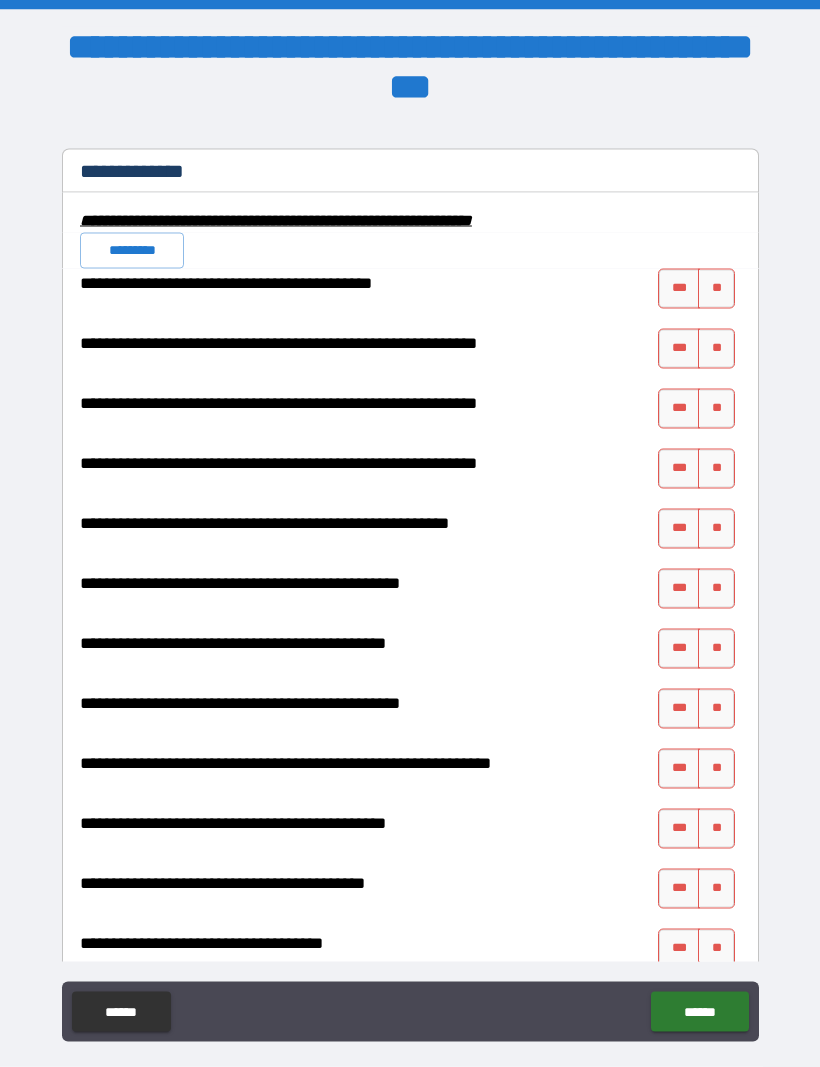 scroll, scrollTop: 1998, scrollLeft: 0, axis: vertical 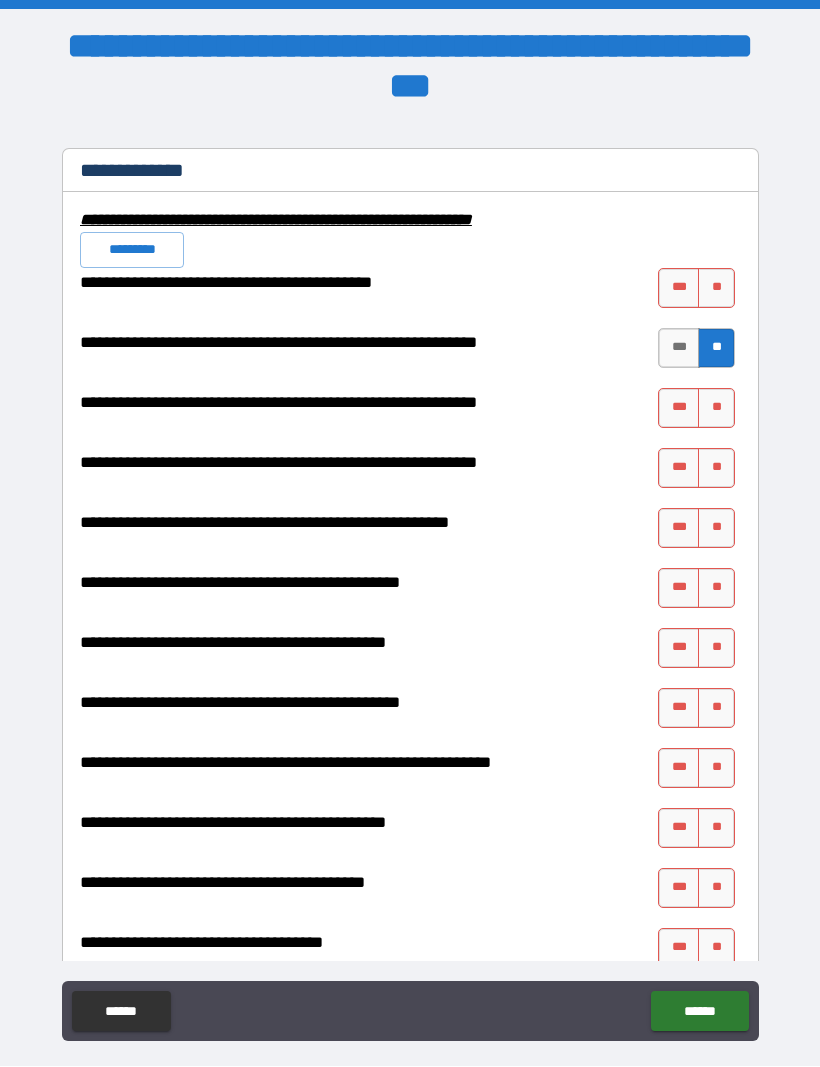 click on "**" at bounding box center (716, 409) 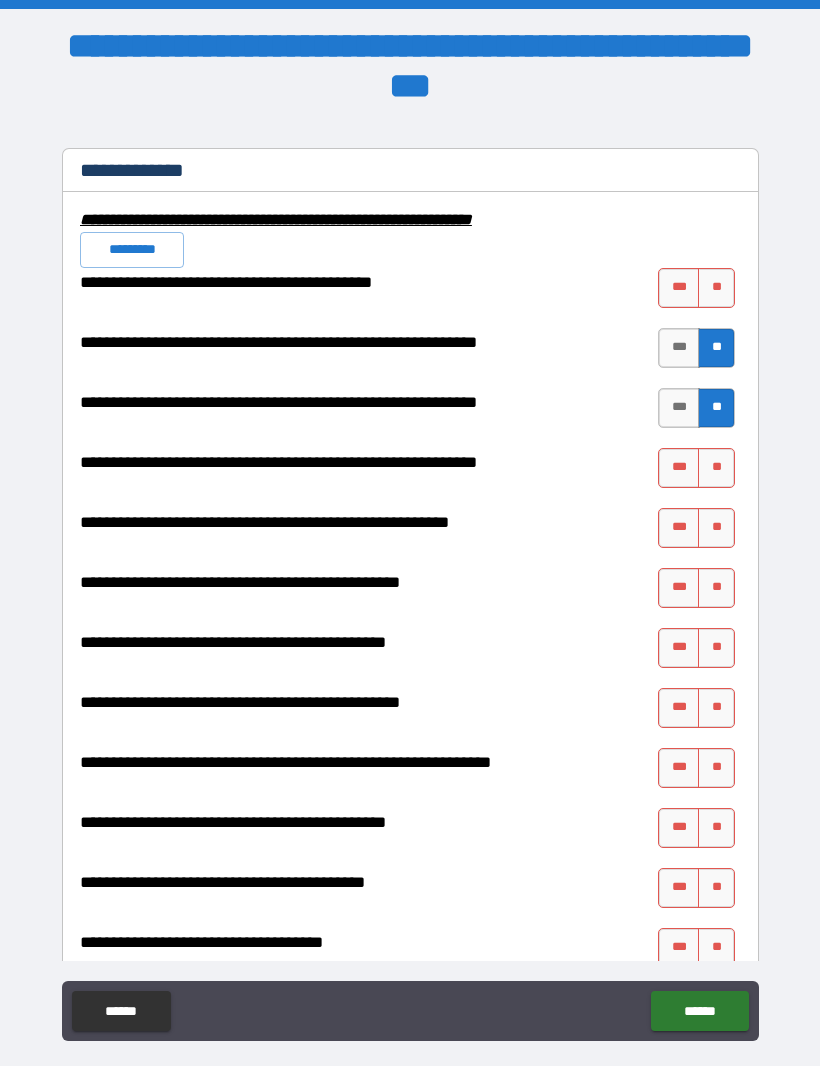 click on "**" at bounding box center [716, 469] 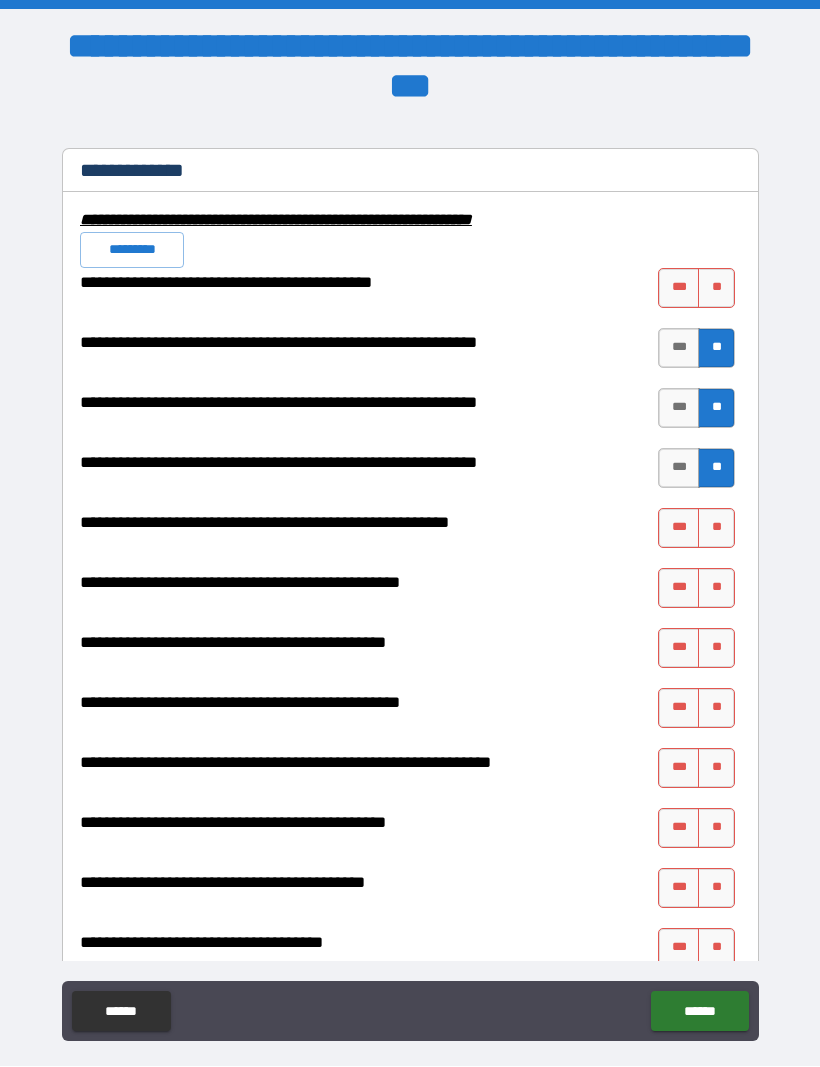 click on "**" at bounding box center (716, 529) 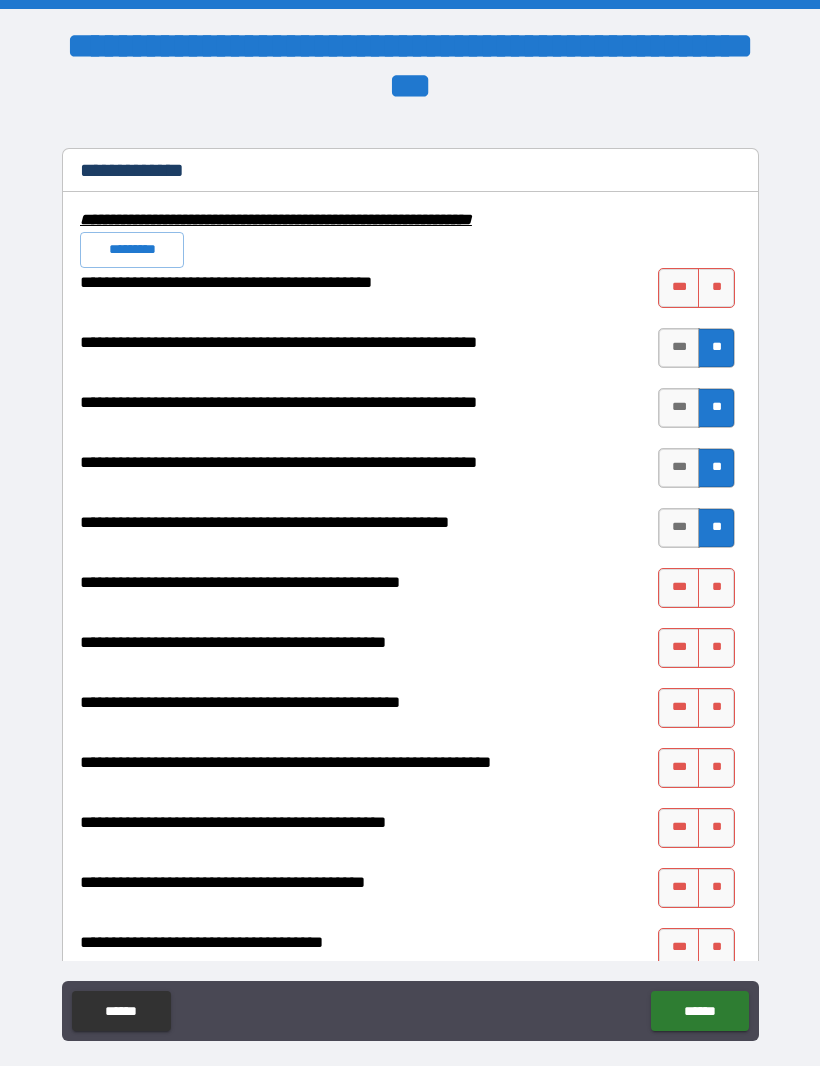 click on "**" at bounding box center [716, 589] 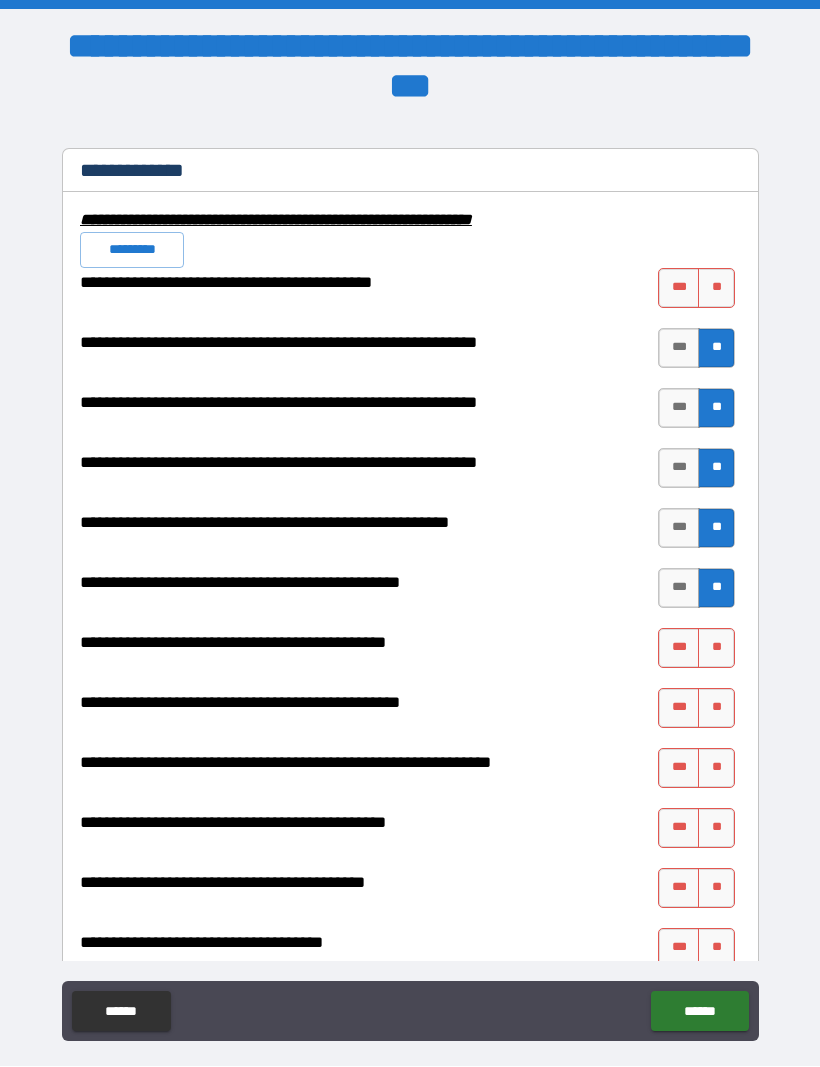scroll, scrollTop: 0, scrollLeft: 0, axis: both 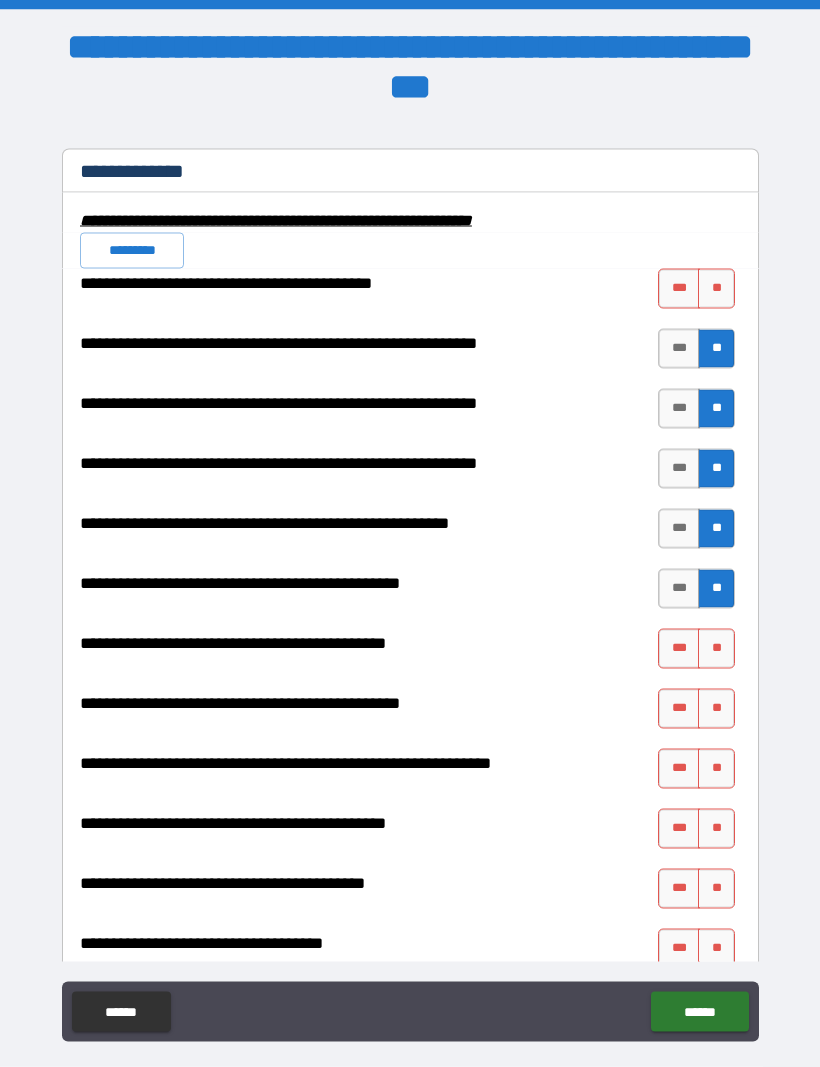 click on "***" at bounding box center [679, 649] 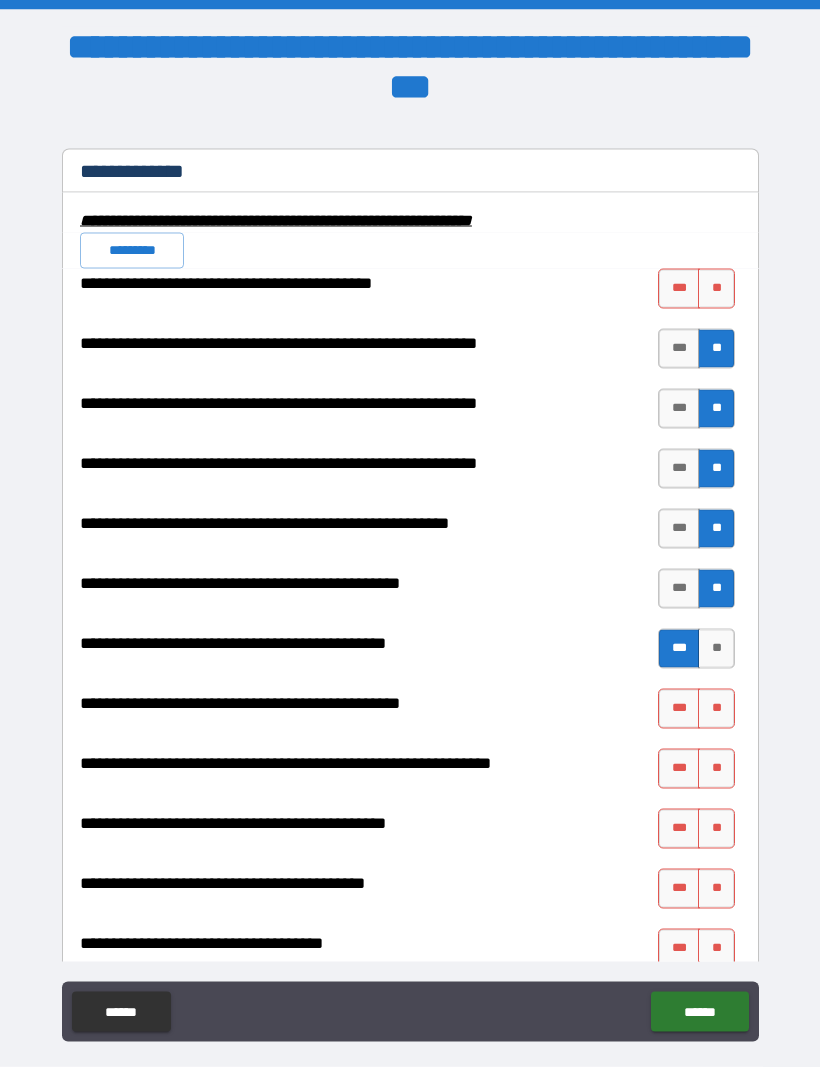 scroll, scrollTop: 0, scrollLeft: 0, axis: both 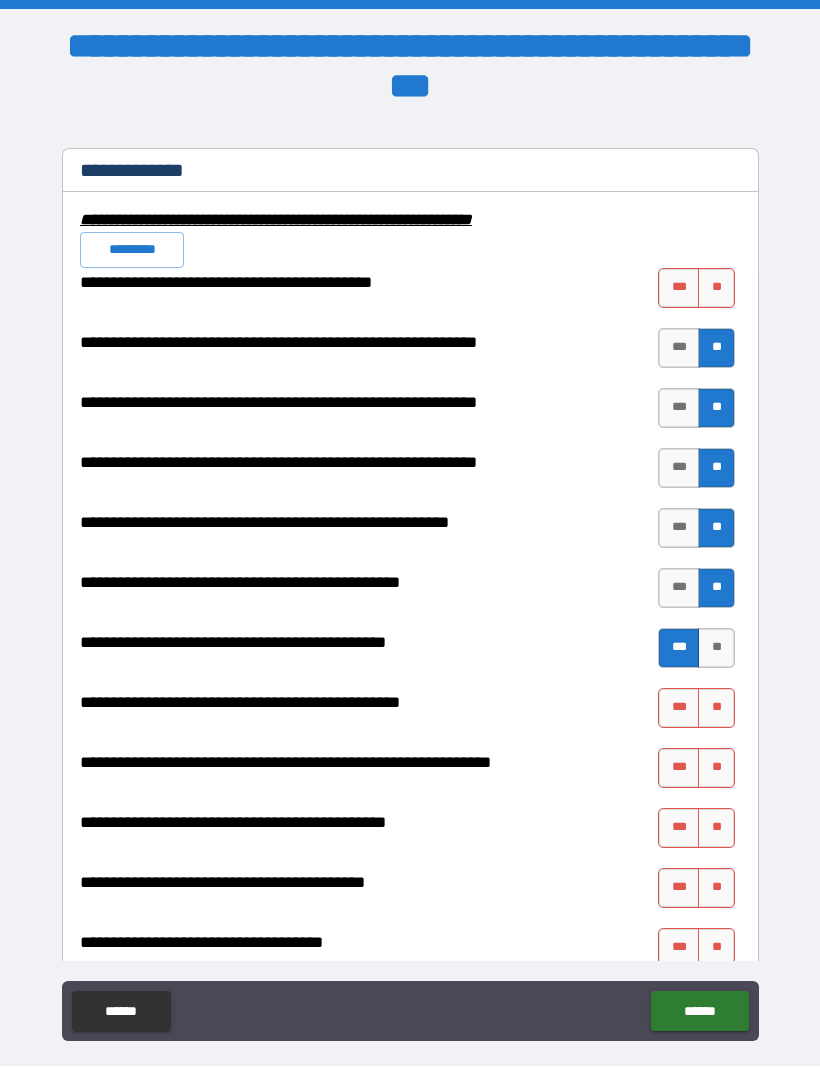click on "**" at bounding box center [716, 709] 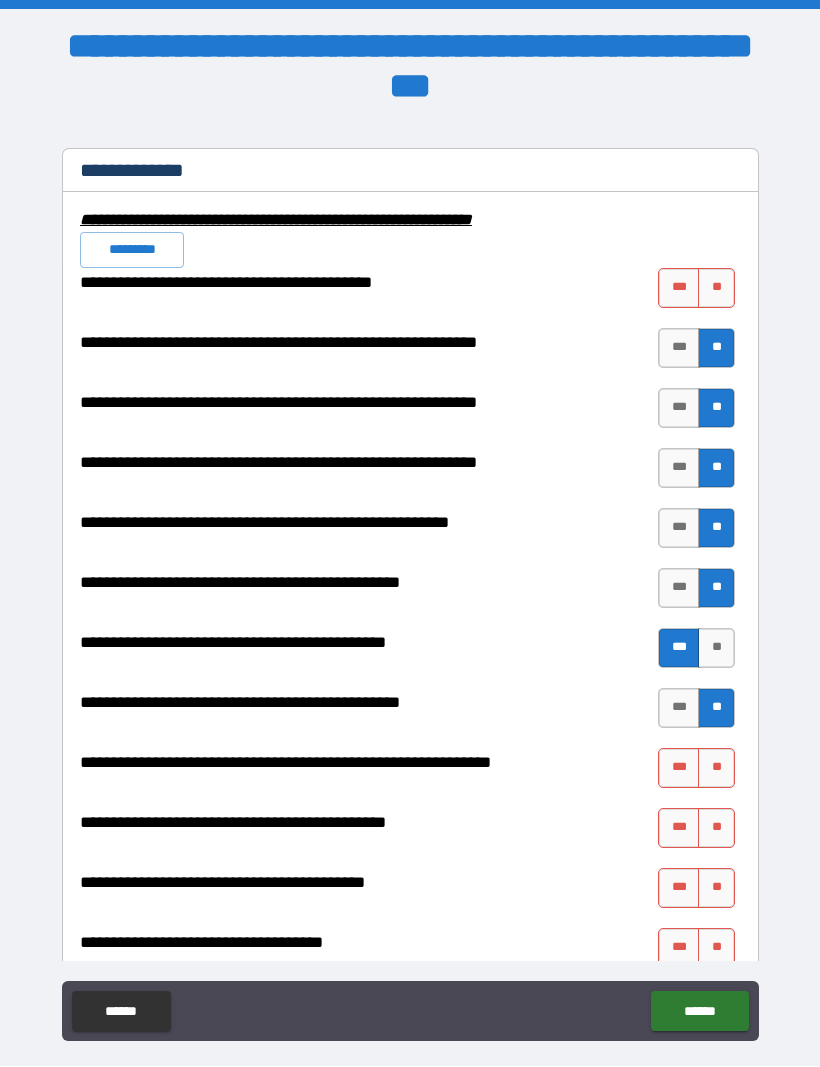 click on "**" at bounding box center [716, 769] 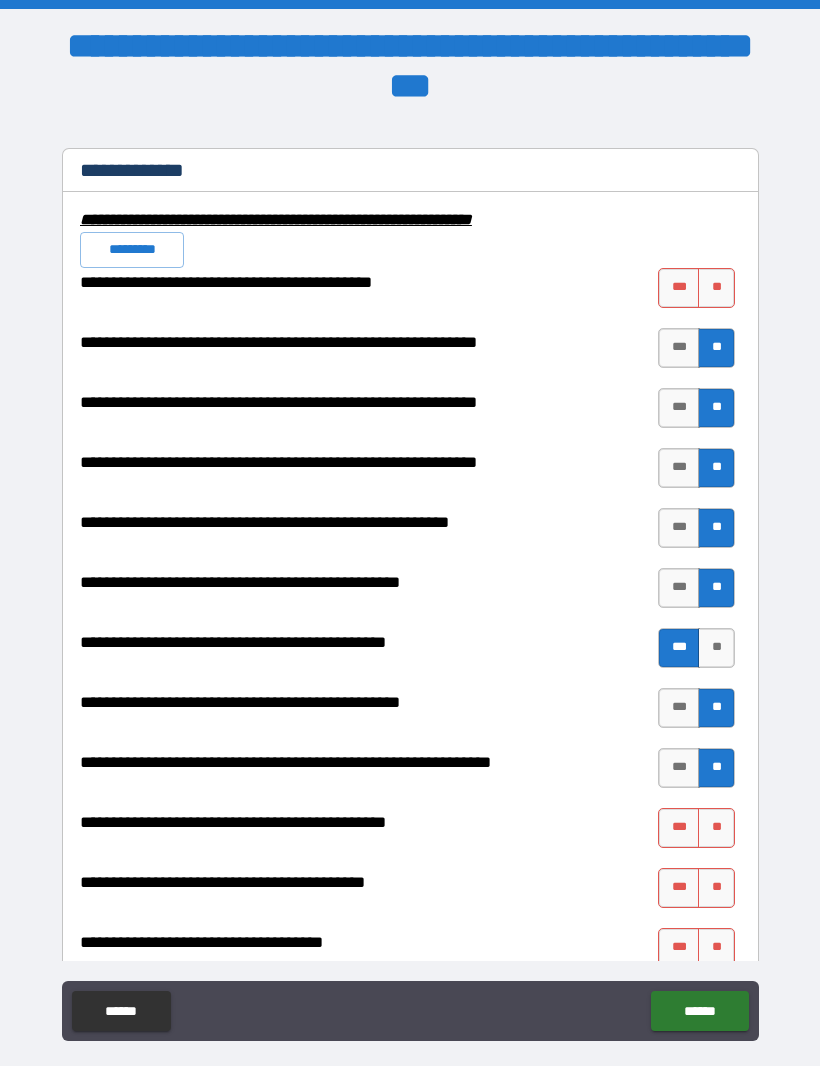 click on "***" at bounding box center (679, 829) 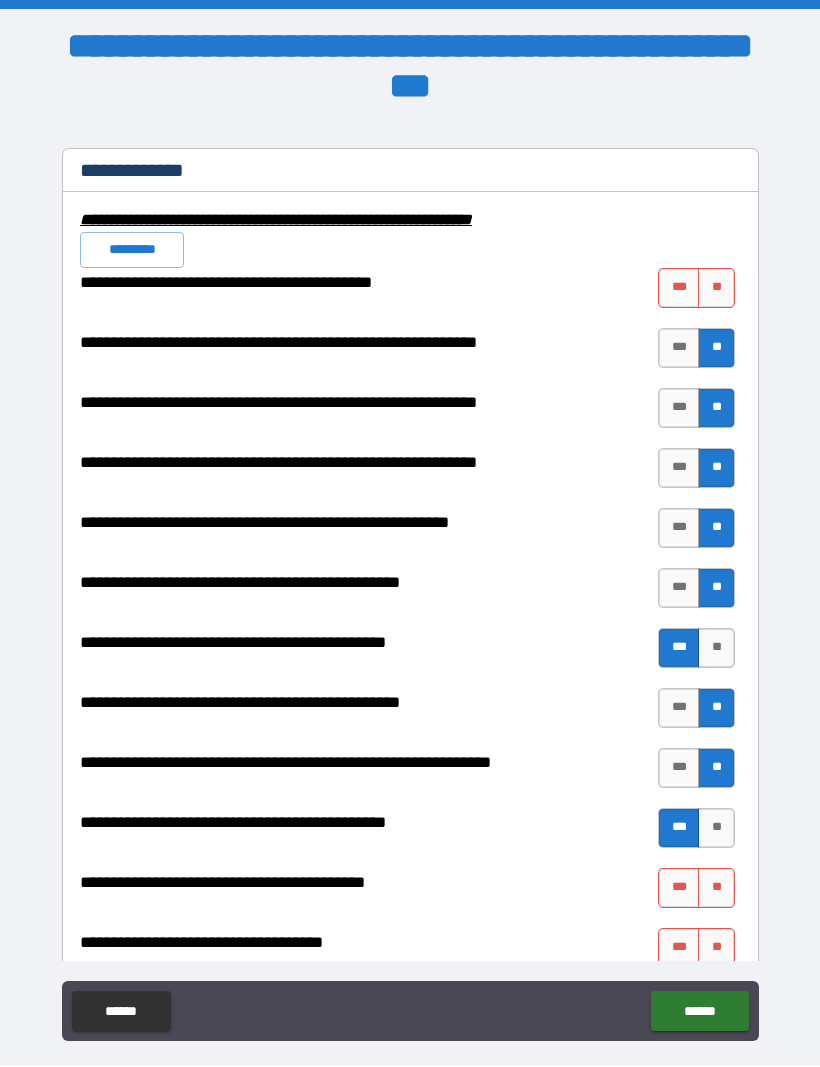 click on "**" at bounding box center (716, 889) 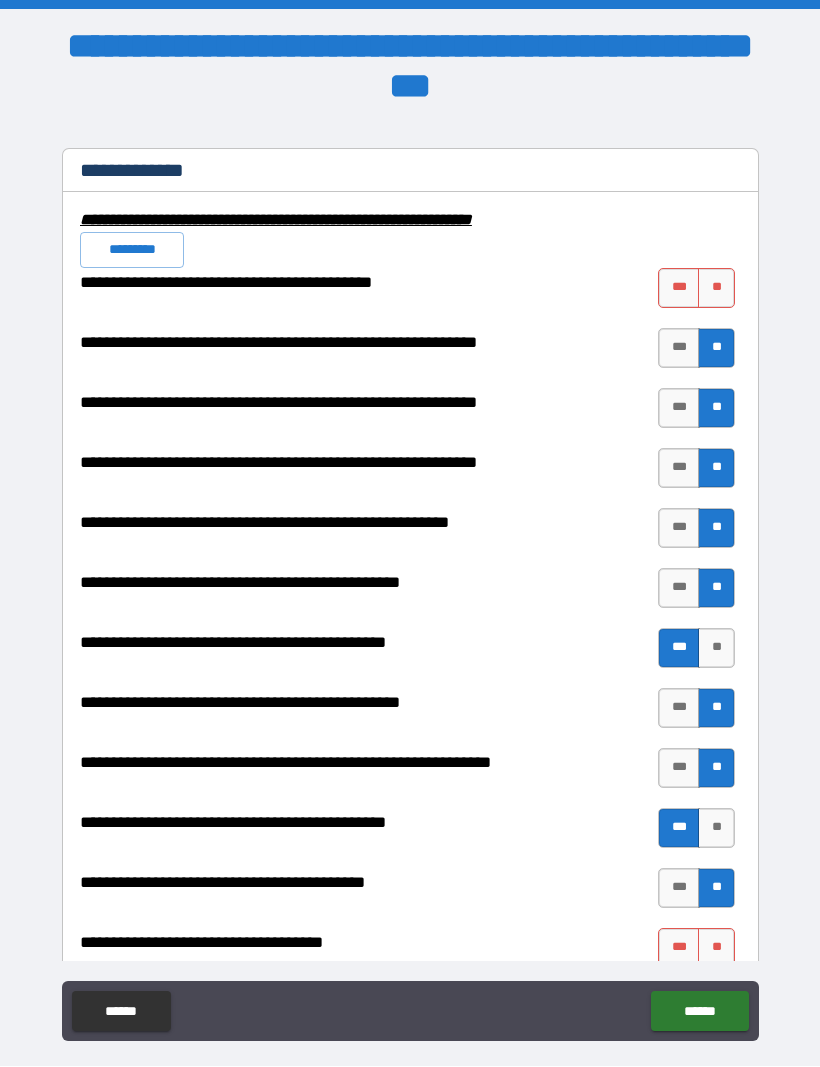 click on "**" at bounding box center [716, 949] 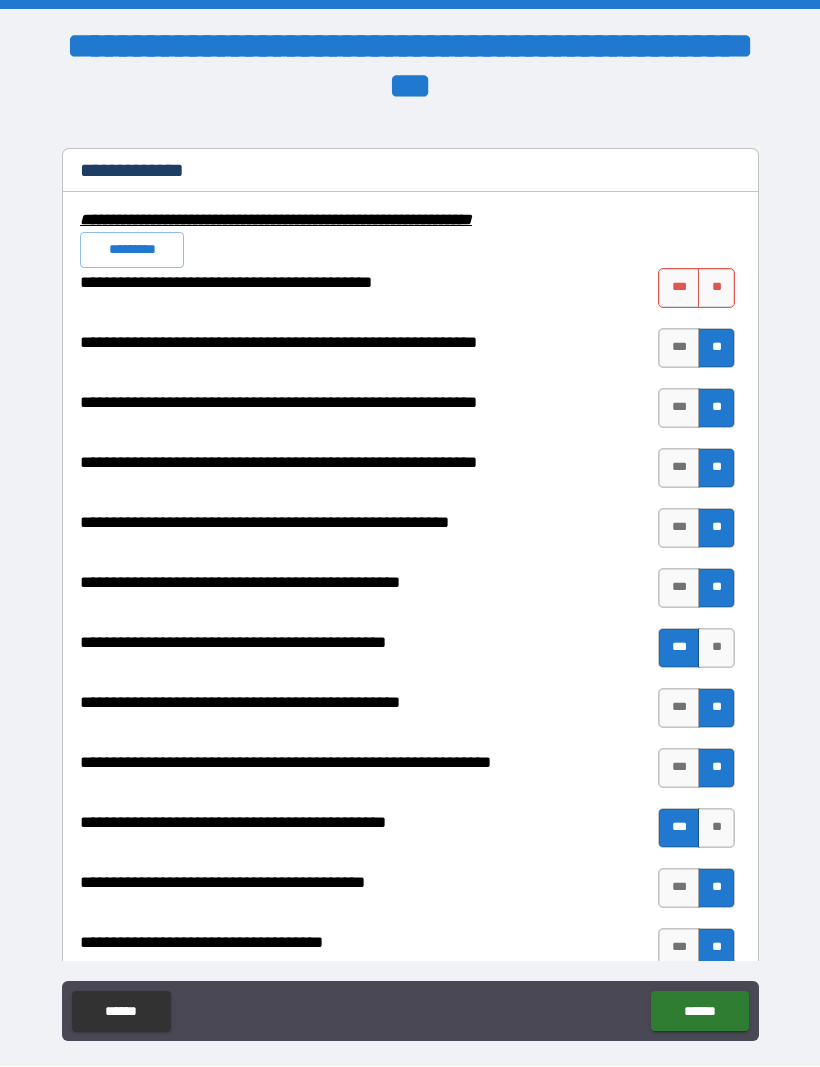 click on "***" at bounding box center (679, 289) 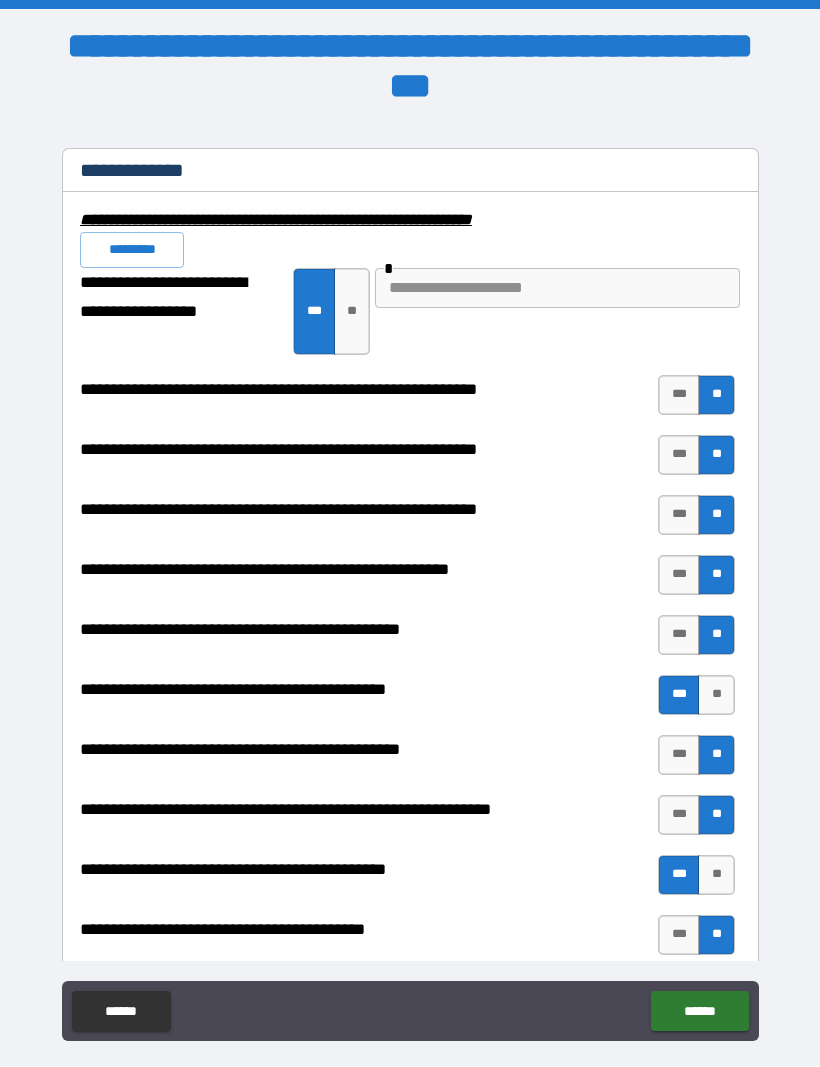 click at bounding box center (557, 289) 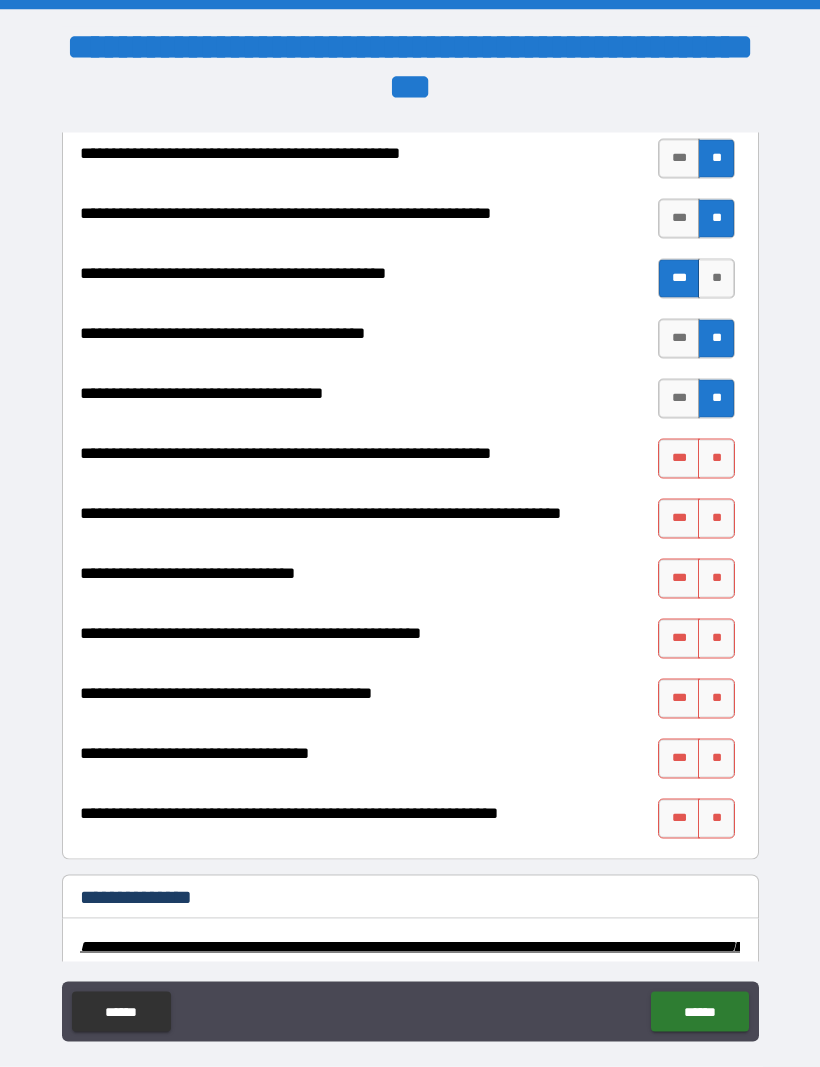 scroll, scrollTop: 2598, scrollLeft: 0, axis: vertical 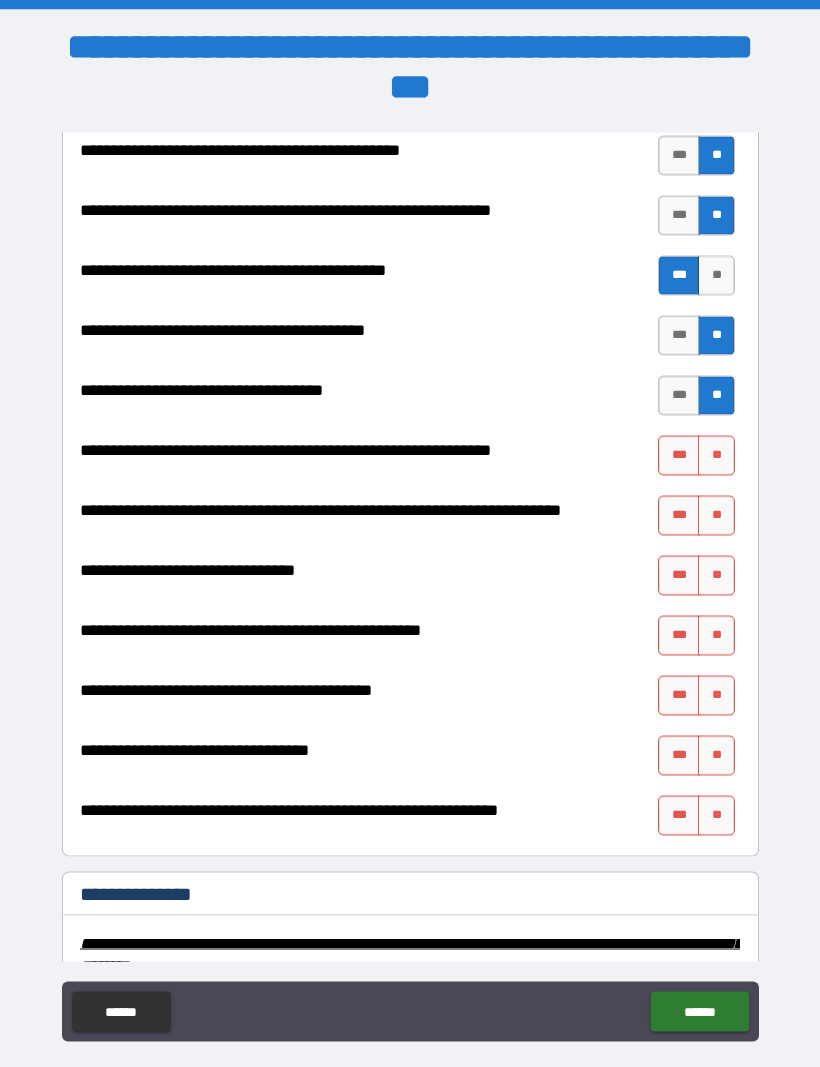 type on "*********" 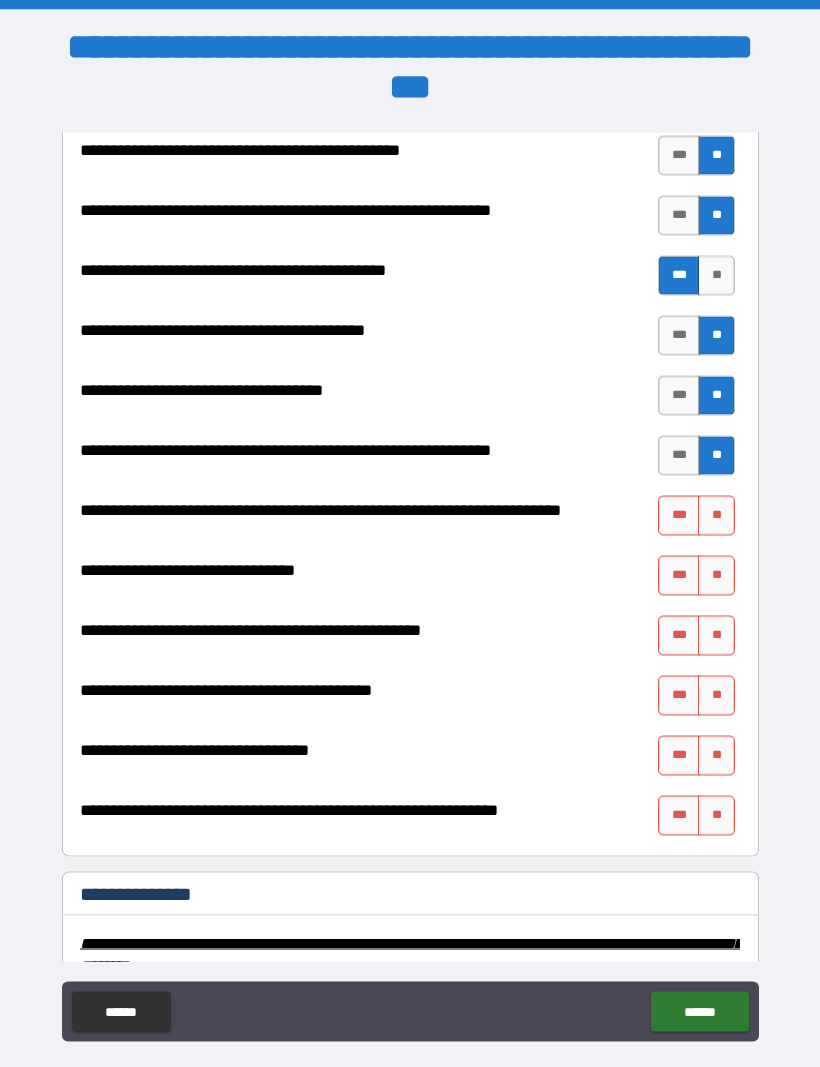 scroll, scrollTop: 0, scrollLeft: 0, axis: both 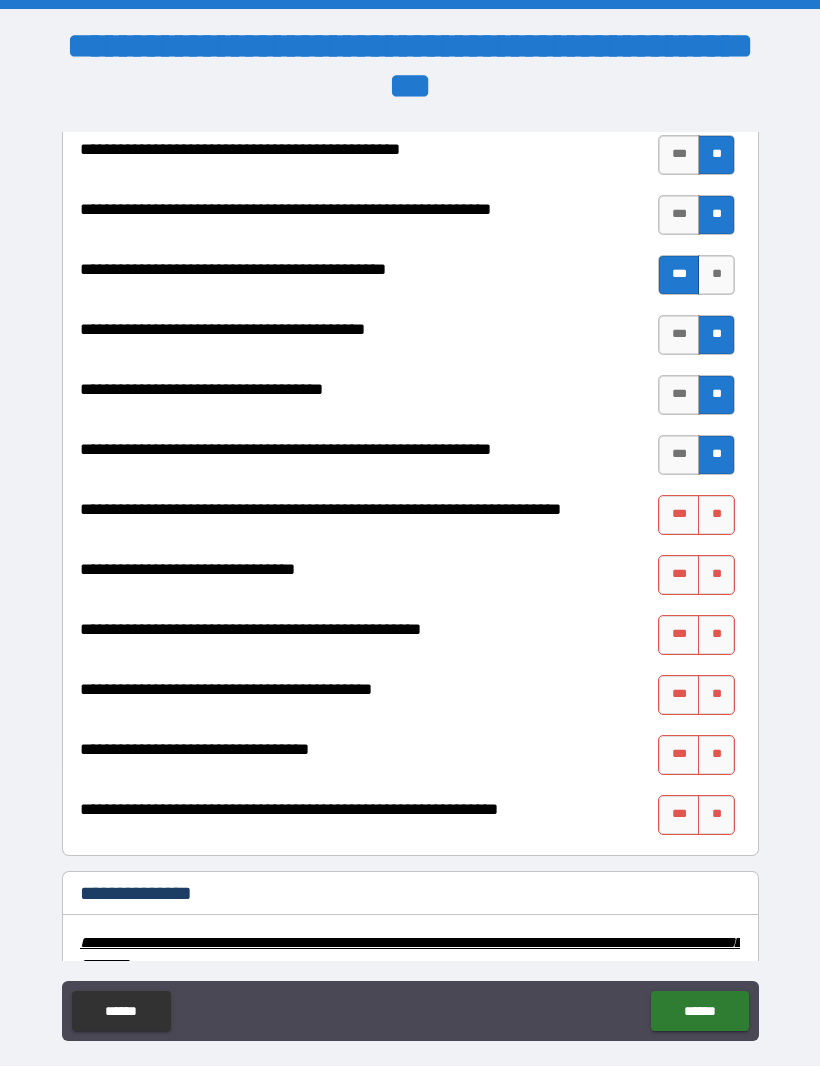 click on "**" at bounding box center (716, 516) 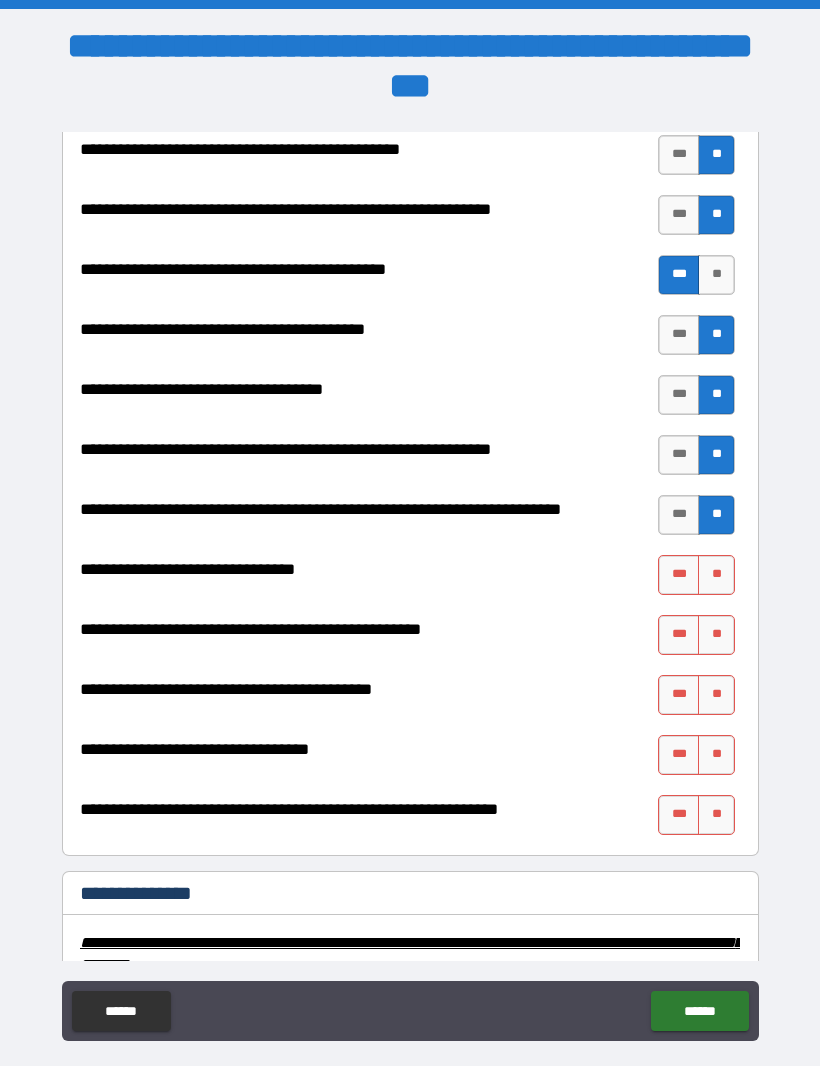 click on "***" at bounding box center (679, 576) 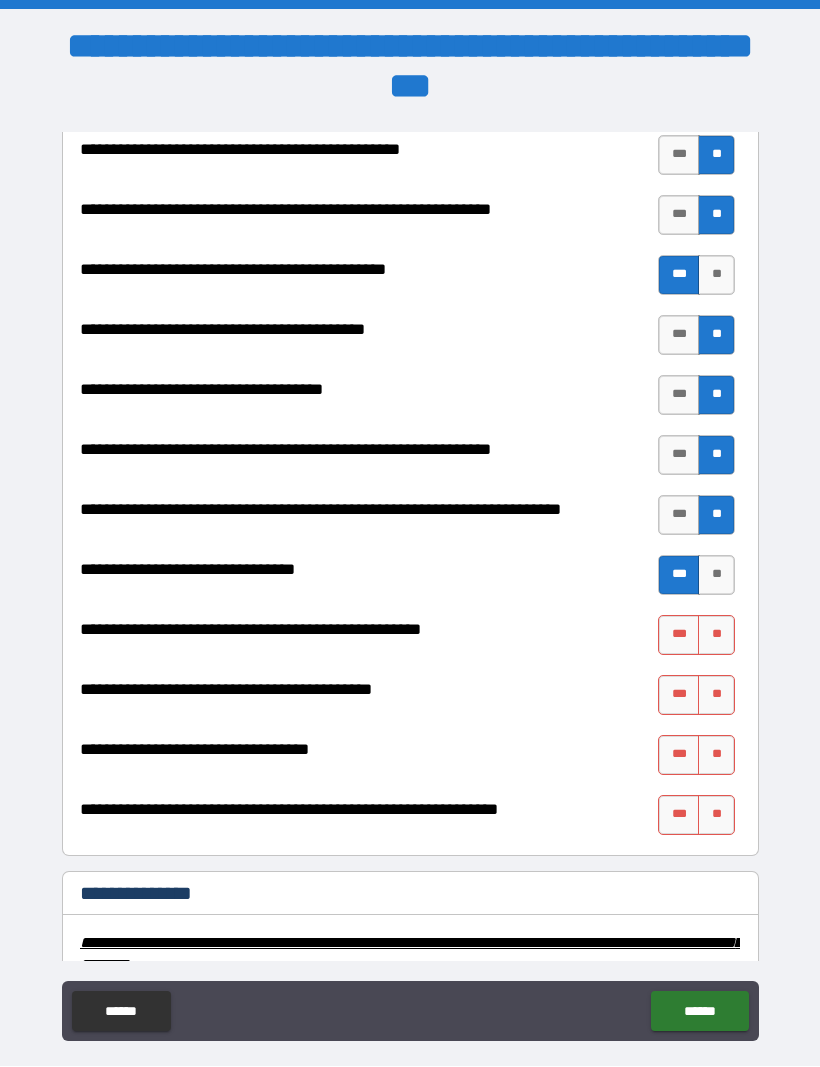 click on "***" at bounding box center (679, 636) 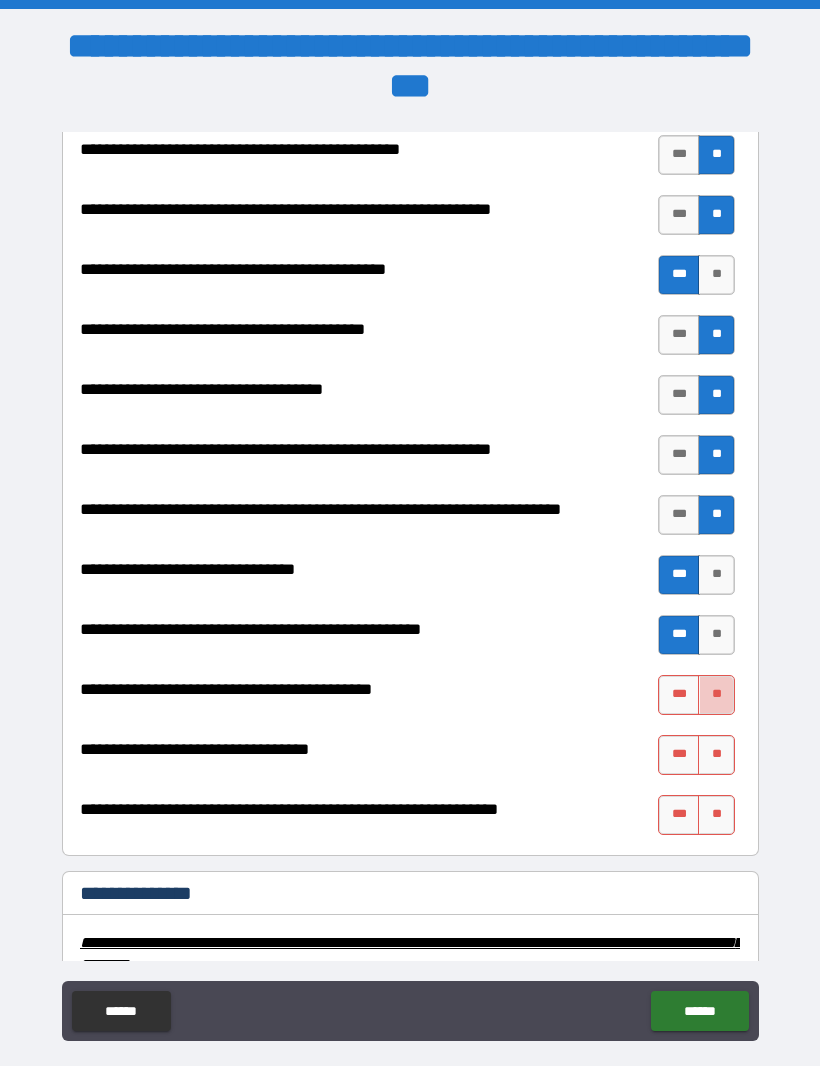 click on "**" at bounding box center [716, 696] 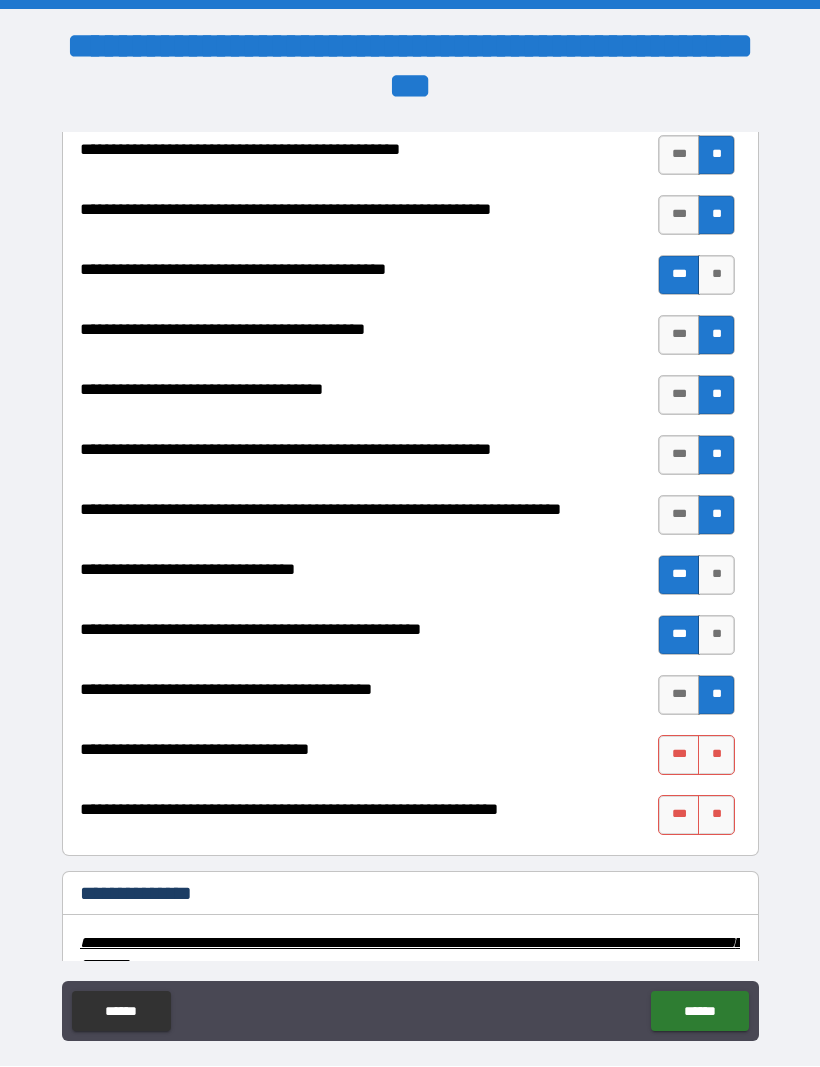 click on "**" at bounding box center (716, 756) 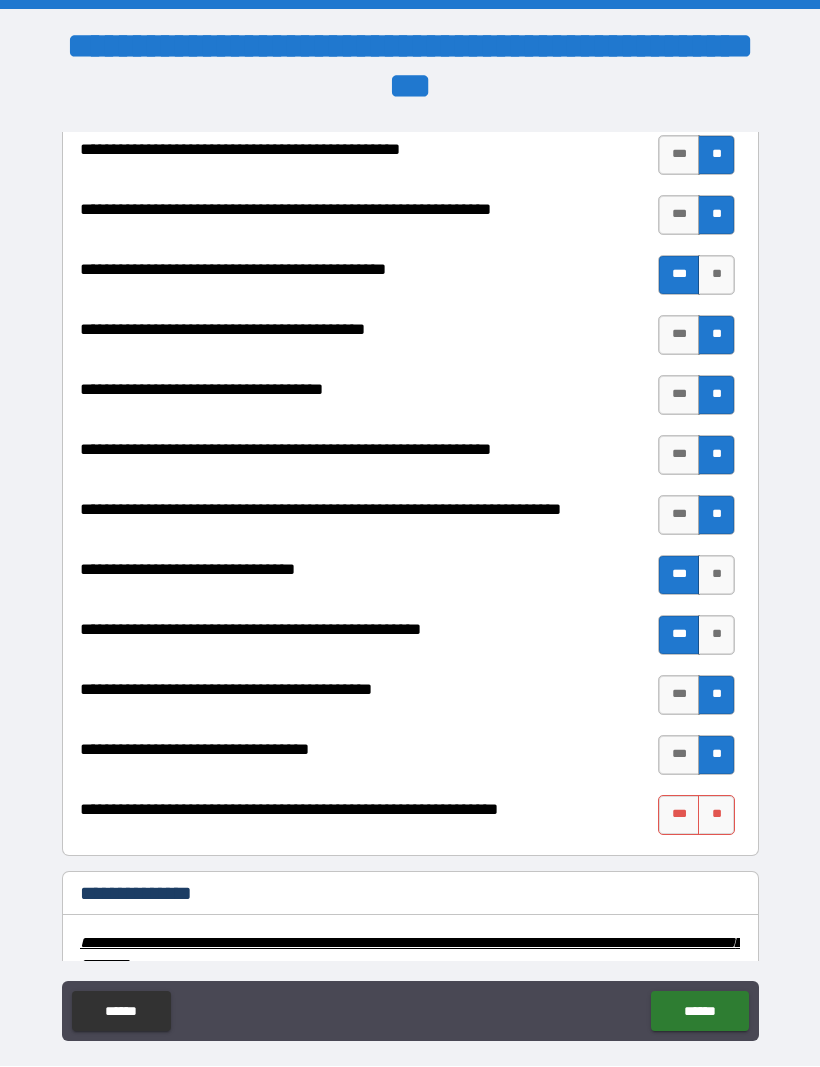 click on "**" at bounding box center [716, 816] 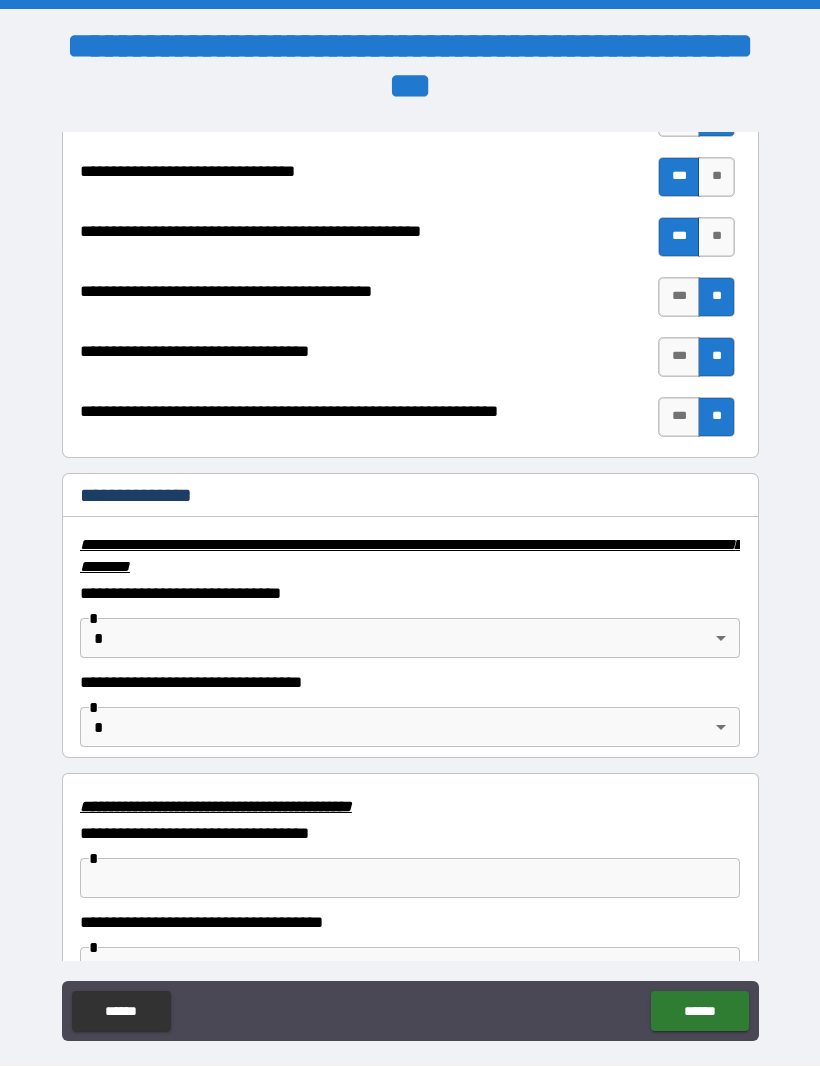 scroll, scrollTop: 2998, scrollLeft: 0, axis: vertical 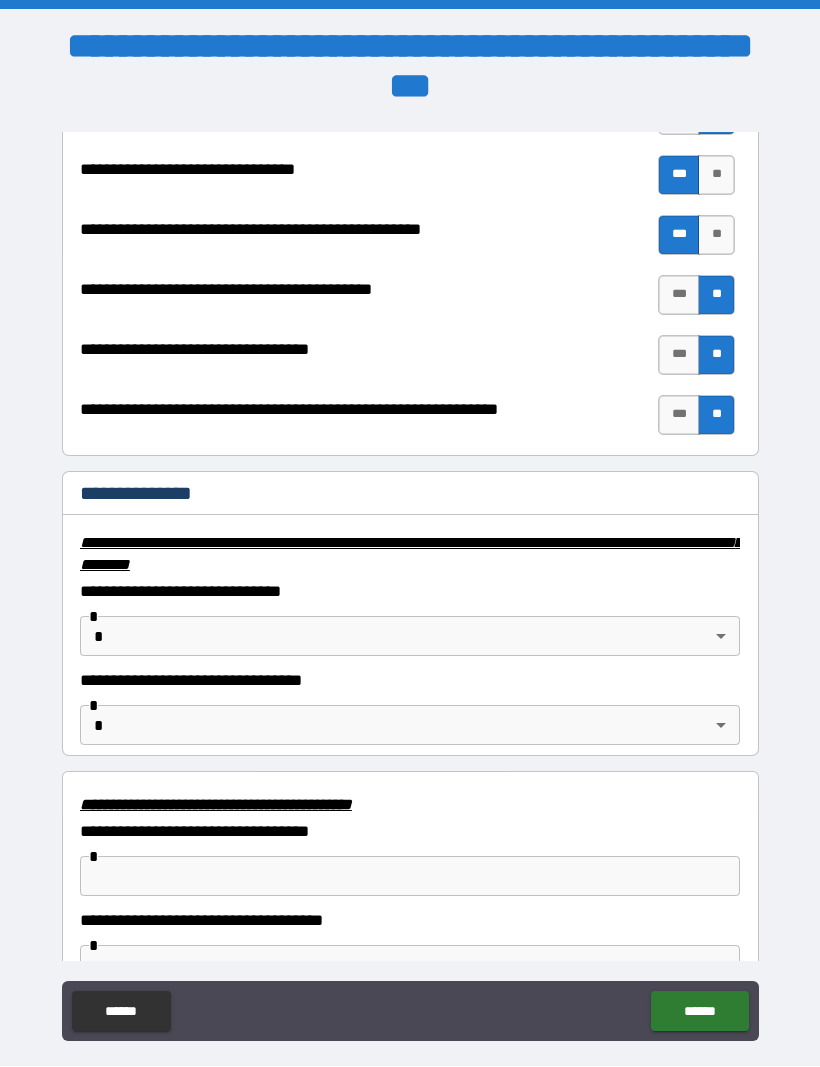 click on "**********" at bounding box center [410, 567] 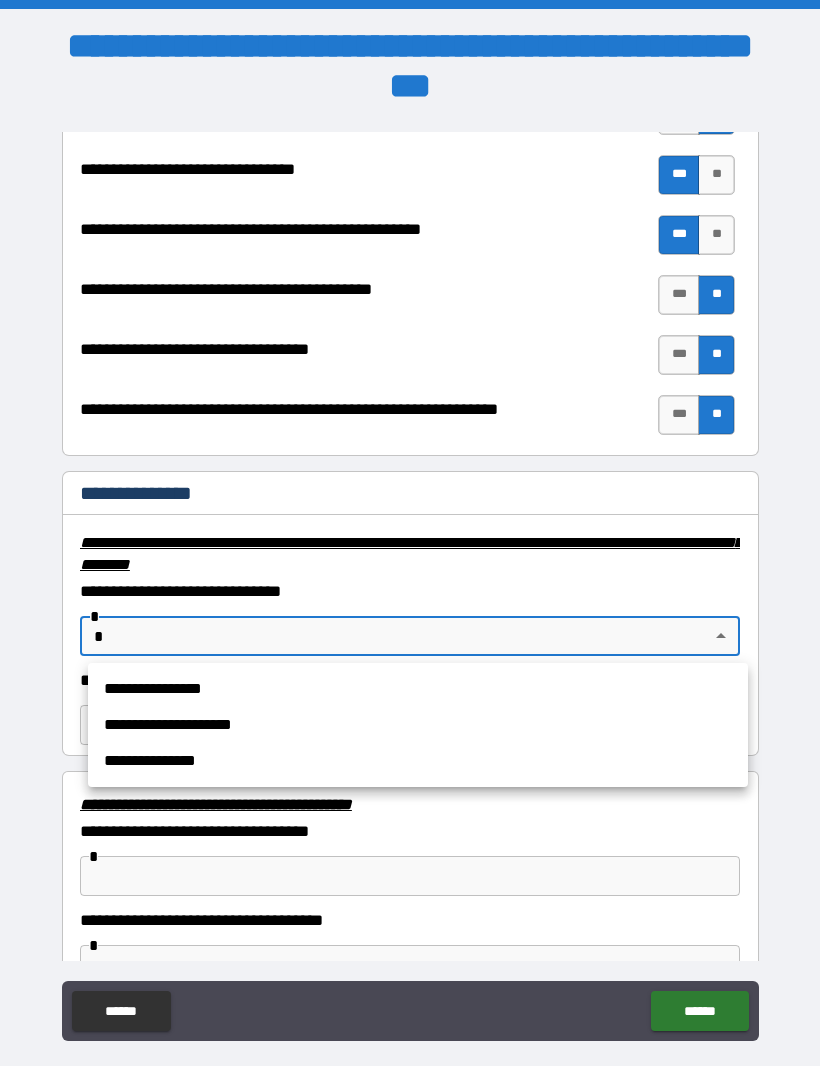 click on "**********" at bounding box center [418, 762] 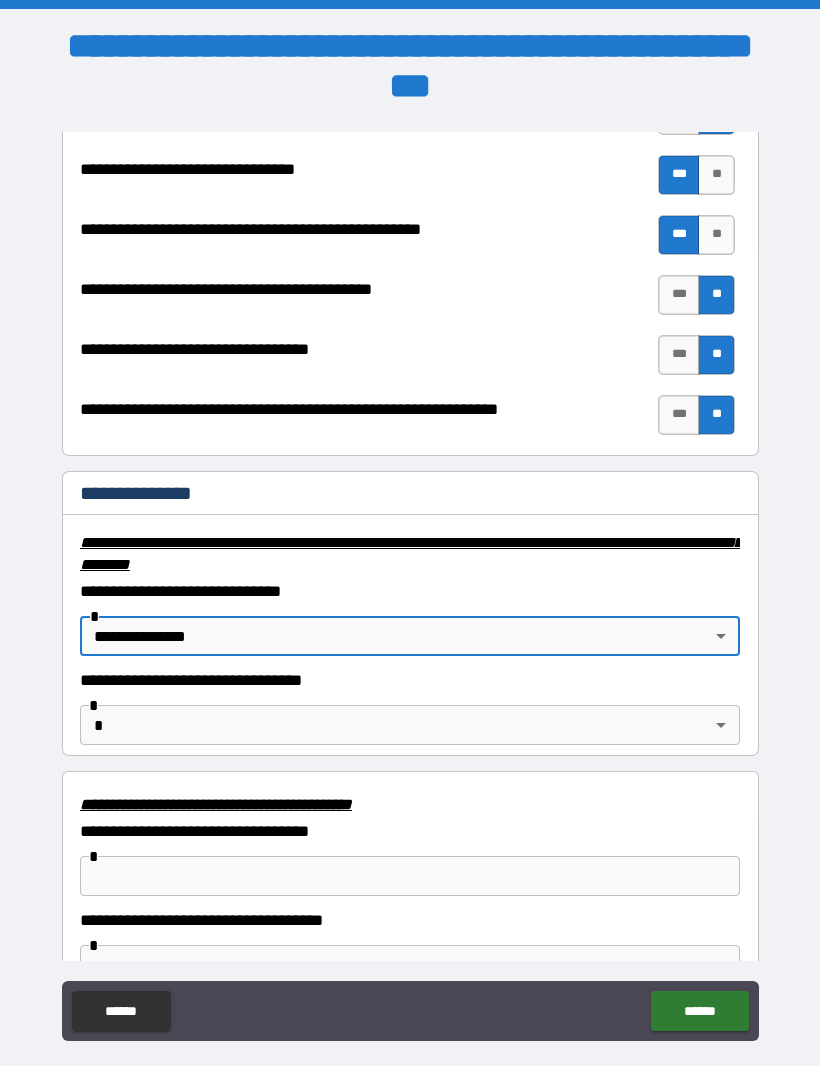 click on "**********" at bounding box center (410, 567) 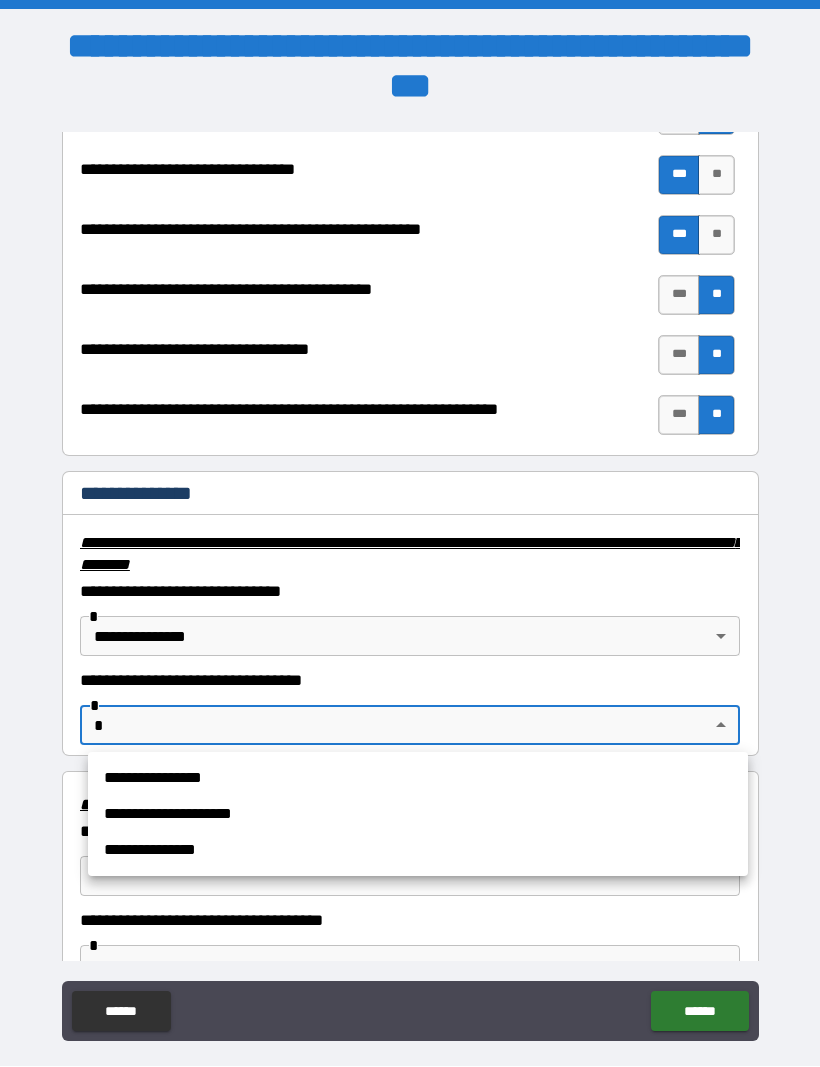 click on "**********" at bounding box center (418, 851) 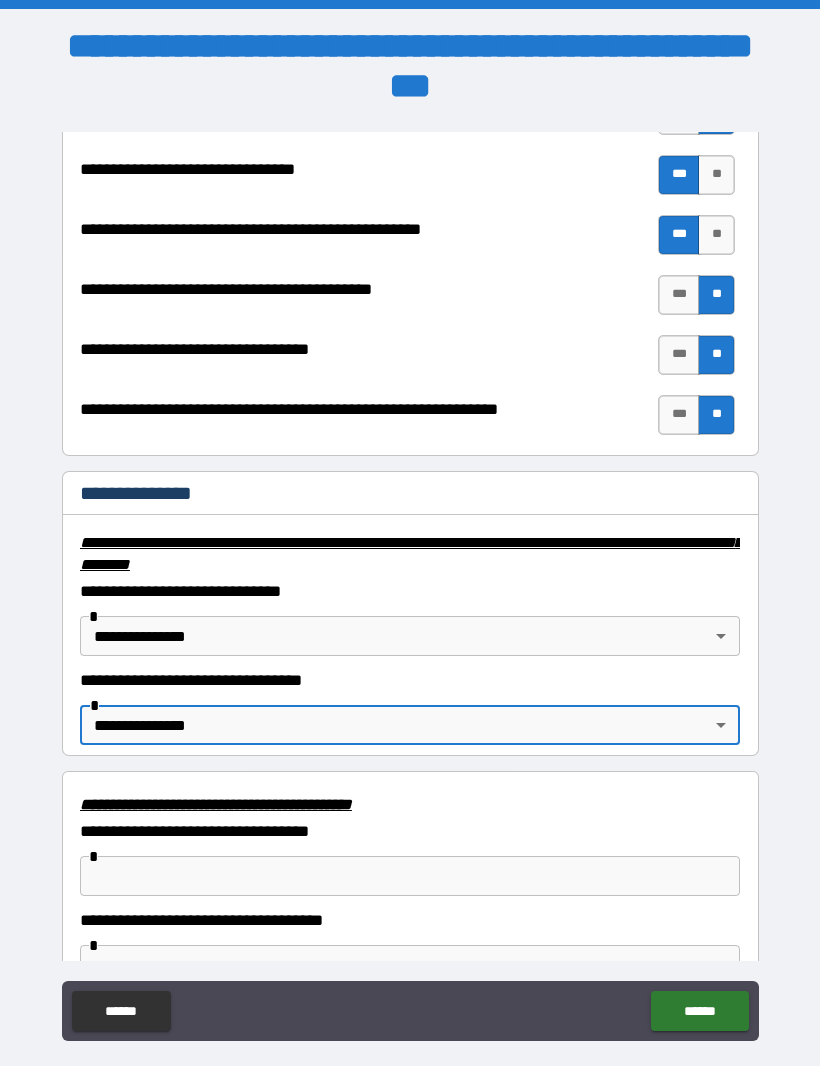 type on "**********" 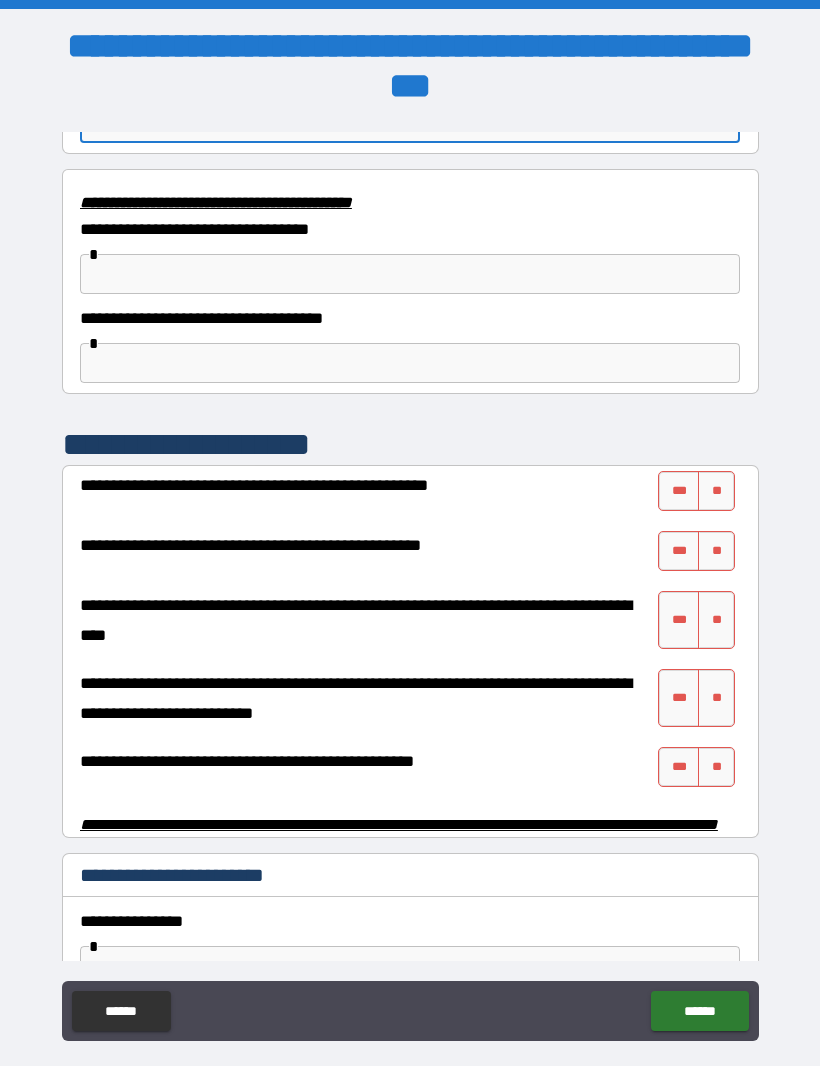 scroll, scrollTop: 3620, scrollLeft: 0, axis: vertical 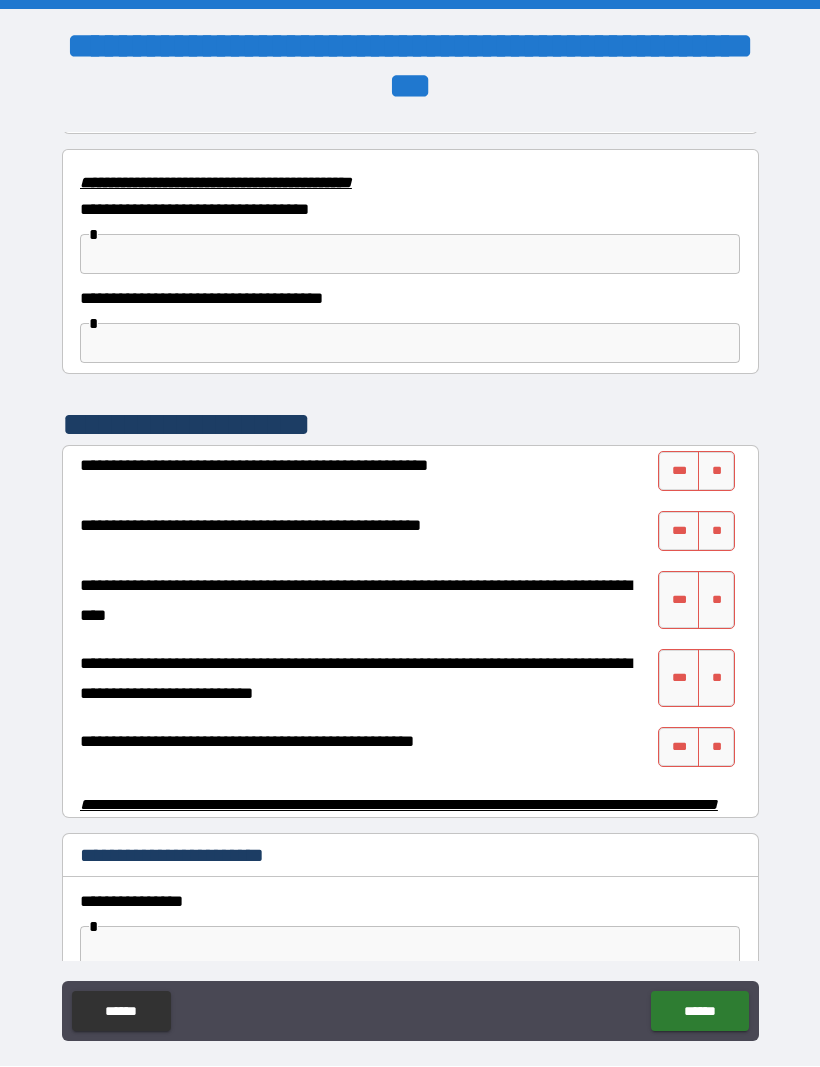 click on "**" at bounding box center [716, 472] 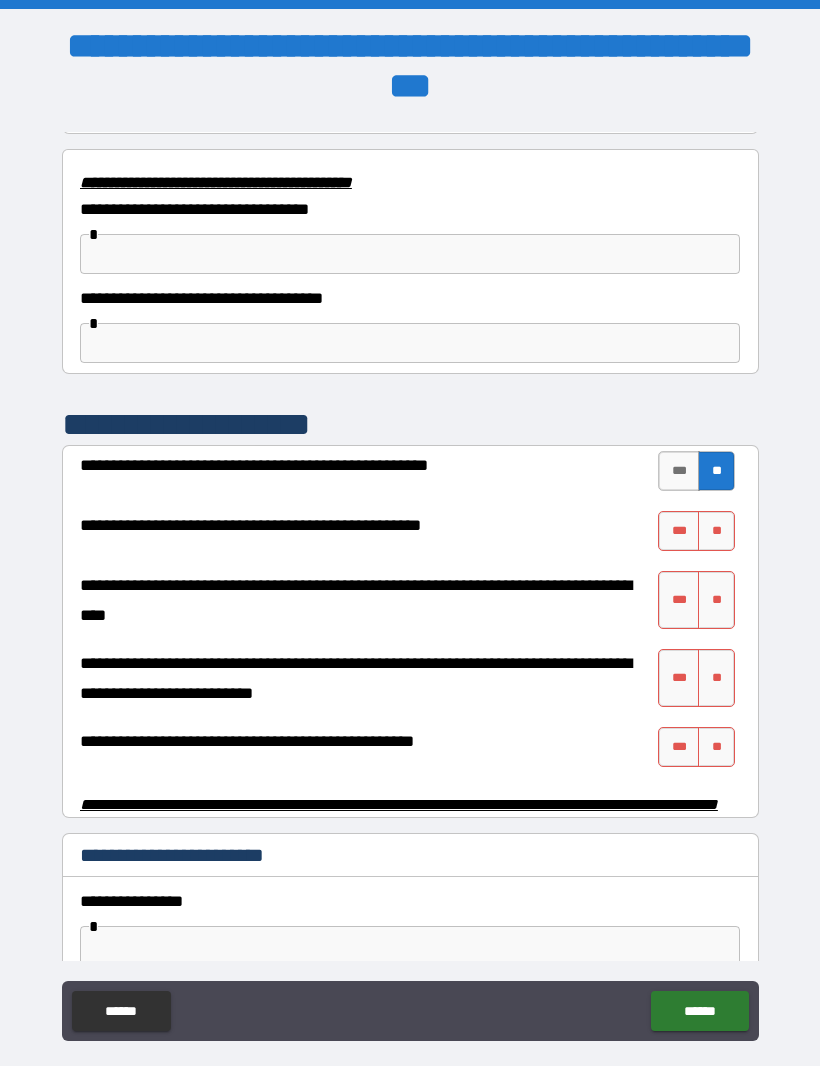 click on "***" at bounding box center [679, 532] 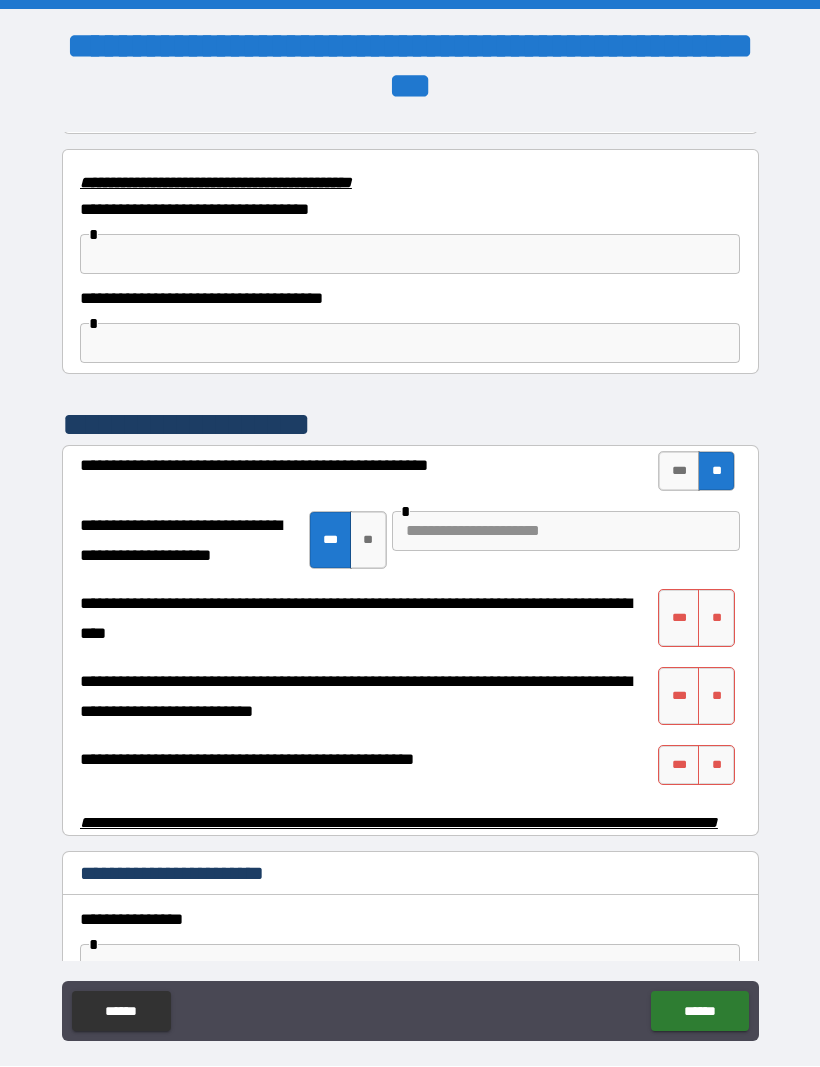 click at bounding box center [566, 532] 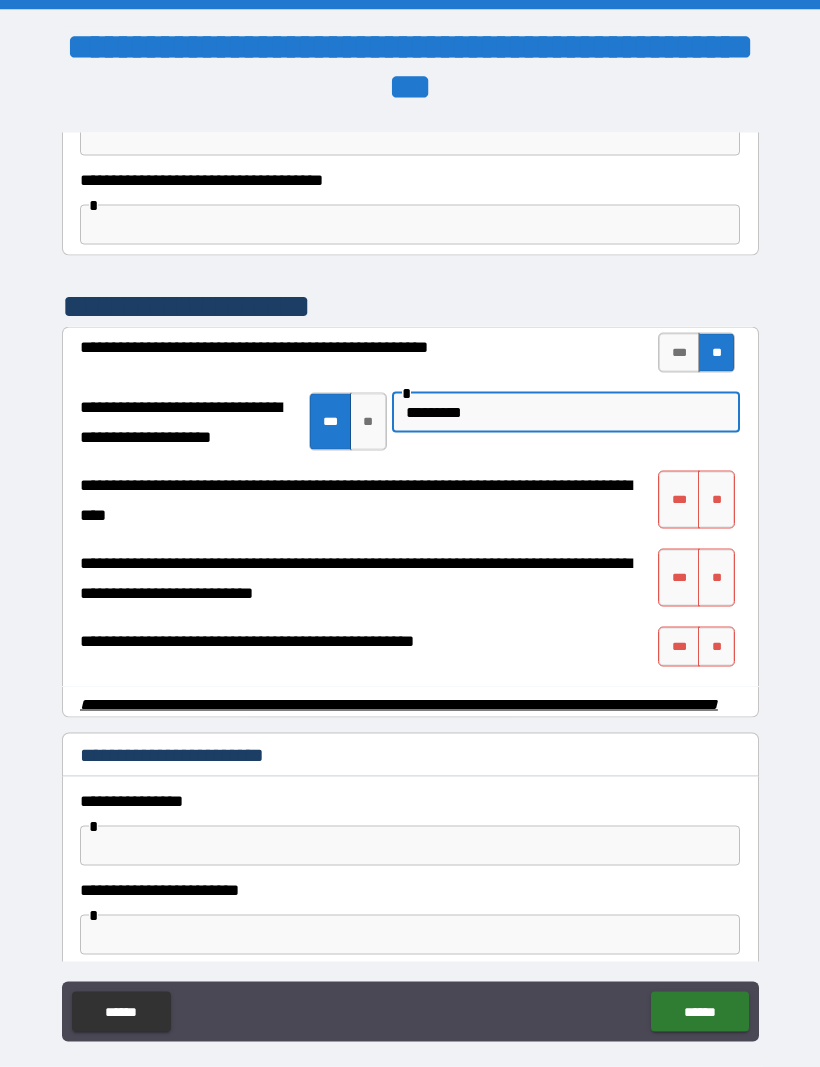 scroll, scrollTop: 3741, scrollLeft: 0, axis: vertical 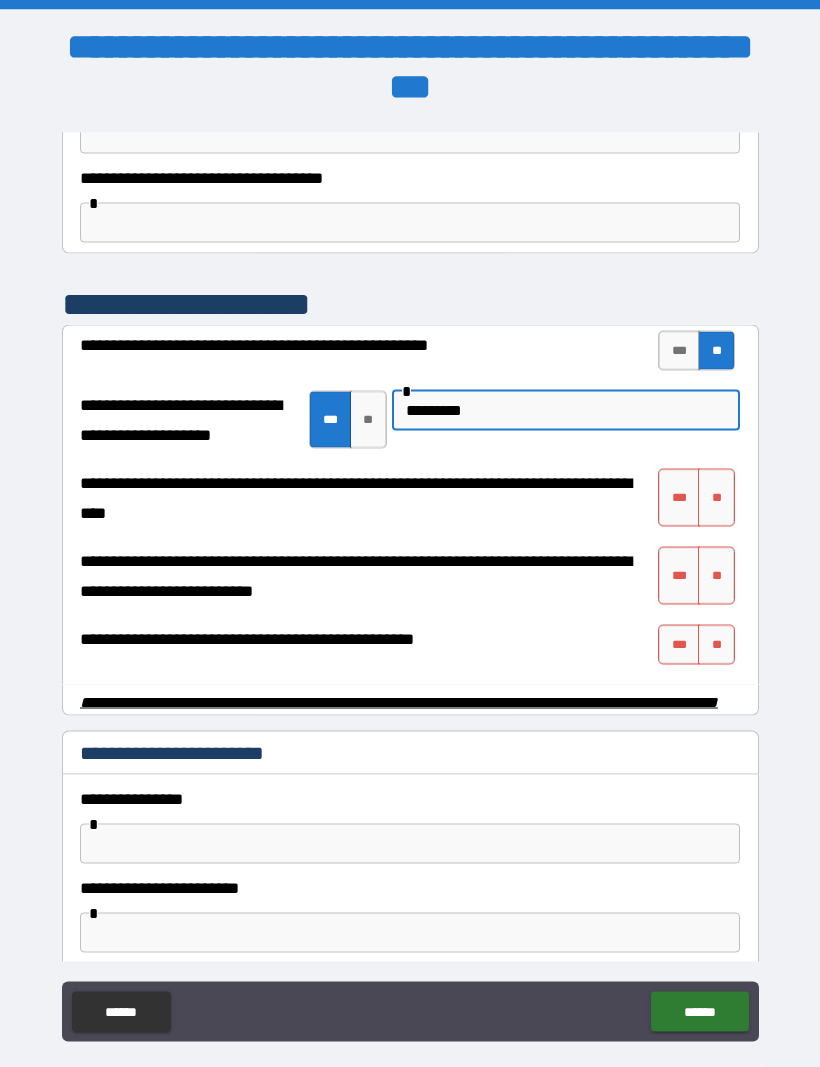 type on "*********" 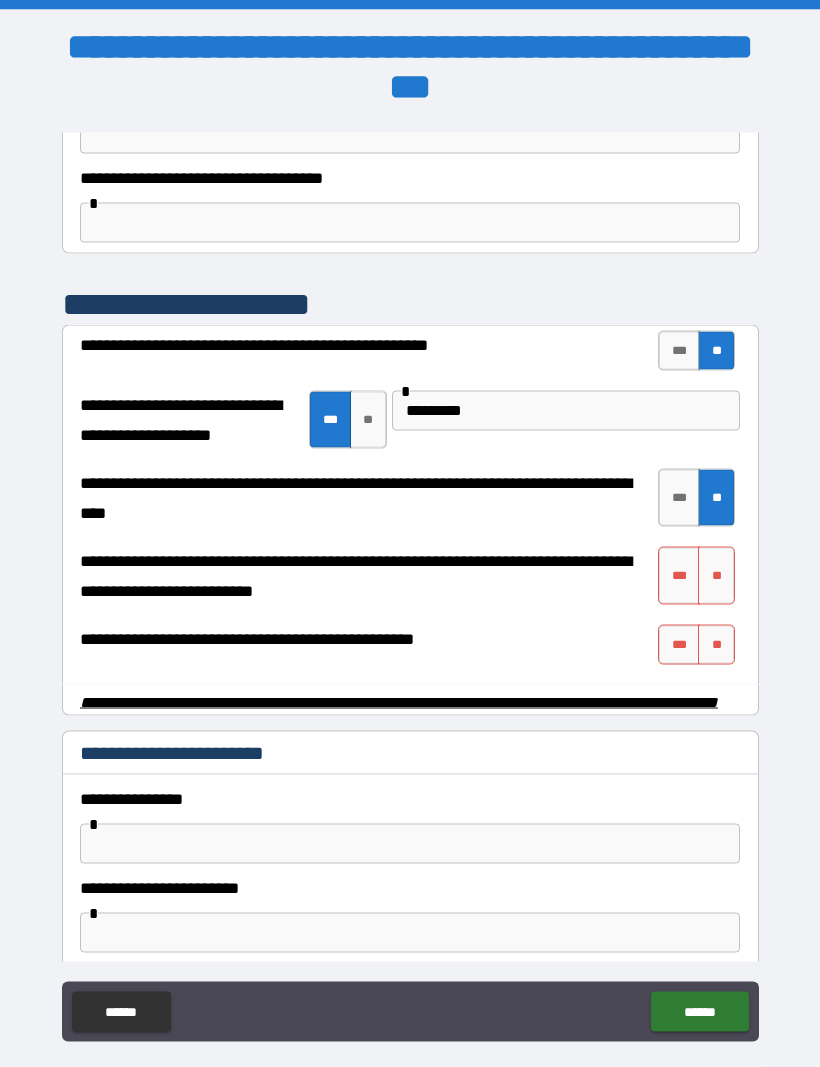 scroll, scrollTop: 0, scrollLeft: 0, axis: both 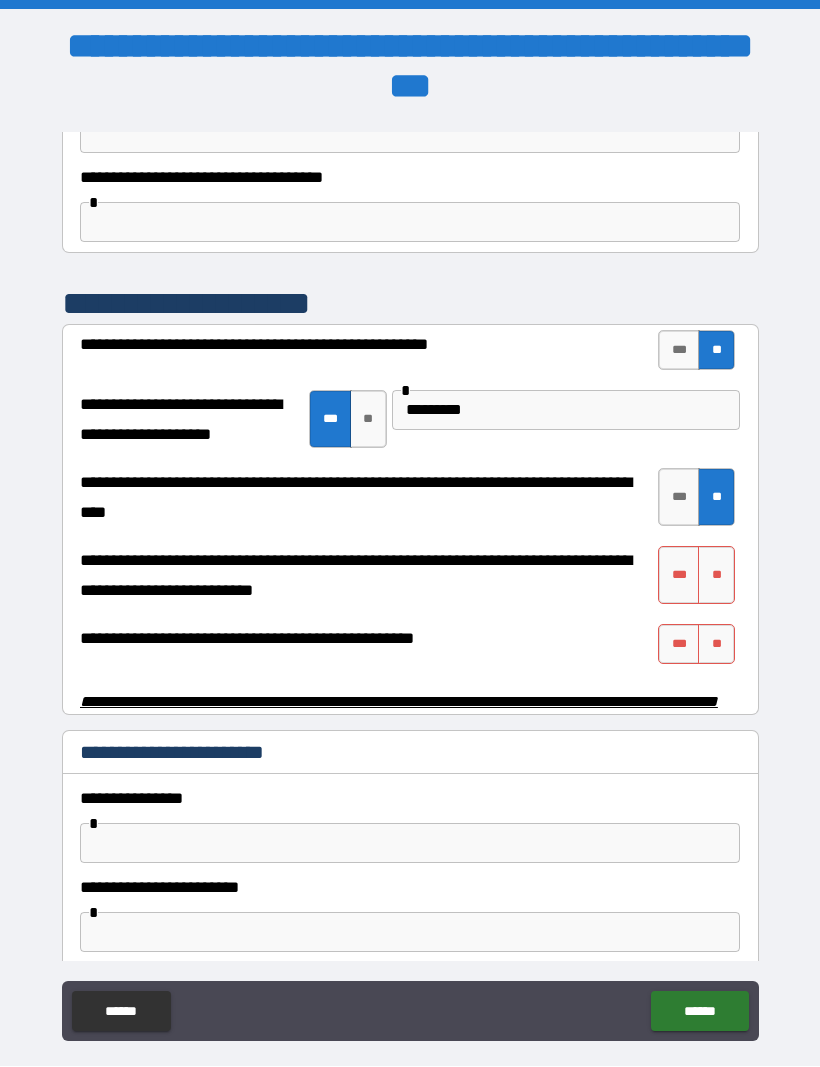 click on "**" at bounding box center [716, 576] 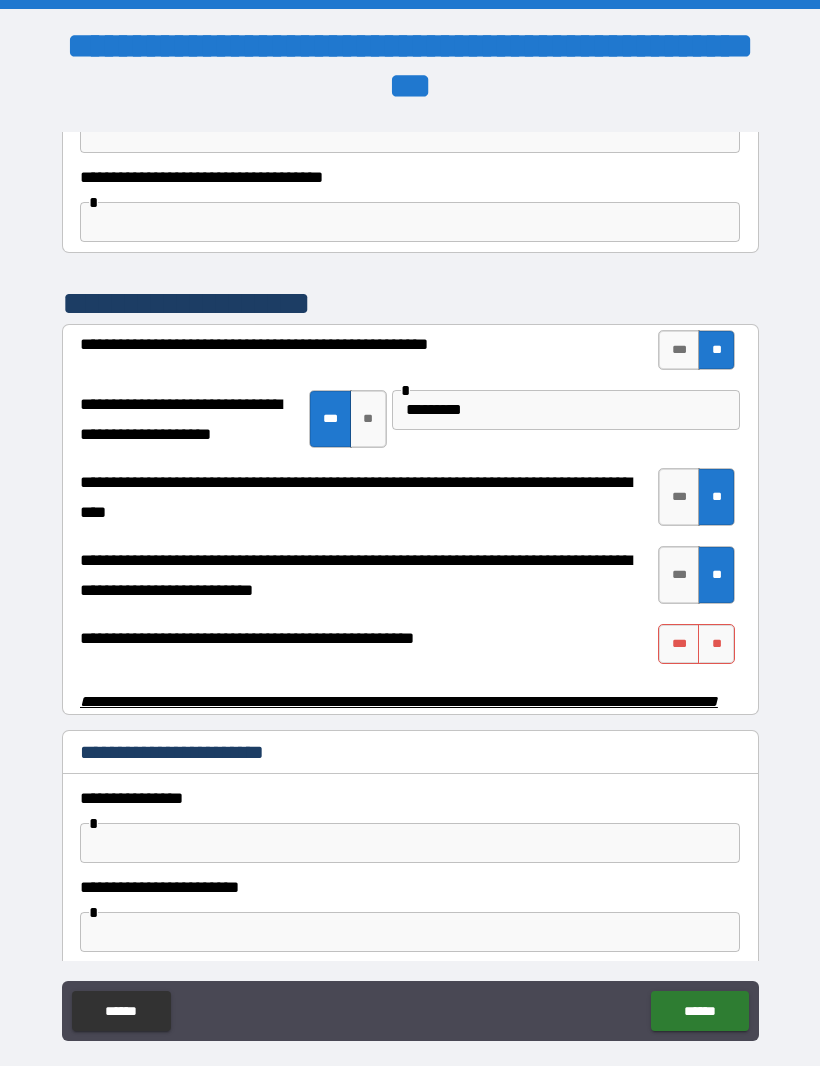 click on "***" at bounding box center (679, 645) 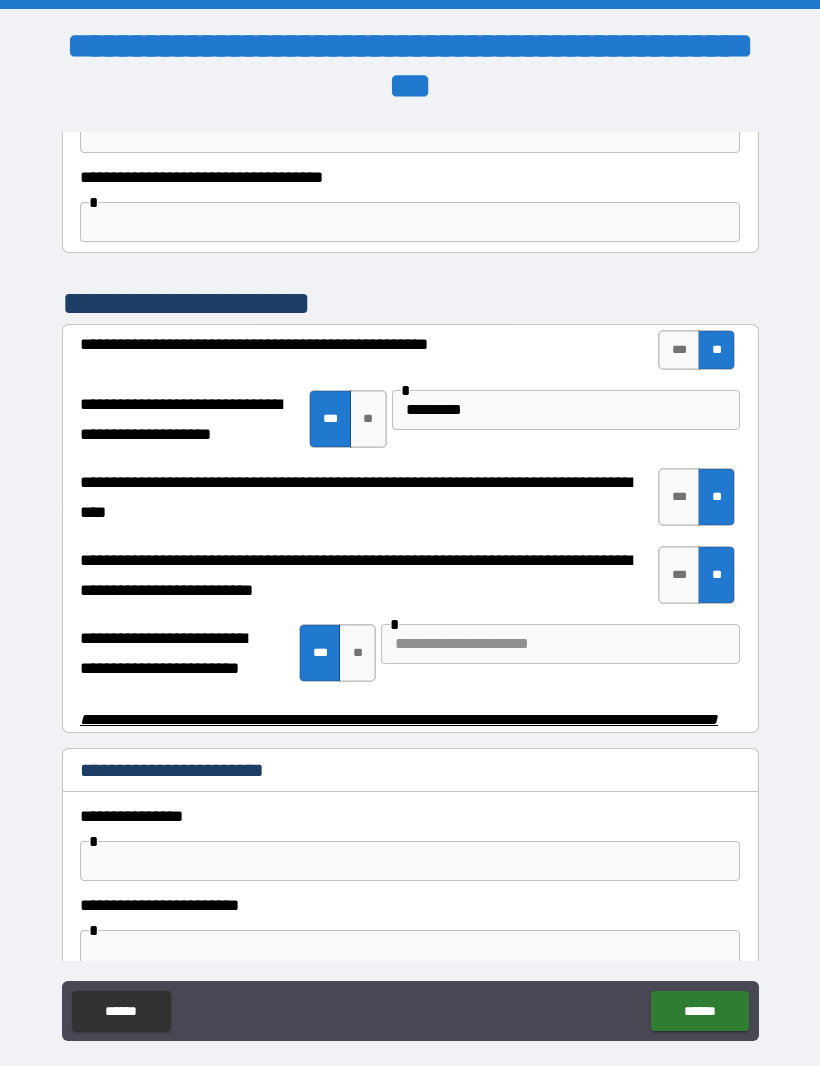 click at bounding box center [560, 645] 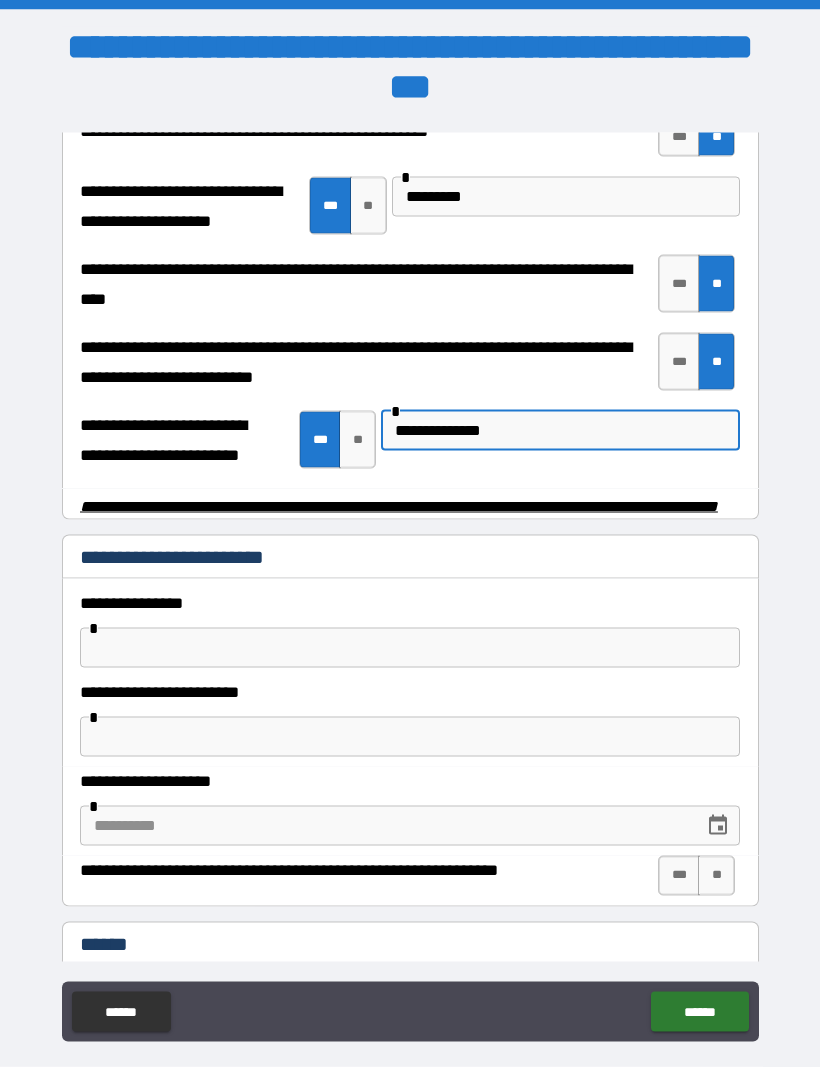 scroll, scrollTop: 3953, scrollLeft: 0, axis: vertical 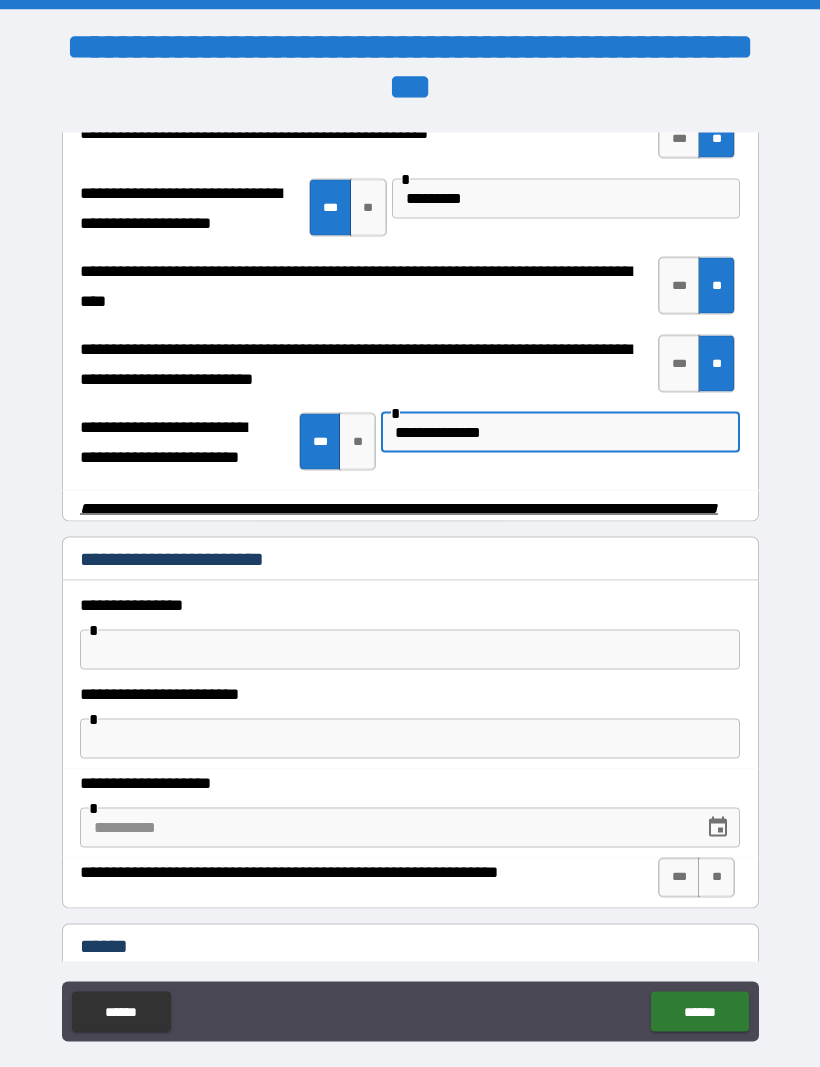 type on "**********" 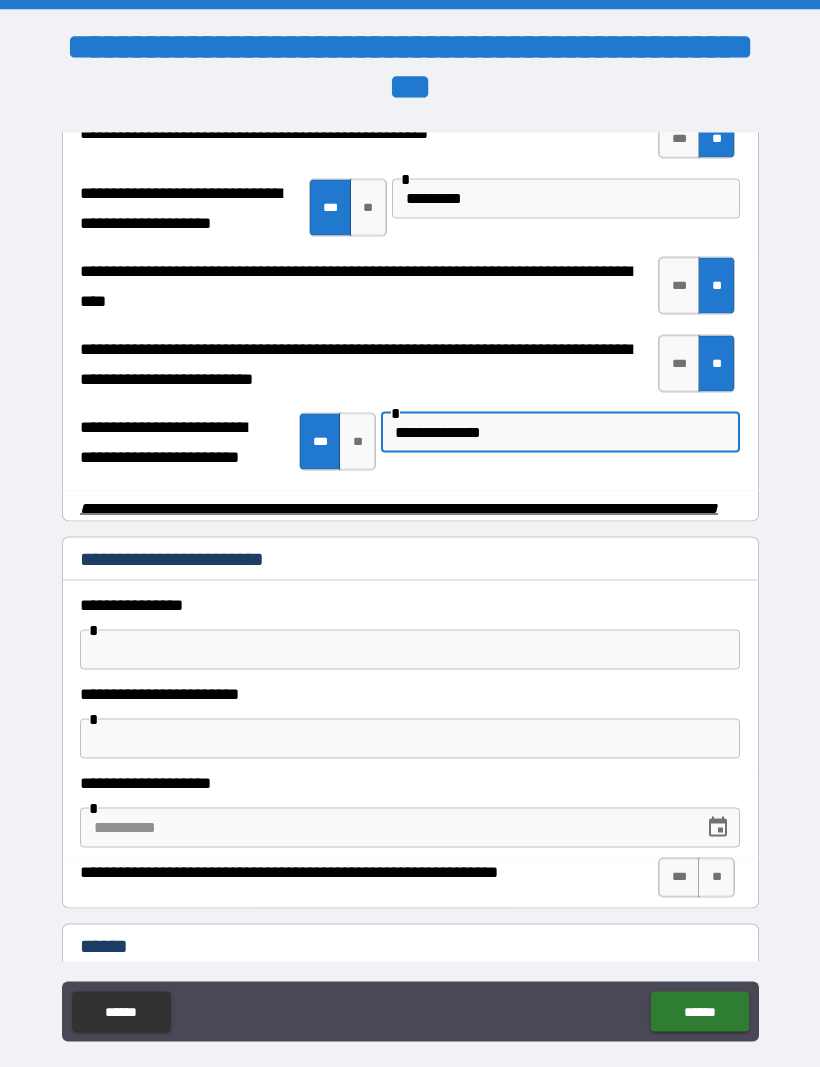 click on "**********" at bounding box center (410, 680) 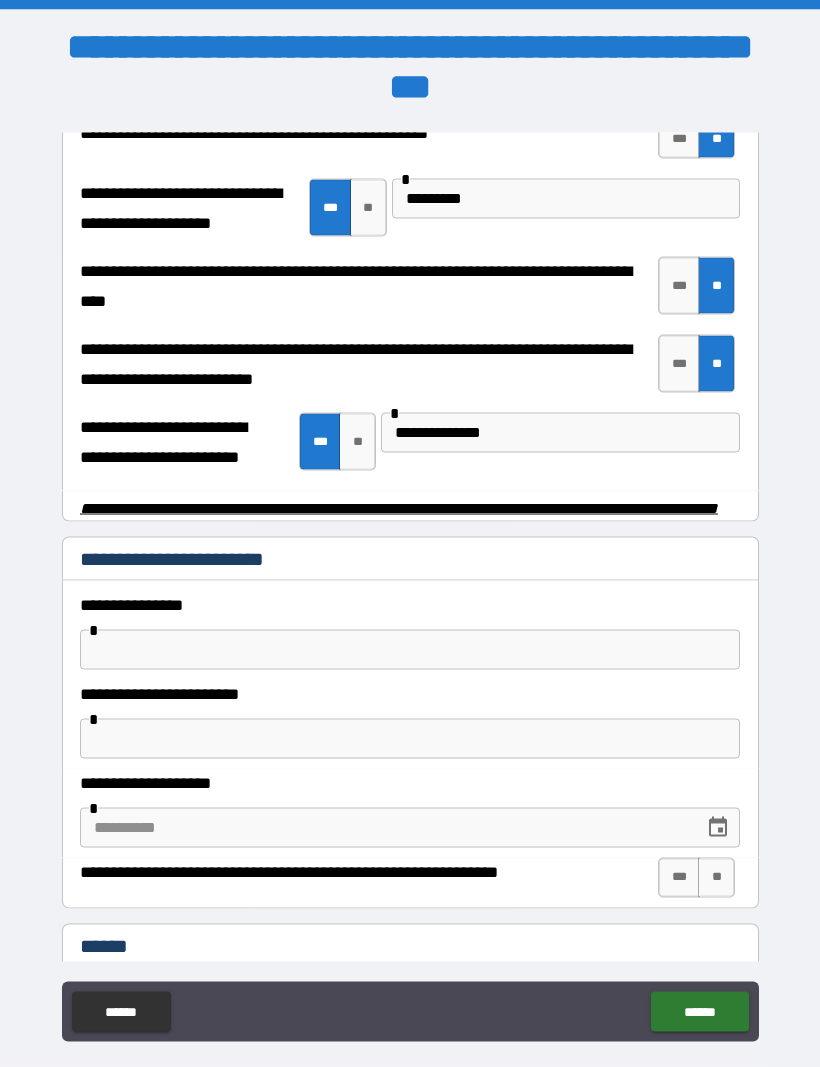 scroll, scrollTop: 0, scrollLeft: 0, axis: both 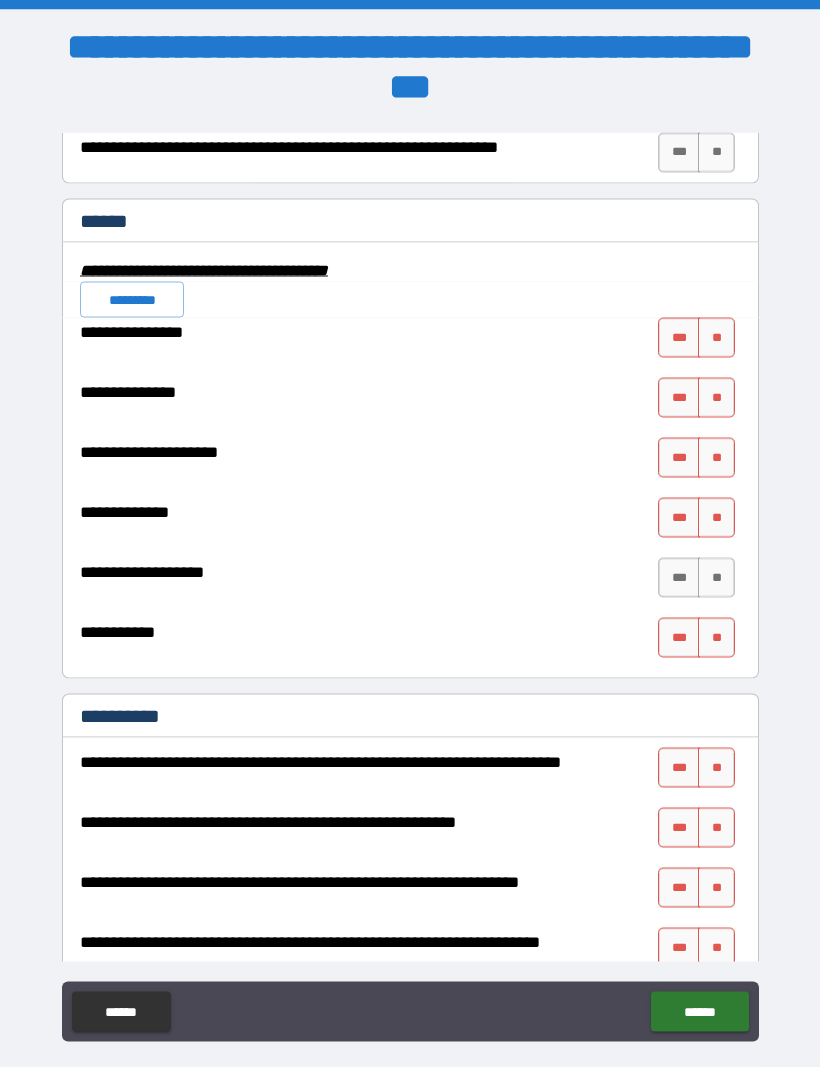 click on "**" at bounding box center (716, 338) 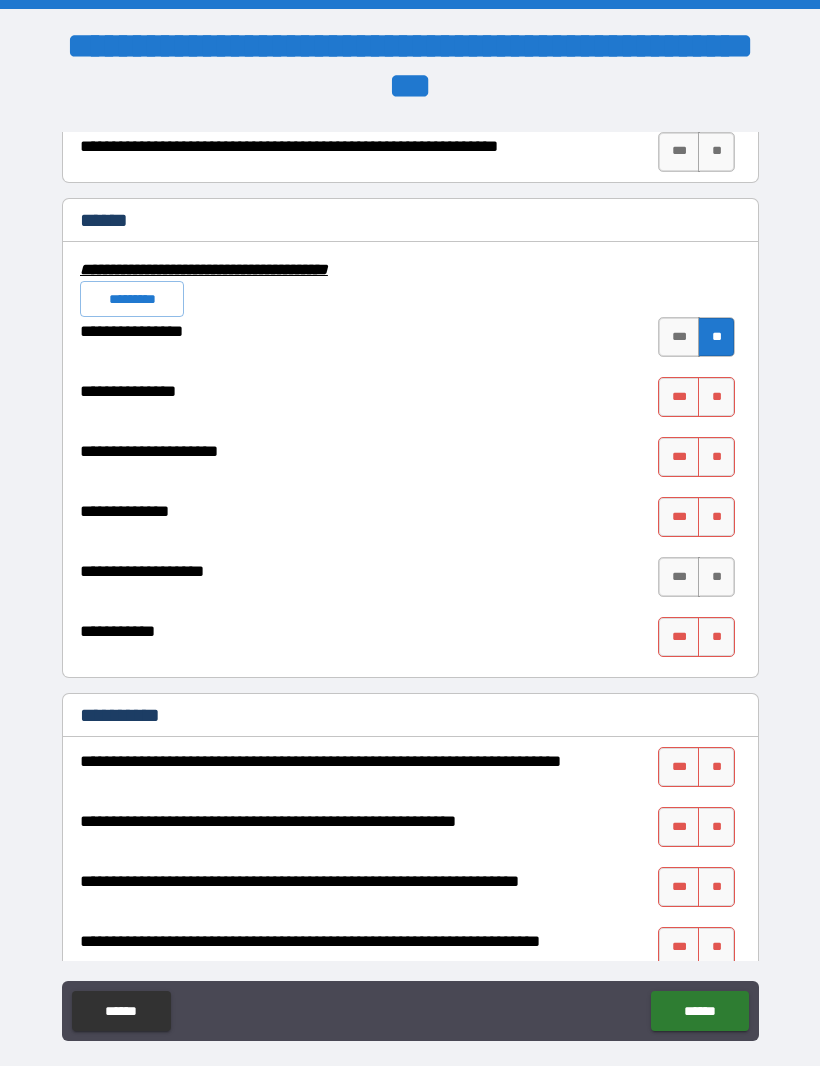 click on "**" at bounding box center [716, 398] 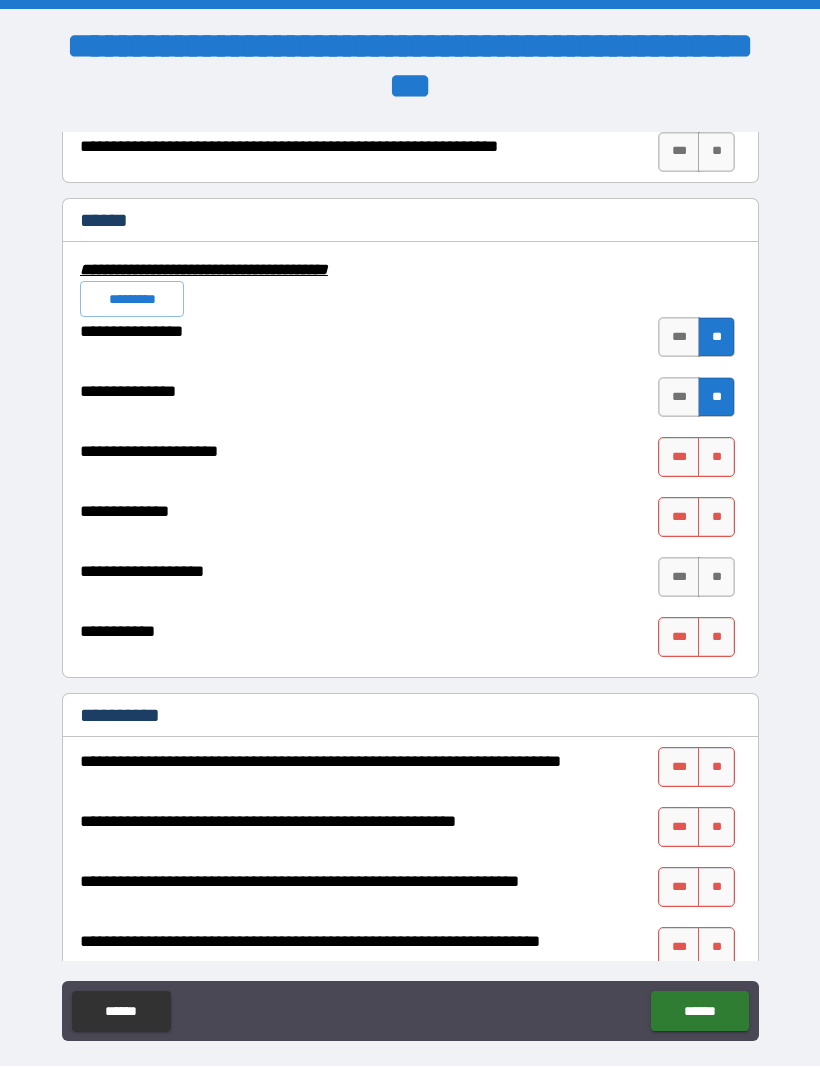 click on "**" at bounding box center [716, 458] 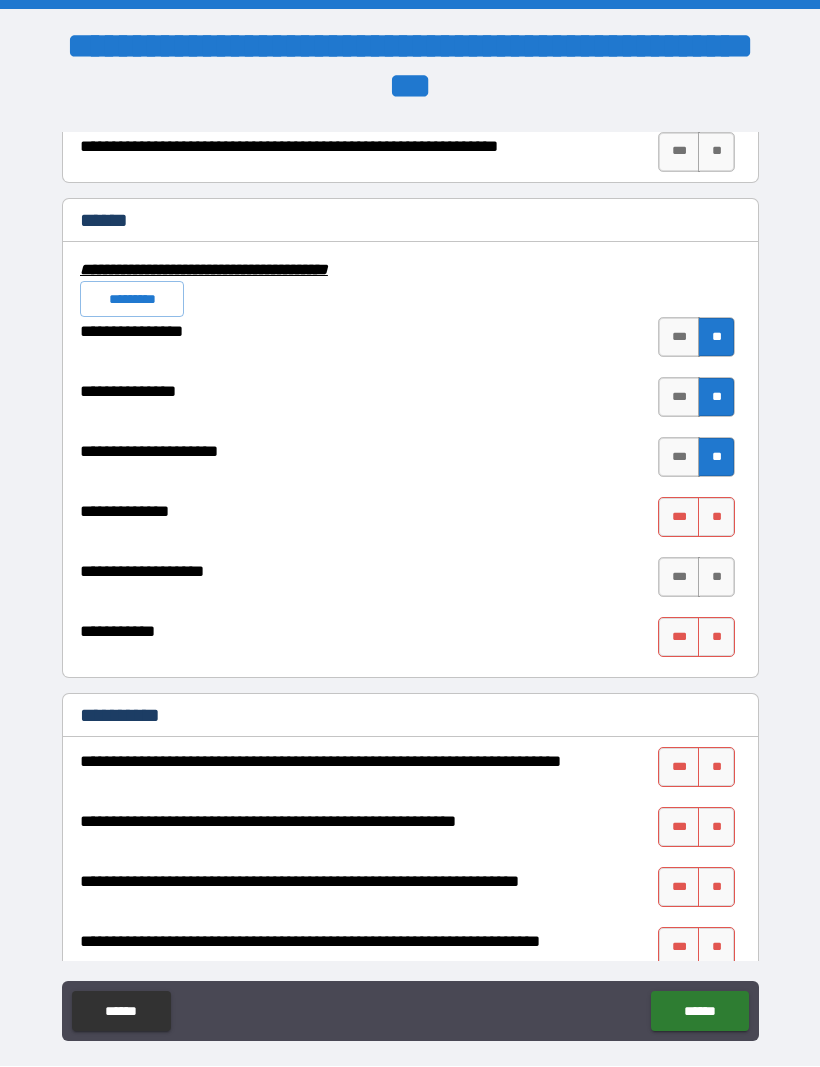 click on "**" at bounding box center [716, 518] 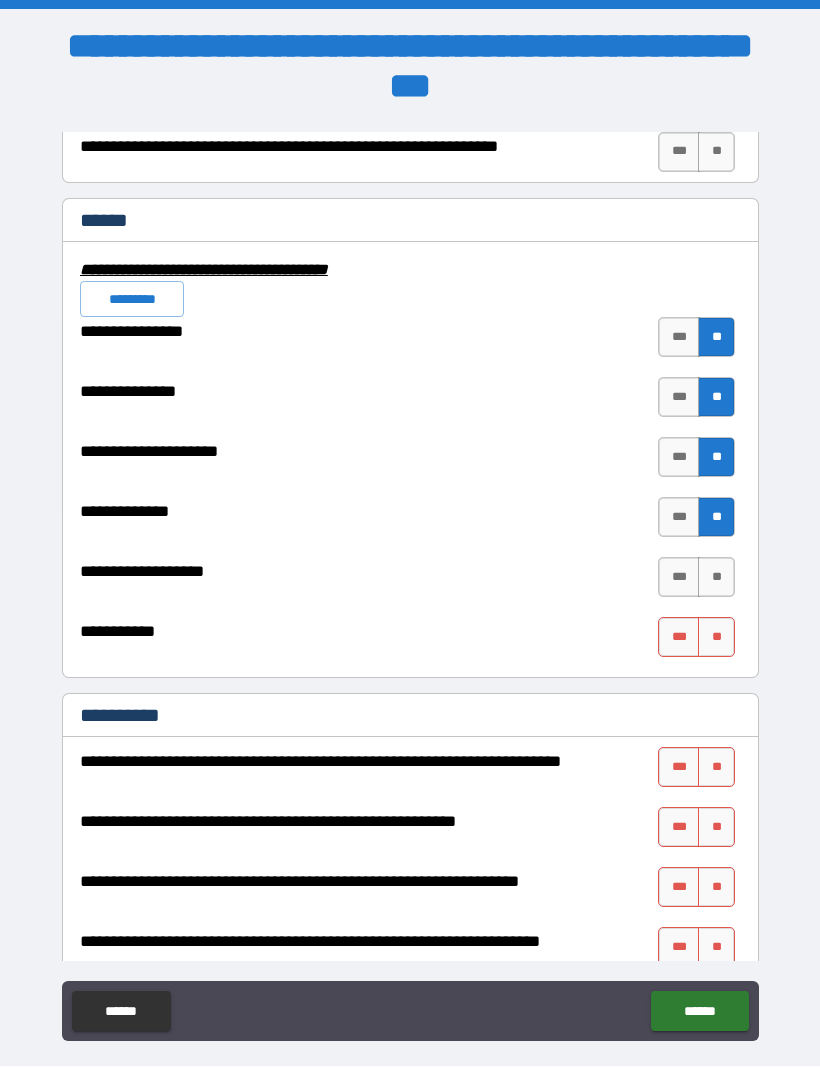 click on "**" at bounding box center [716, 638] 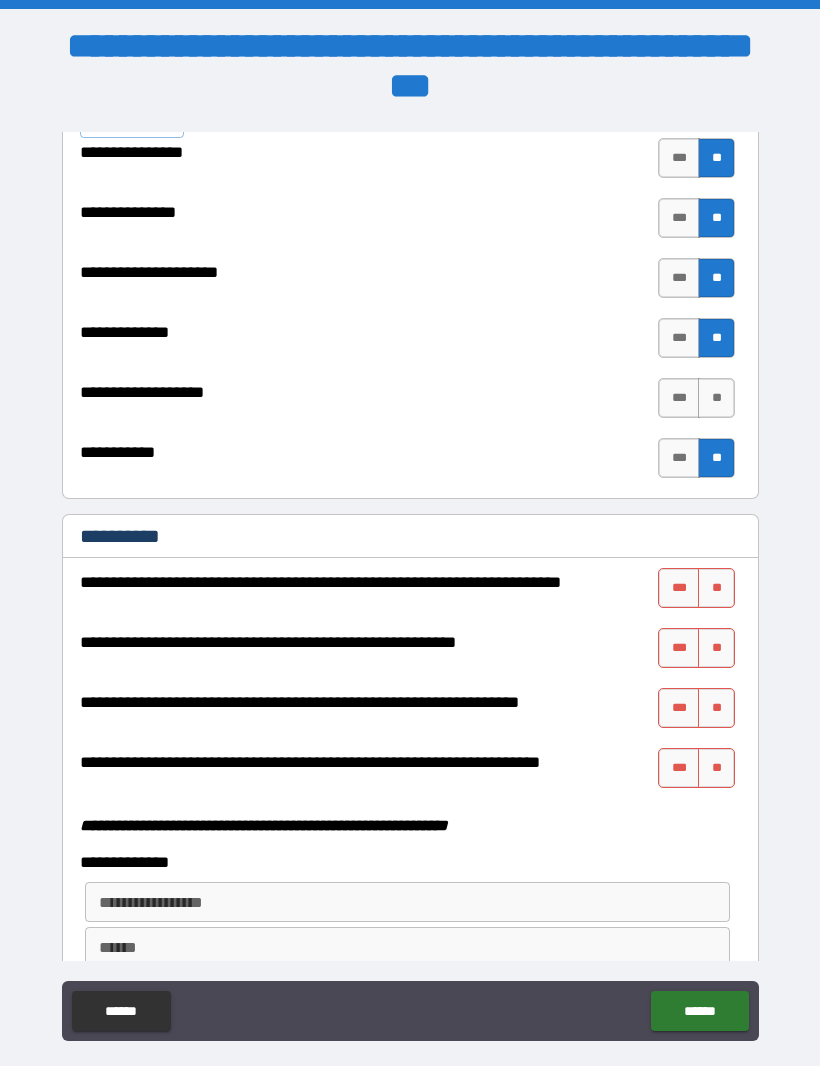 scroll, scrollTop: 4855, scrollLeft: 0, axis: vertical 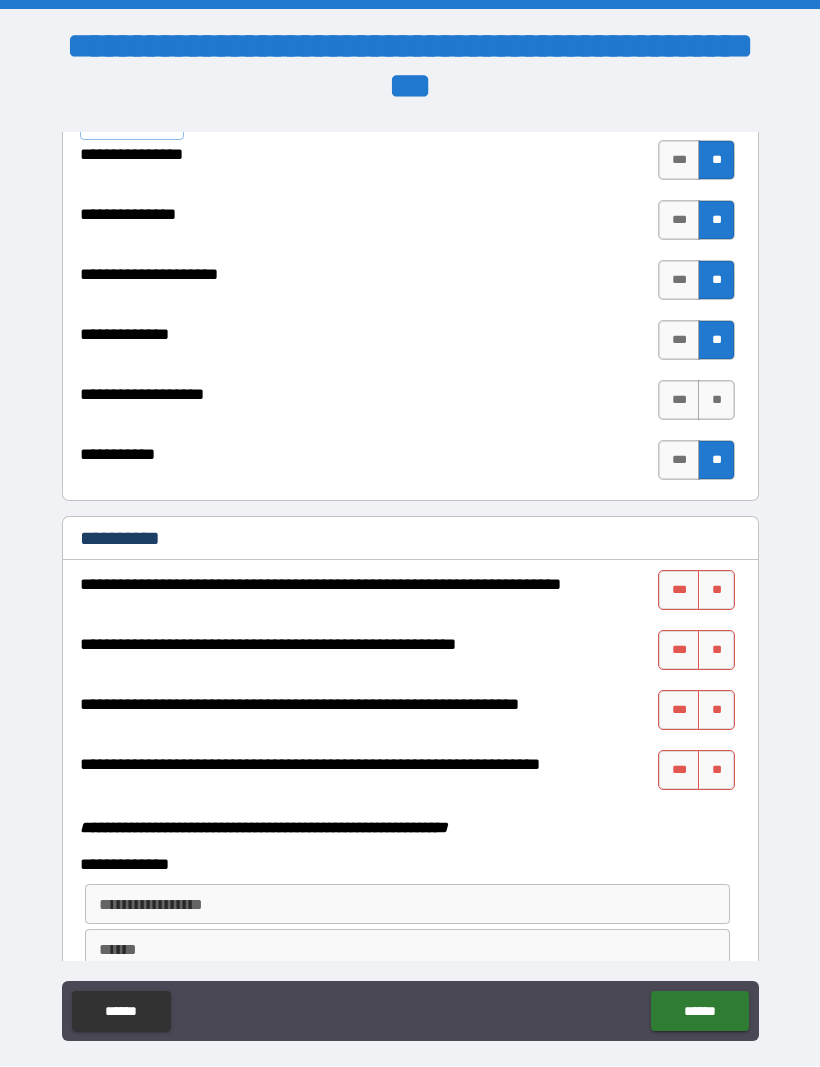 click on "**" at bounding box center [716, 591] 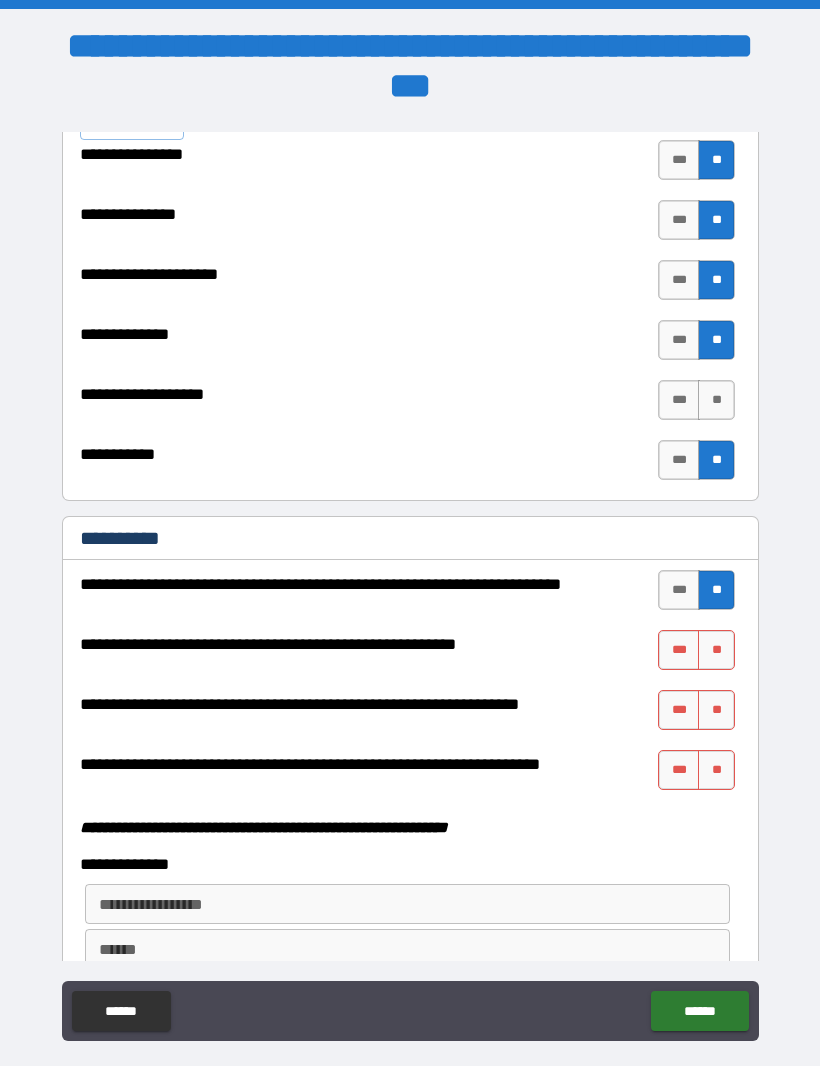 click on "**" at bounding box center [716, 651] 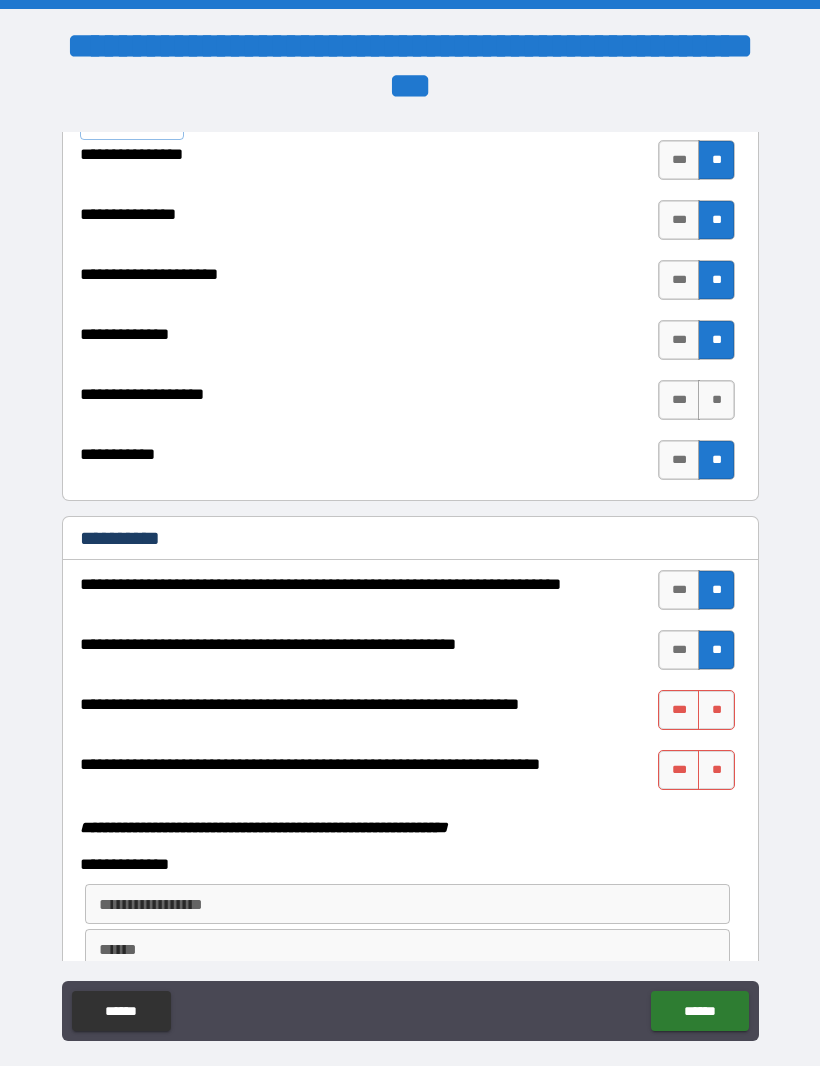 click on "**" at bounding box center [716, 711] 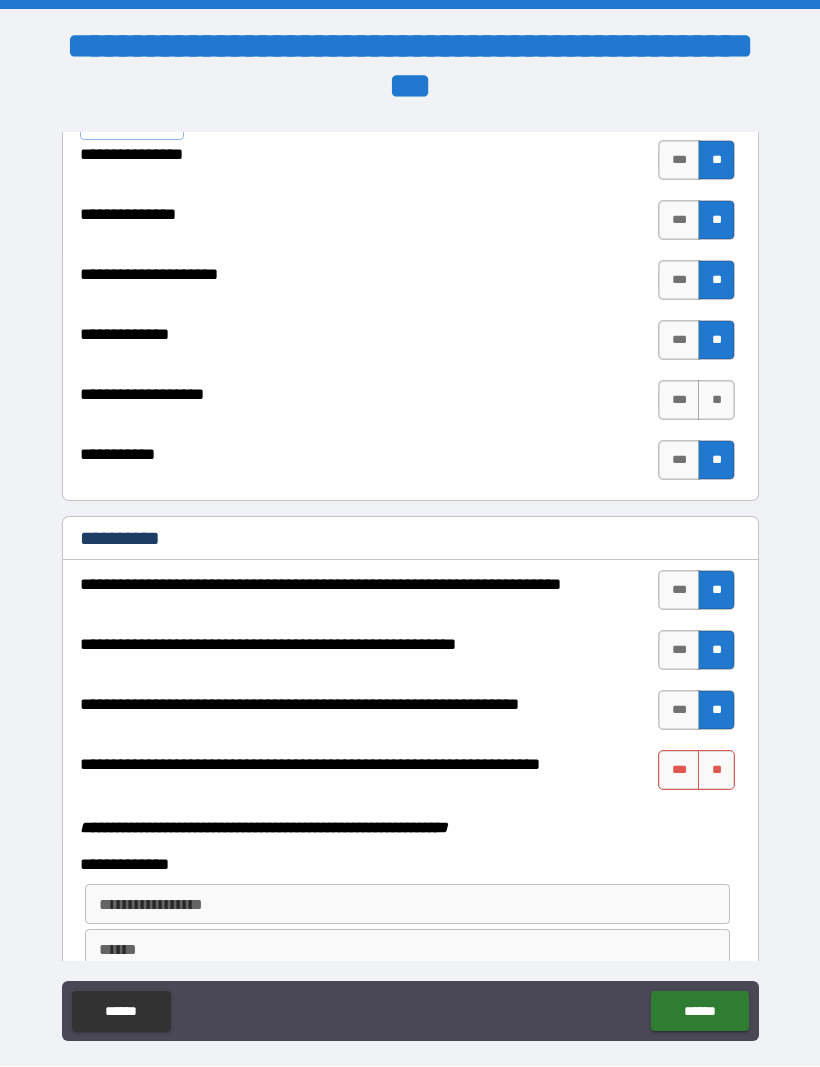 click on "**" at bounding box center [716, 771] 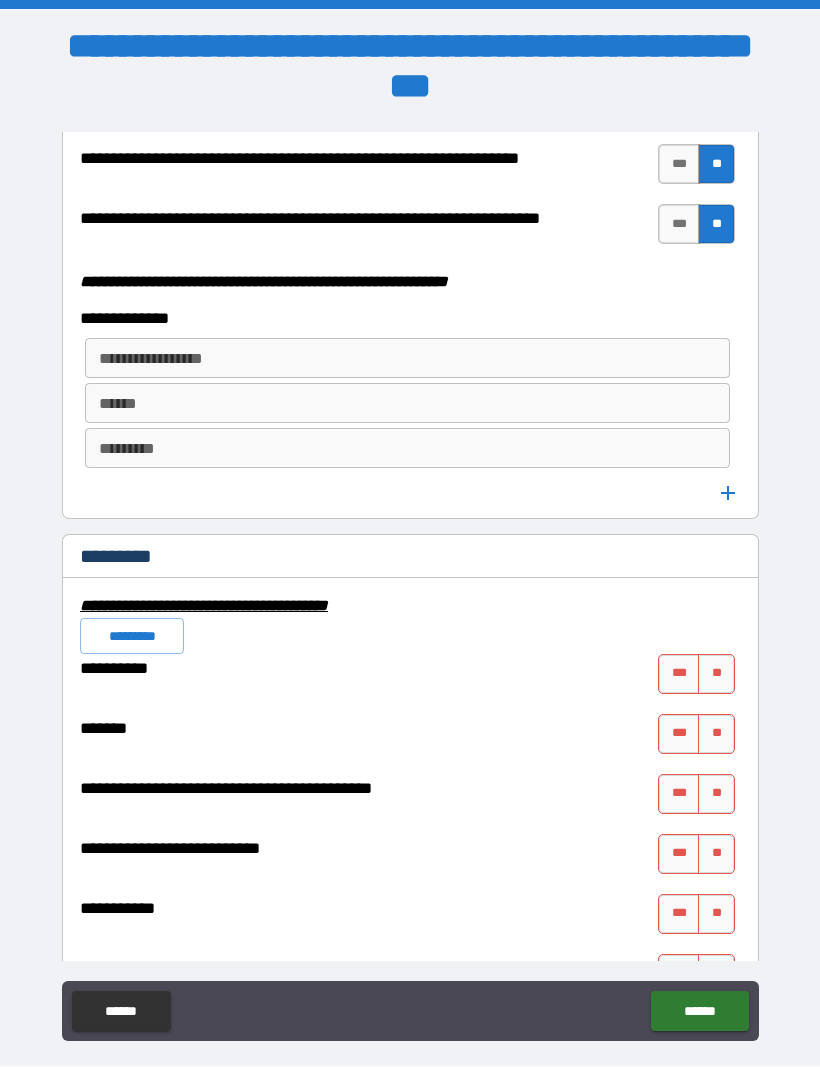 scroll, scrollTop: 5408, scrollLeft: 0, axis: vertical 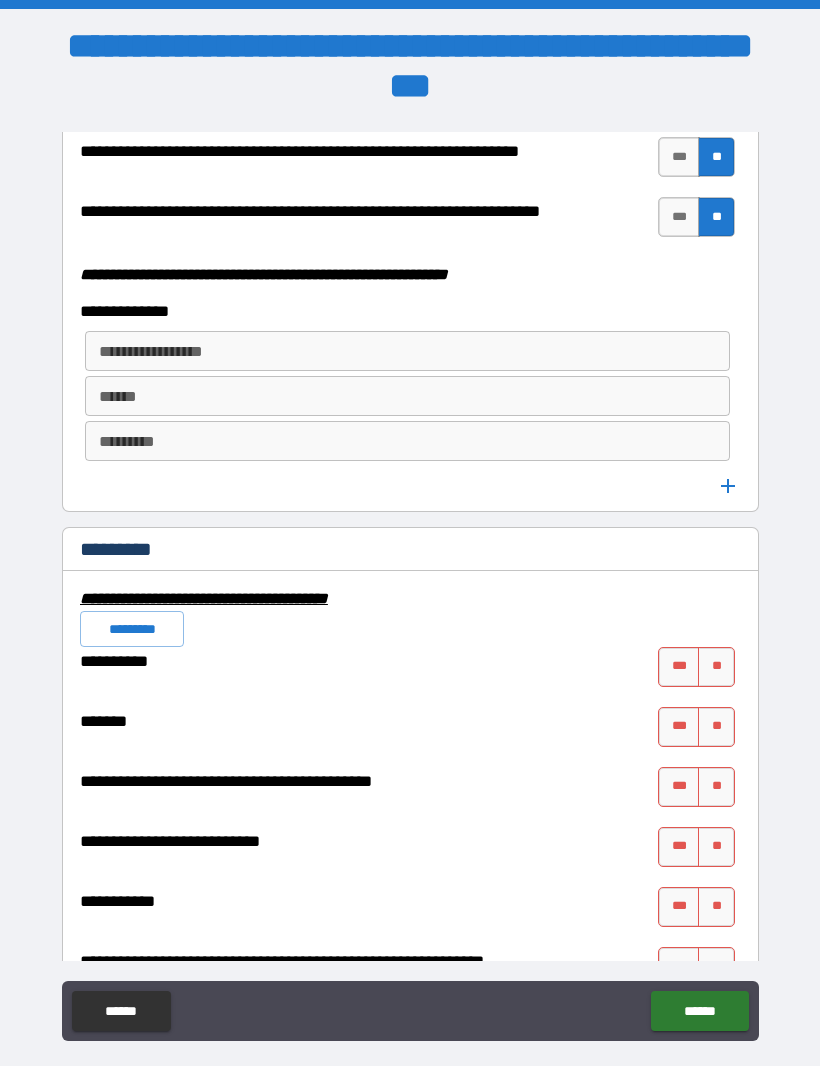click on "**********" at bounding box center (410, 918) 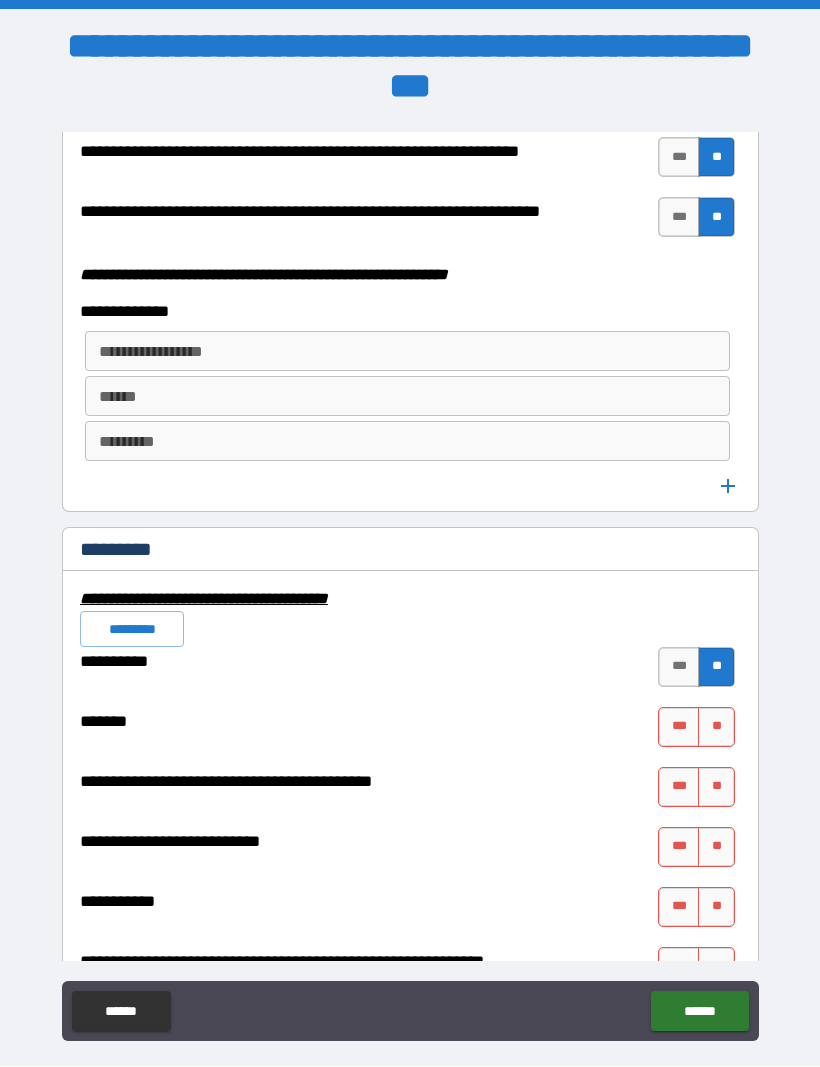 click on "**" at bounding box center [716, 728] 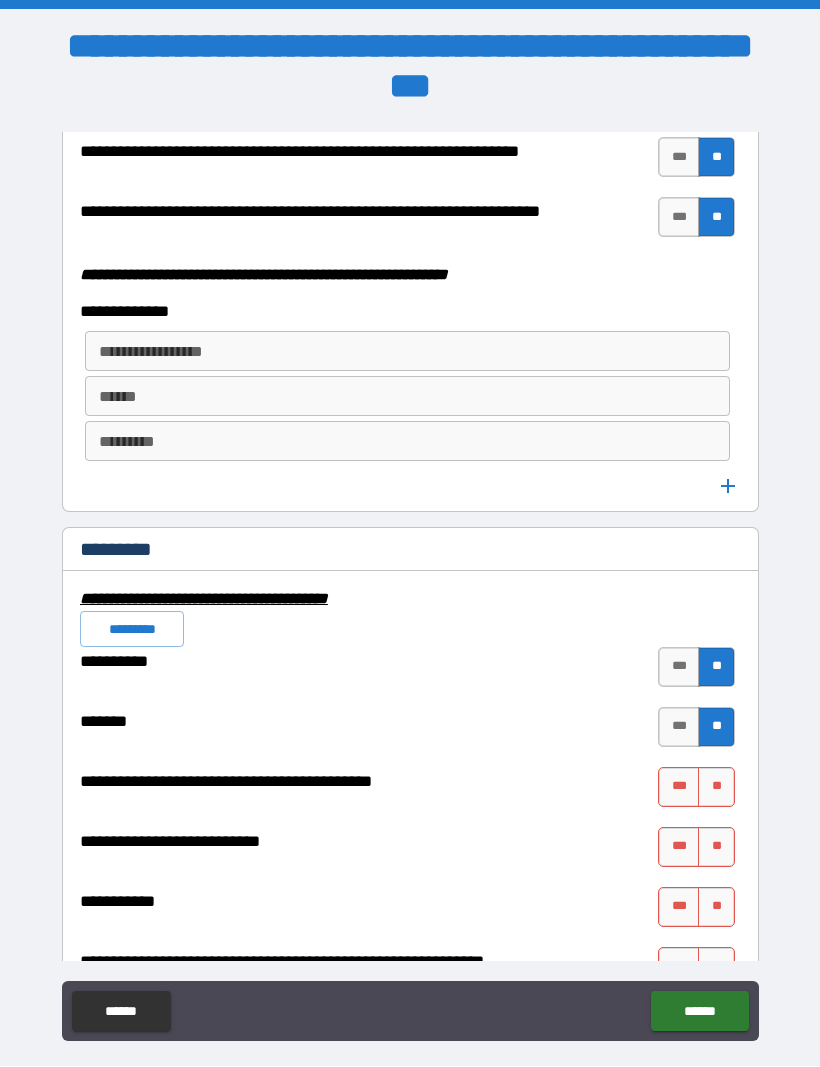 click on "**" at bounding box center [716, 788] 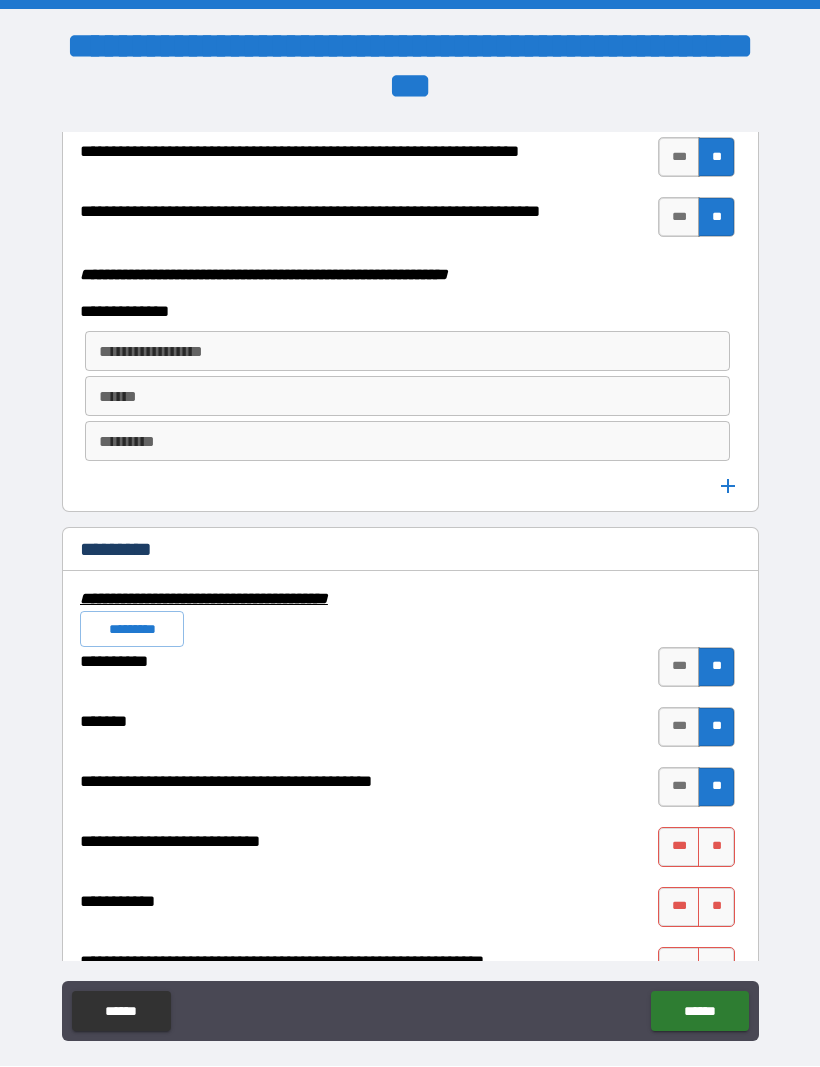 click on "**" at bounding box center [716, 848] 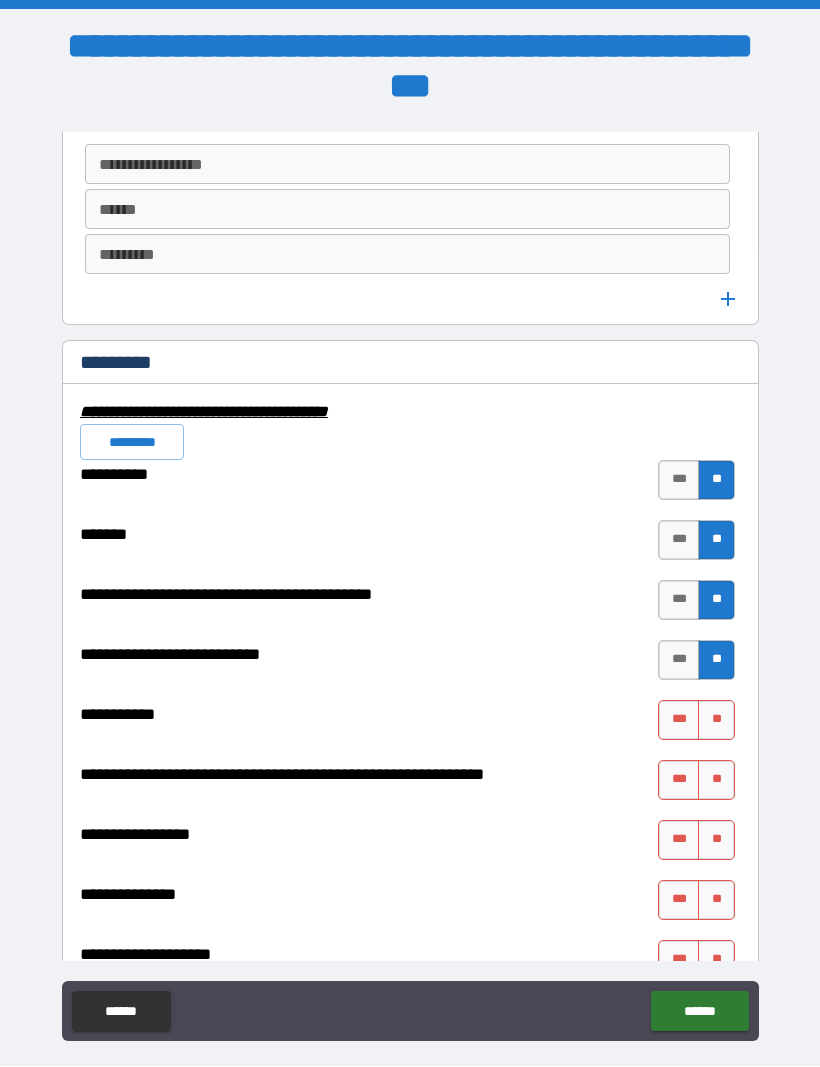 scroll, scrollTop: 5595, scrollLeft: 0, axis: vertical 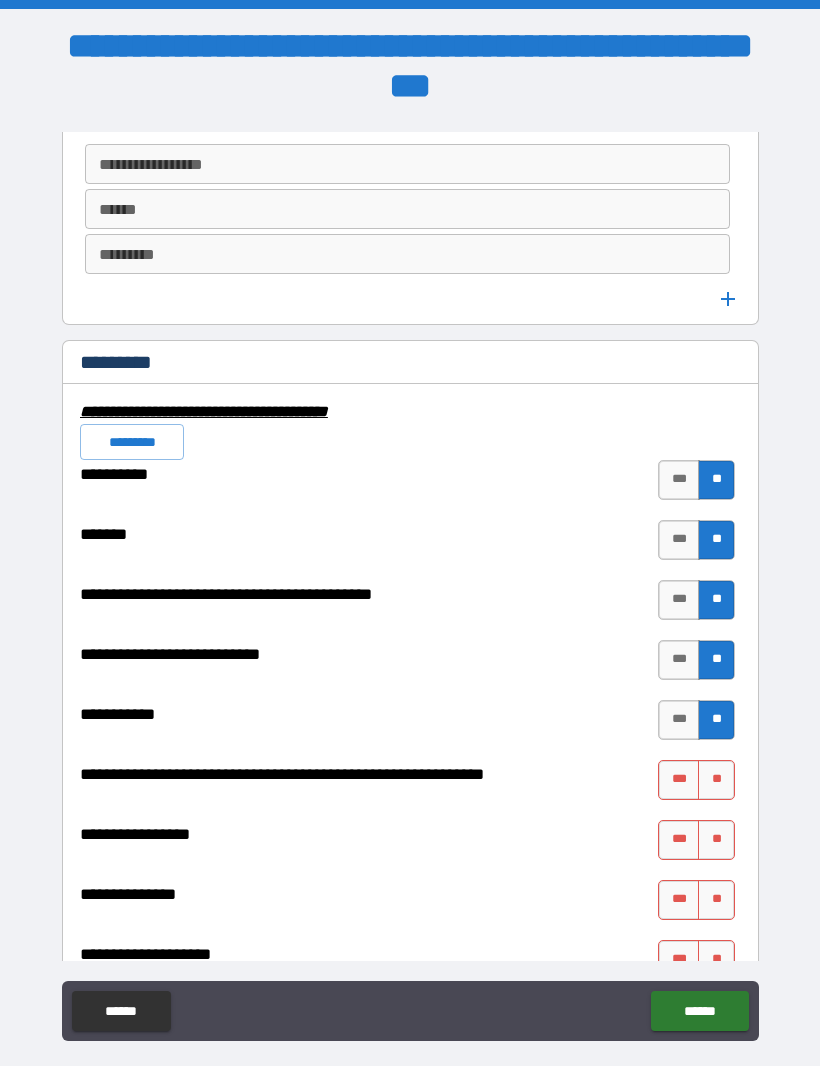 click on "**" at bounding box center (716, 781) 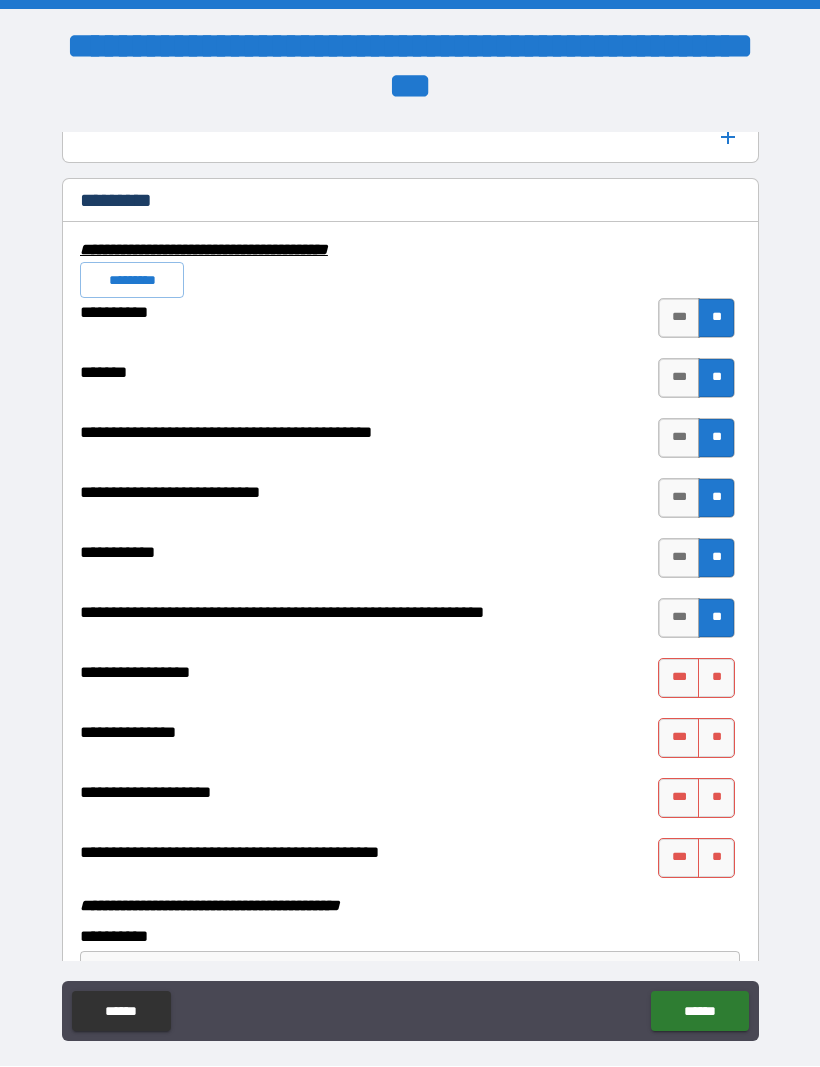 scroll, scrollTop: 5756, scrollLeft: 0, axis: vertical 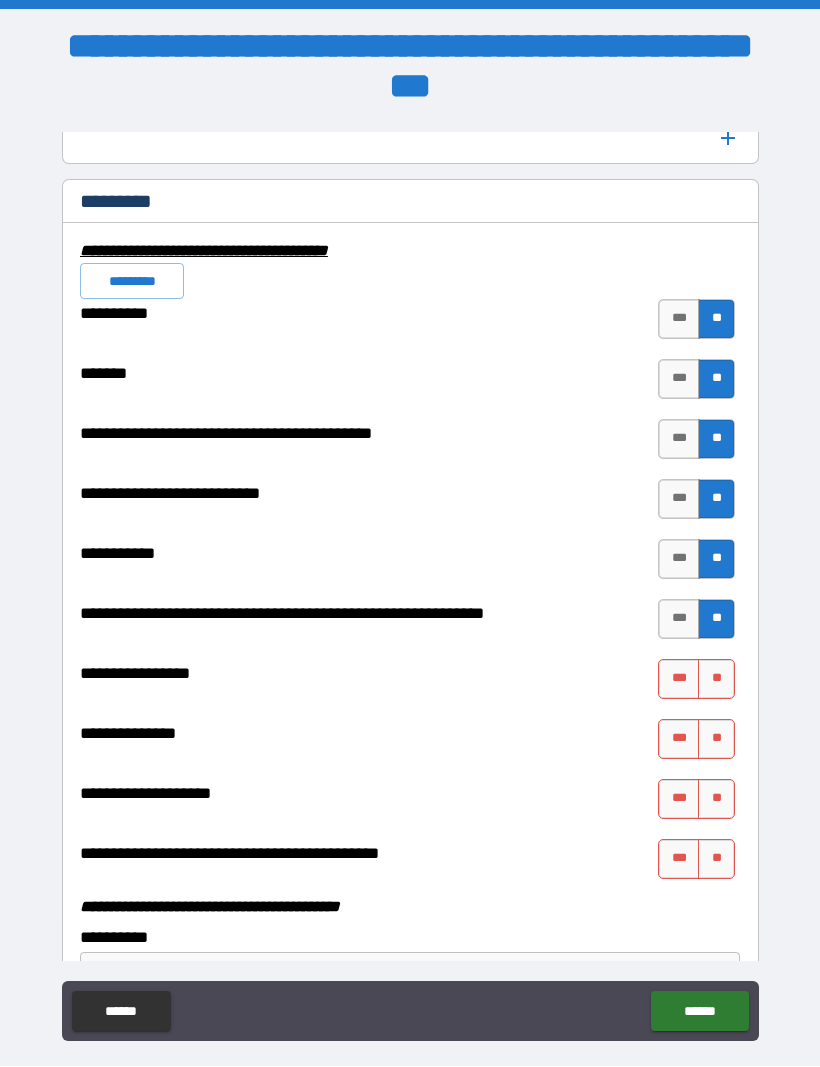 click on "**" at bounding box center [716, 680] 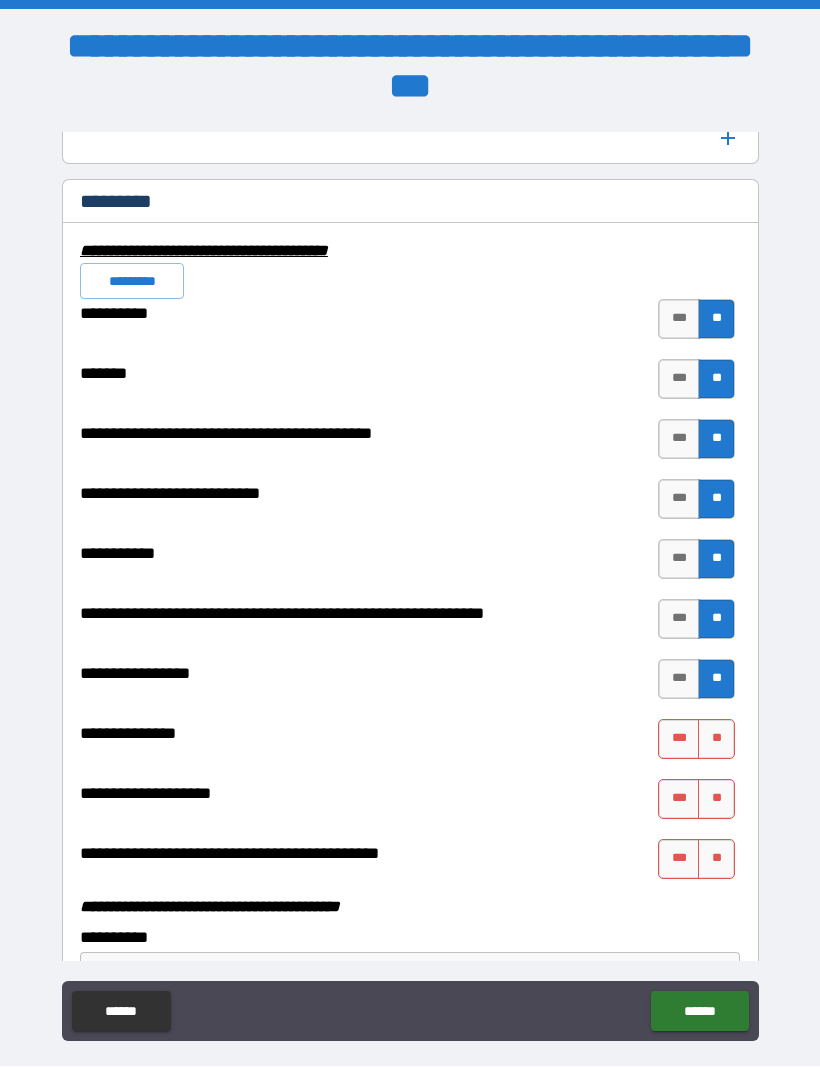 click on "**" at bounding box center (716, 740) 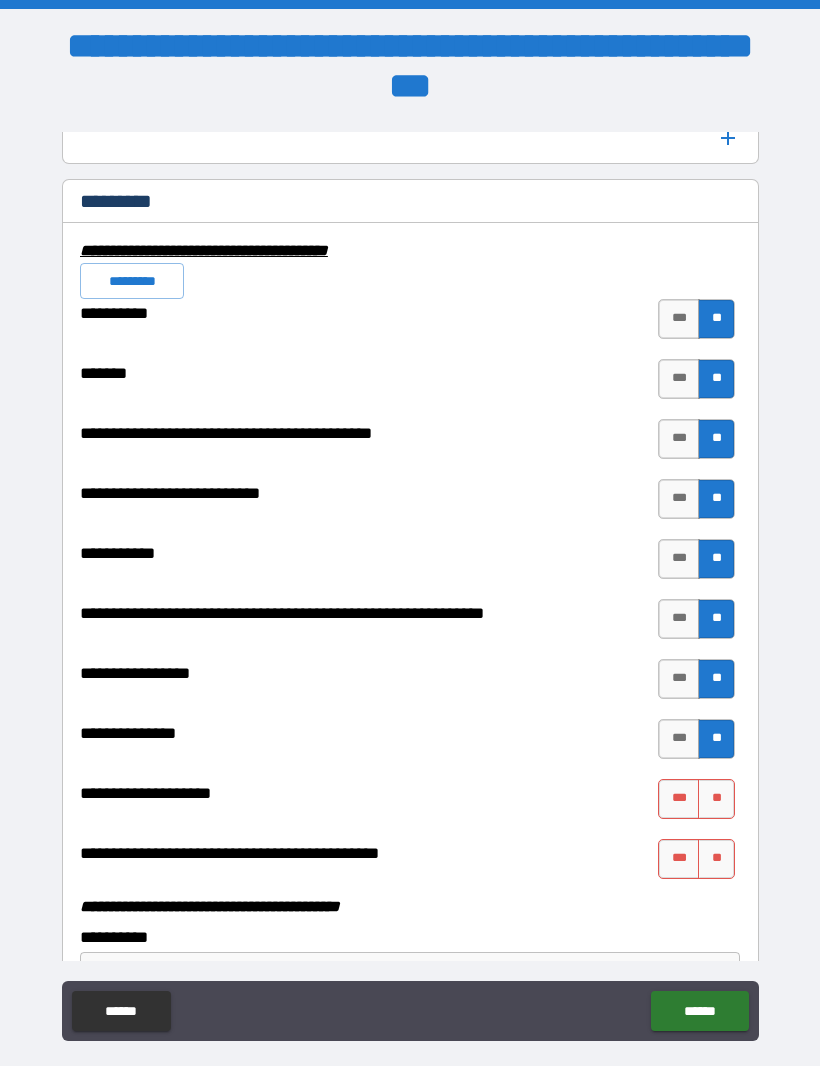 click on "**" at bounding box center [716, 800] 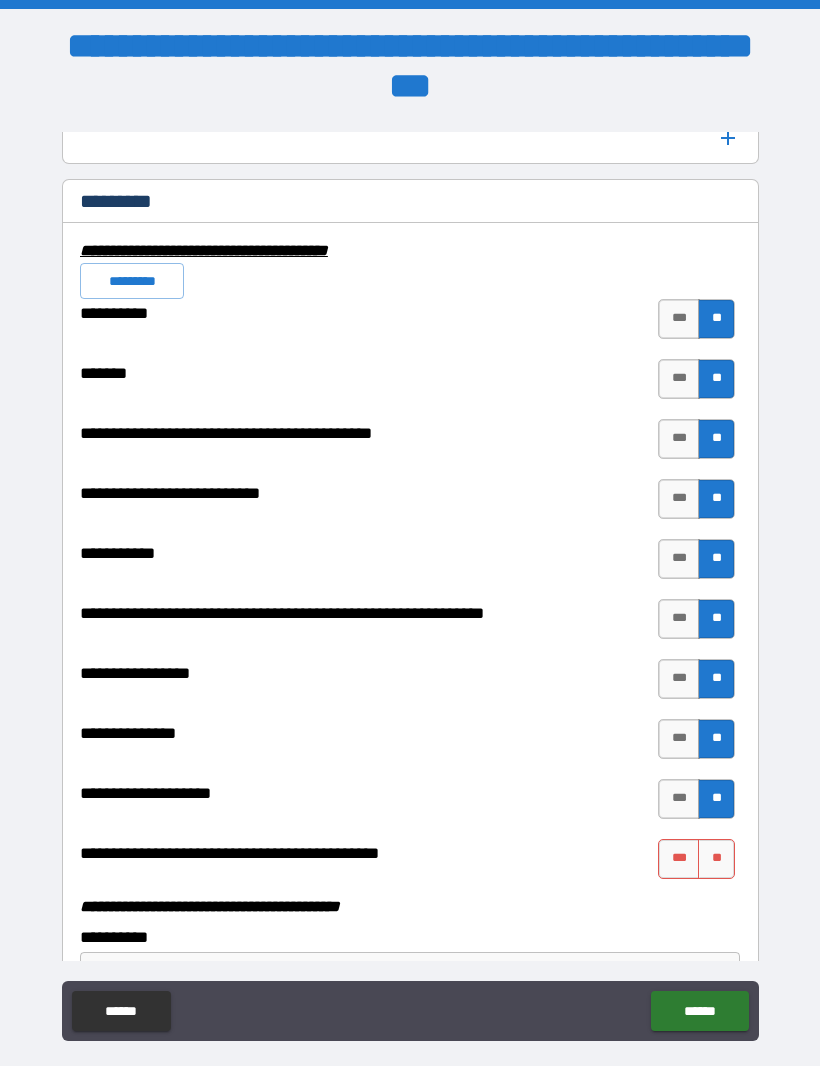 click on "**" at bounding box center [716, 860] 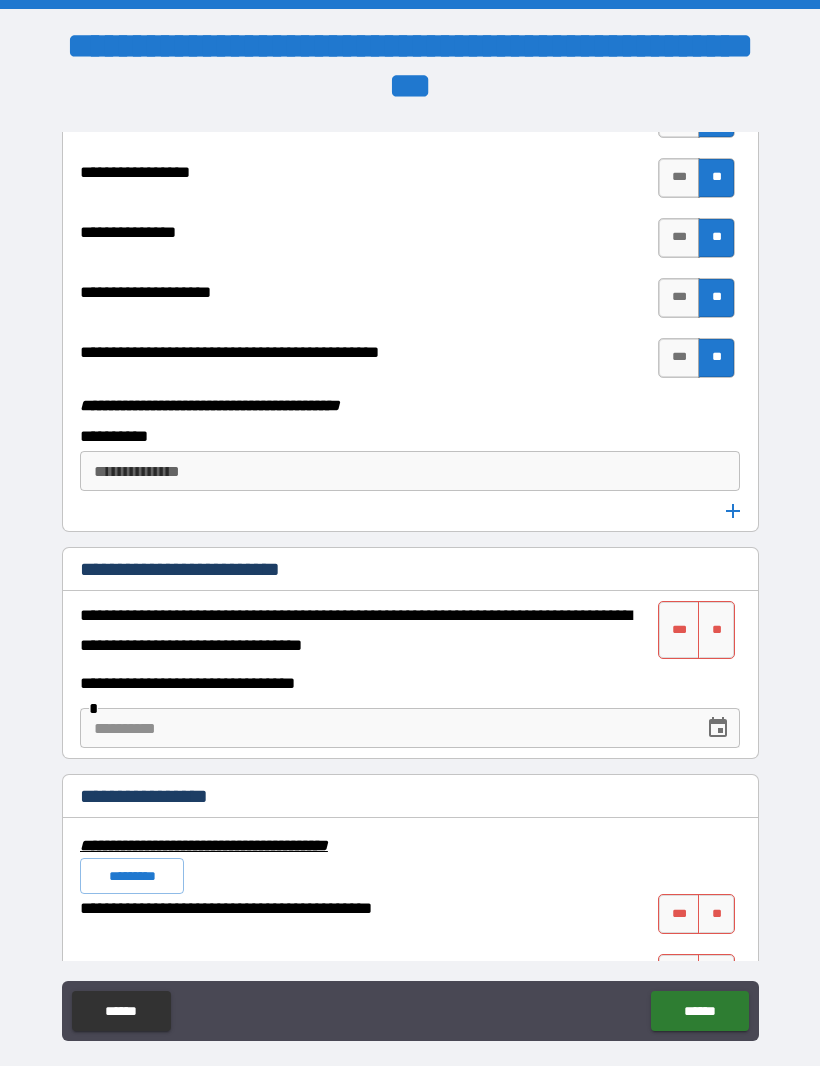 scroll, scrollTop: 6254, scrollLeft: 0, axis: vertical 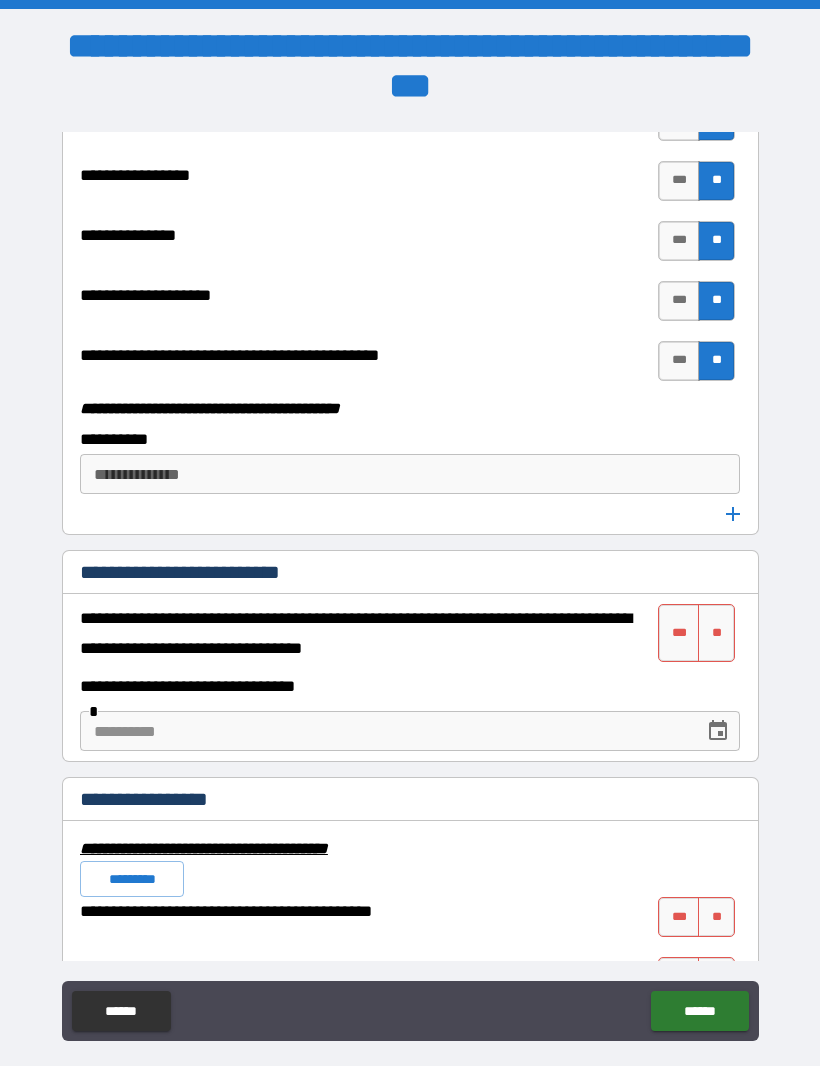 click on "**" at bounding box center [716, 634] 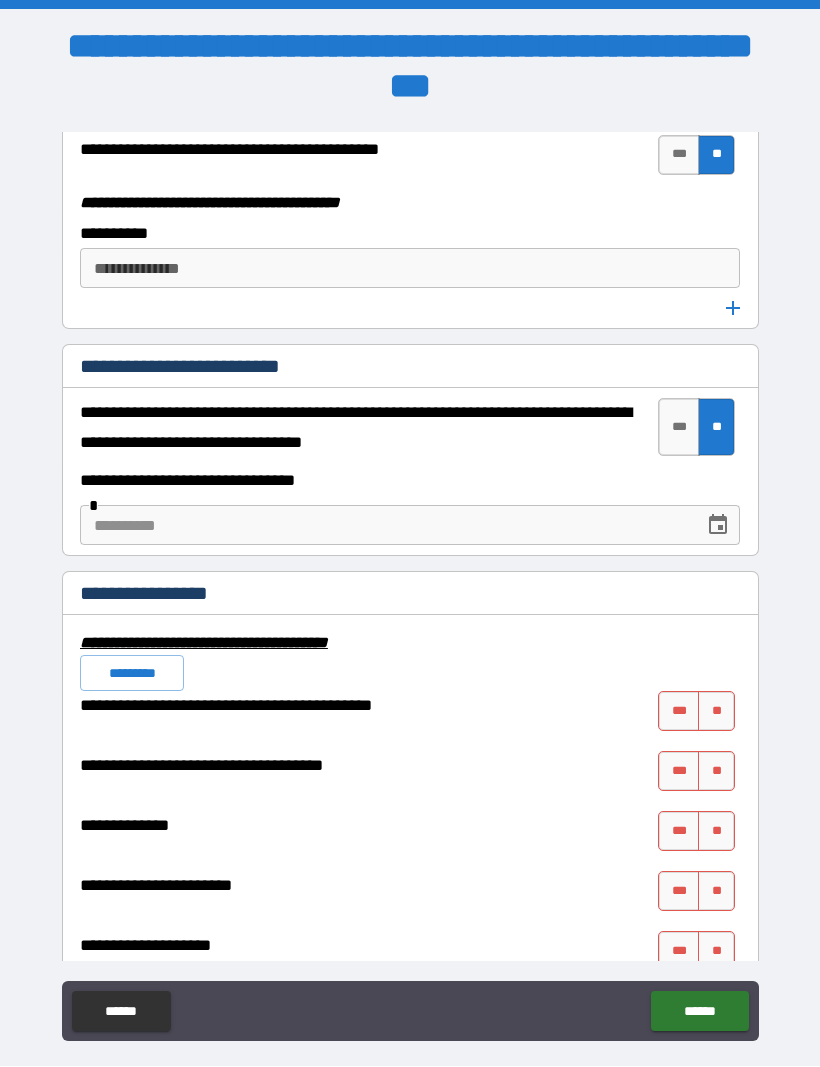 scroll, scrollTop: 6464, scrollLeft: 0, axis: vertical 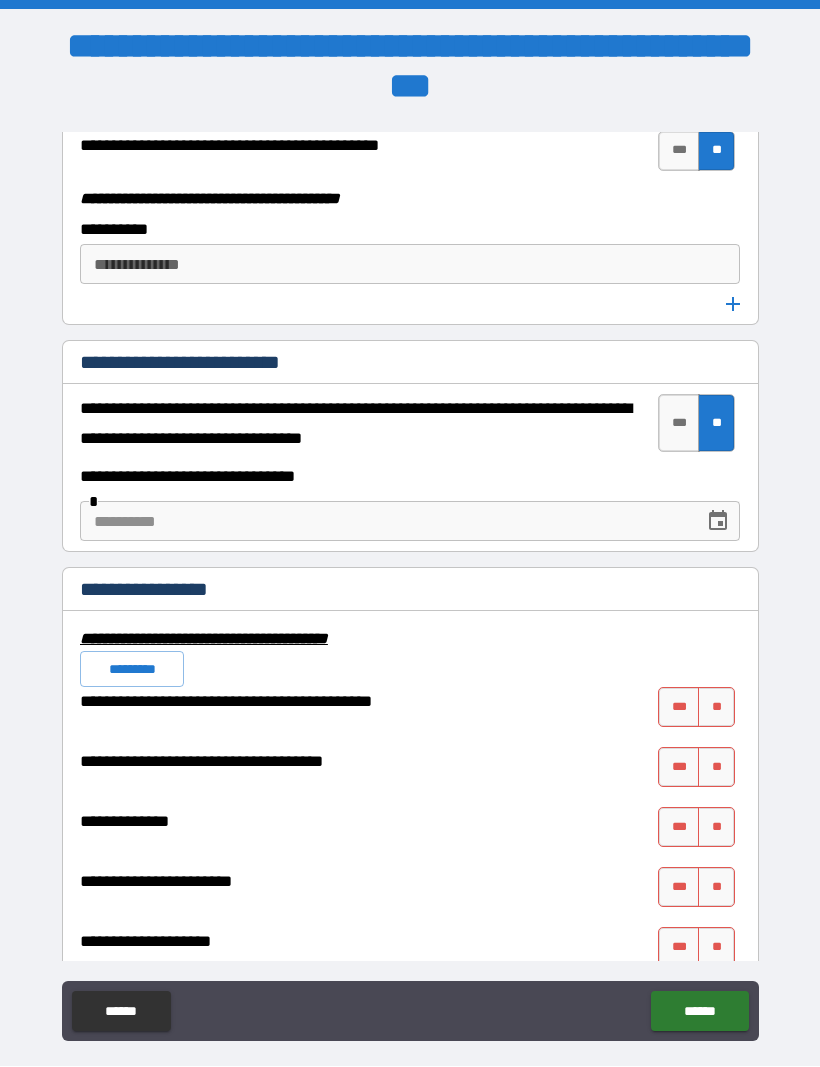 click on "**" at bounding box center [716, 708] 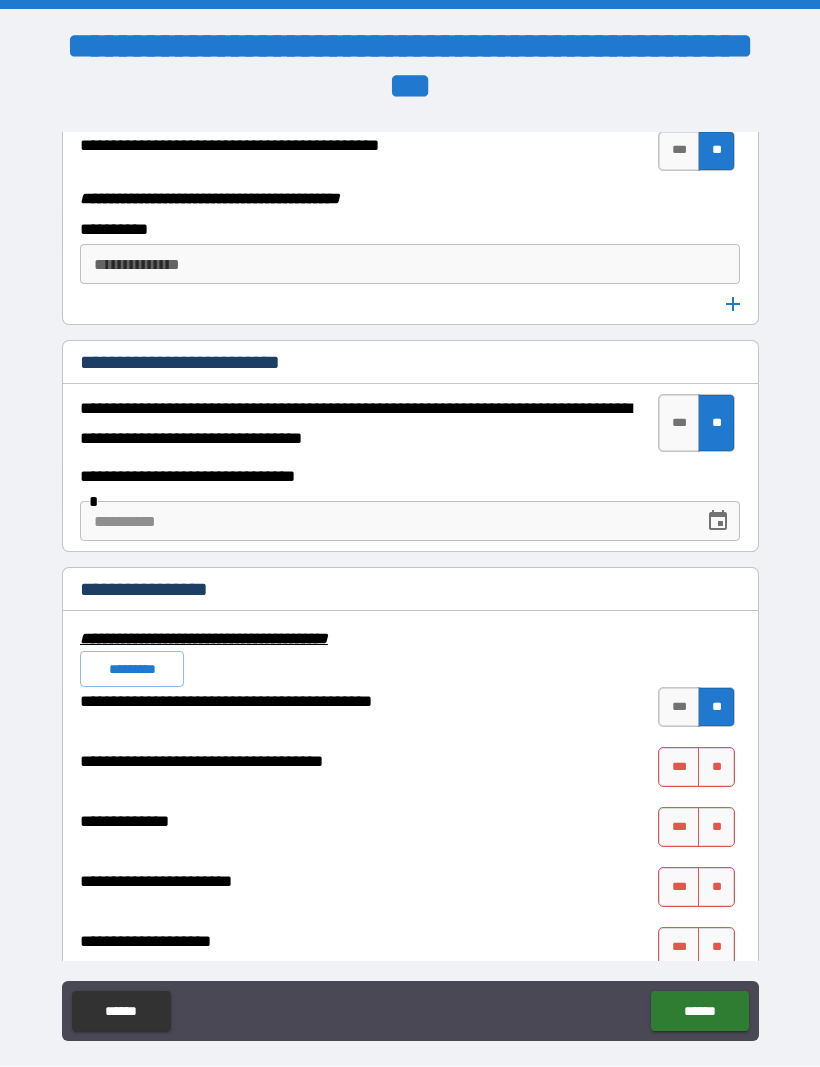 click on "**" at bounding box center (716, 768) 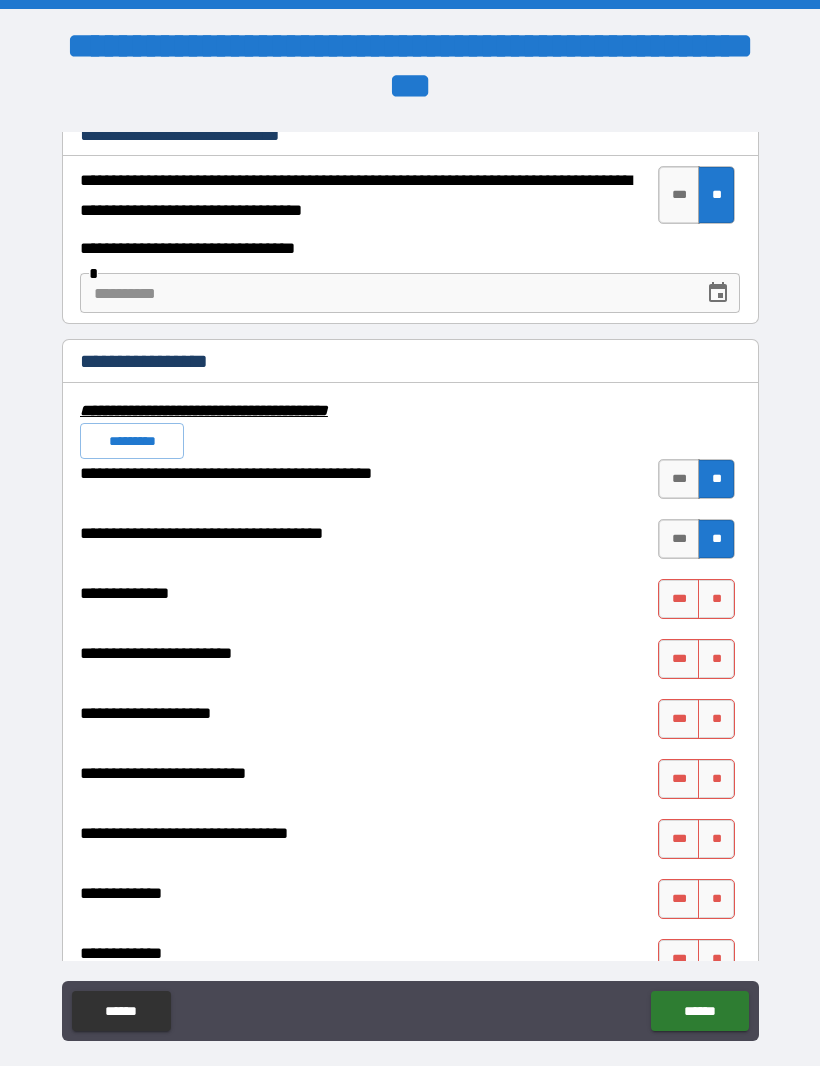 scroll, scrollTop: 6699, scrollLeft: 0, axis: vertical 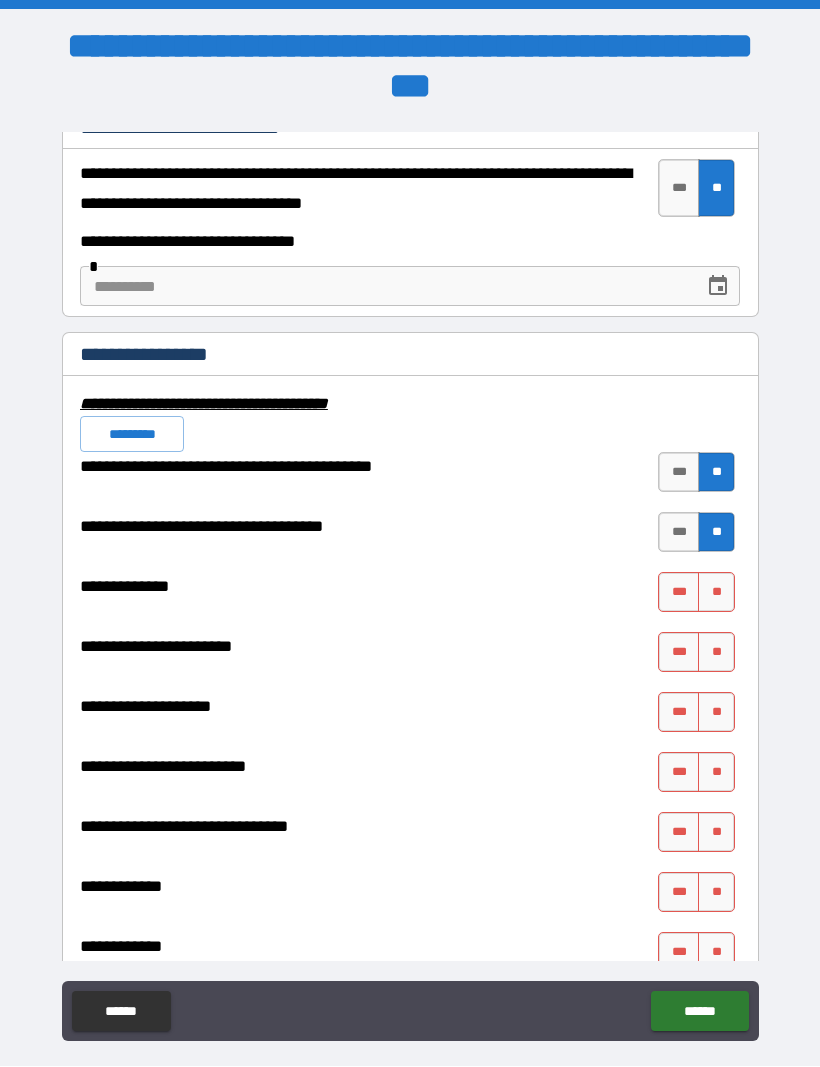 click on "**" at bounding box center (716, 593) 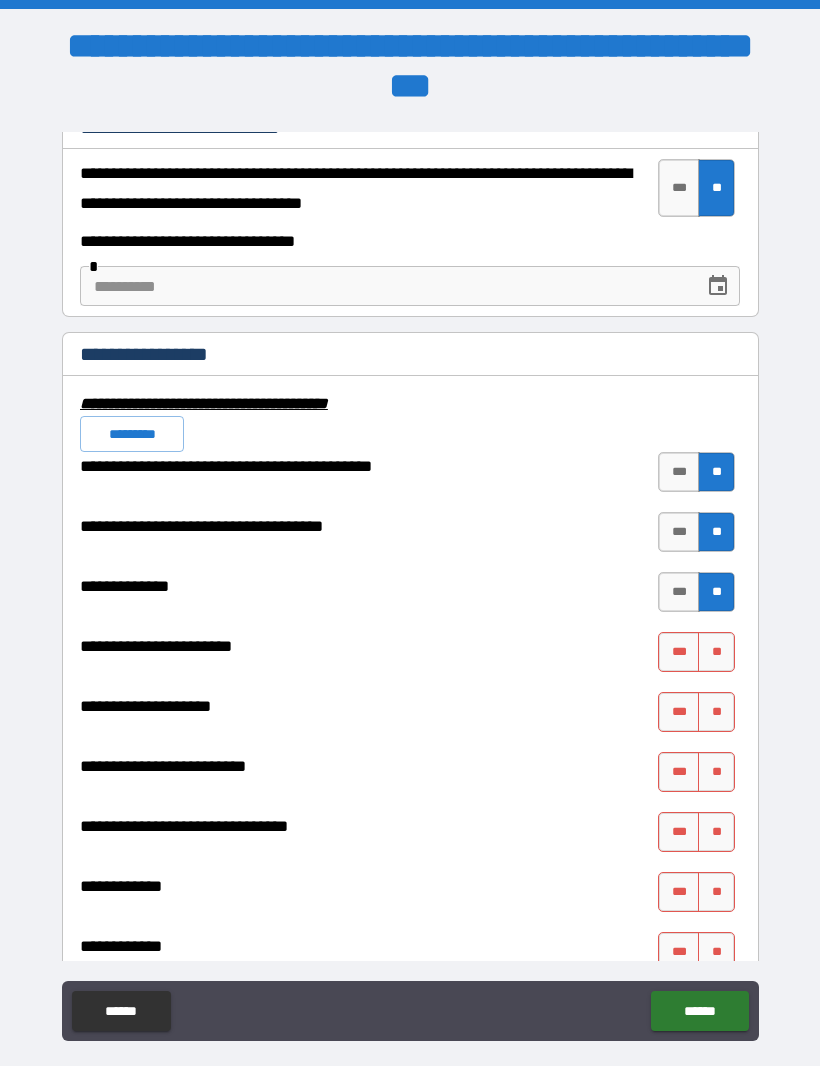 click on "**" at bounding box center [716, 653] 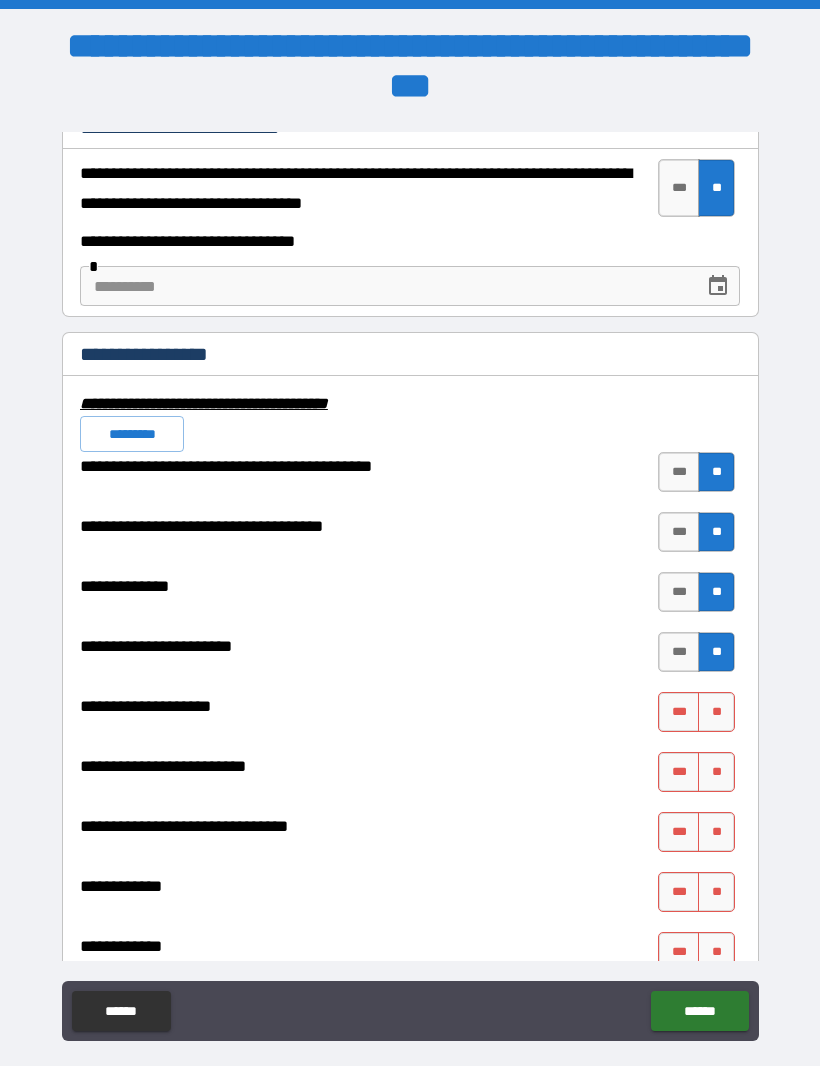 click on "**" at bounding box center (716, 713) 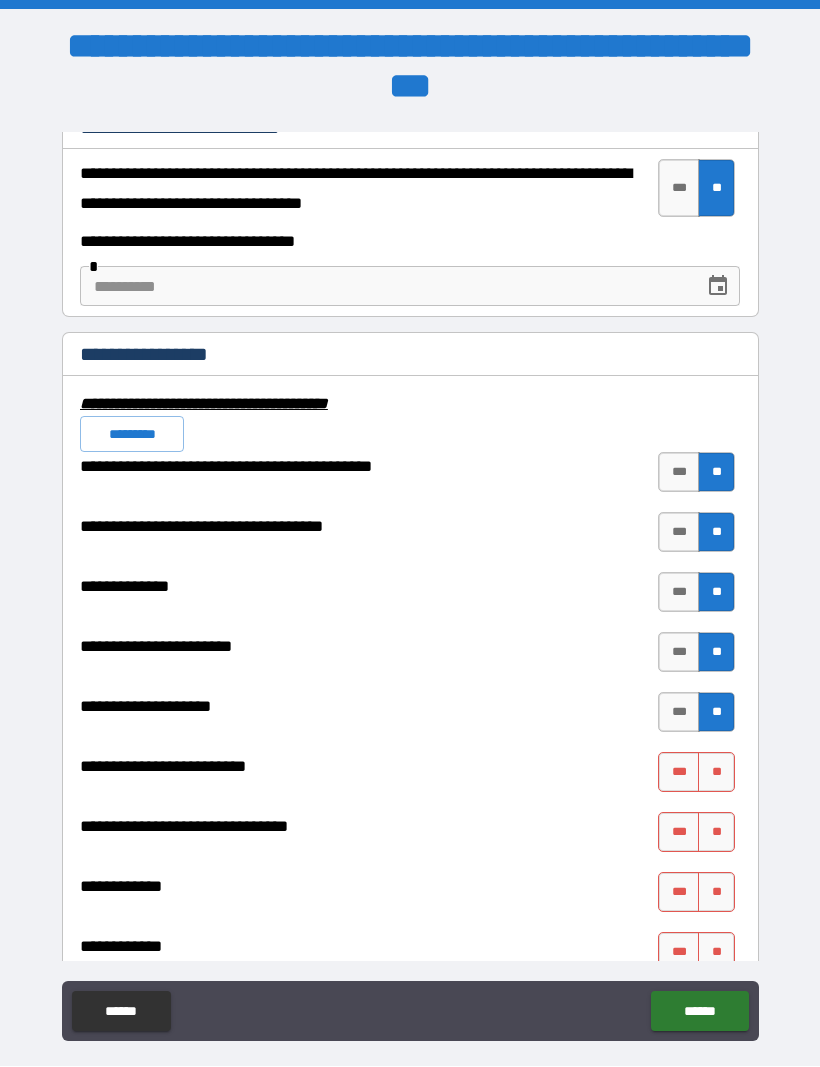 click on "**" at bounding box center (716, 773) 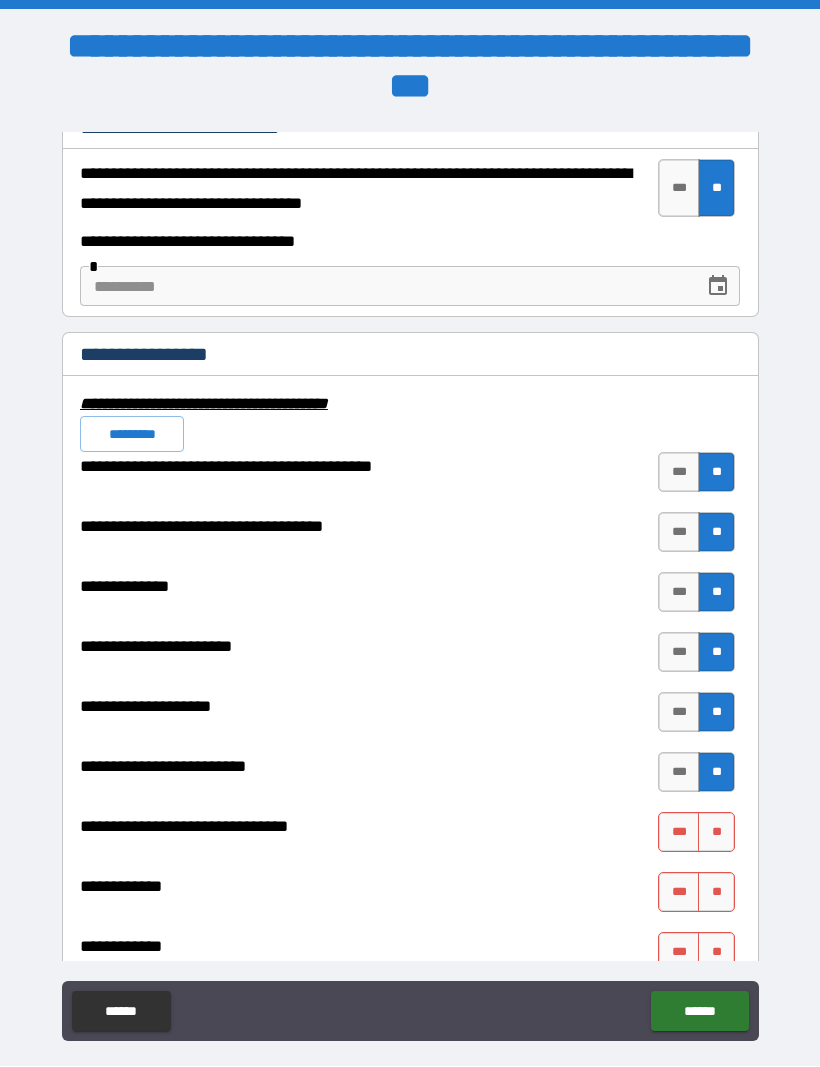 click on "**" at bounding box center (716, 833) 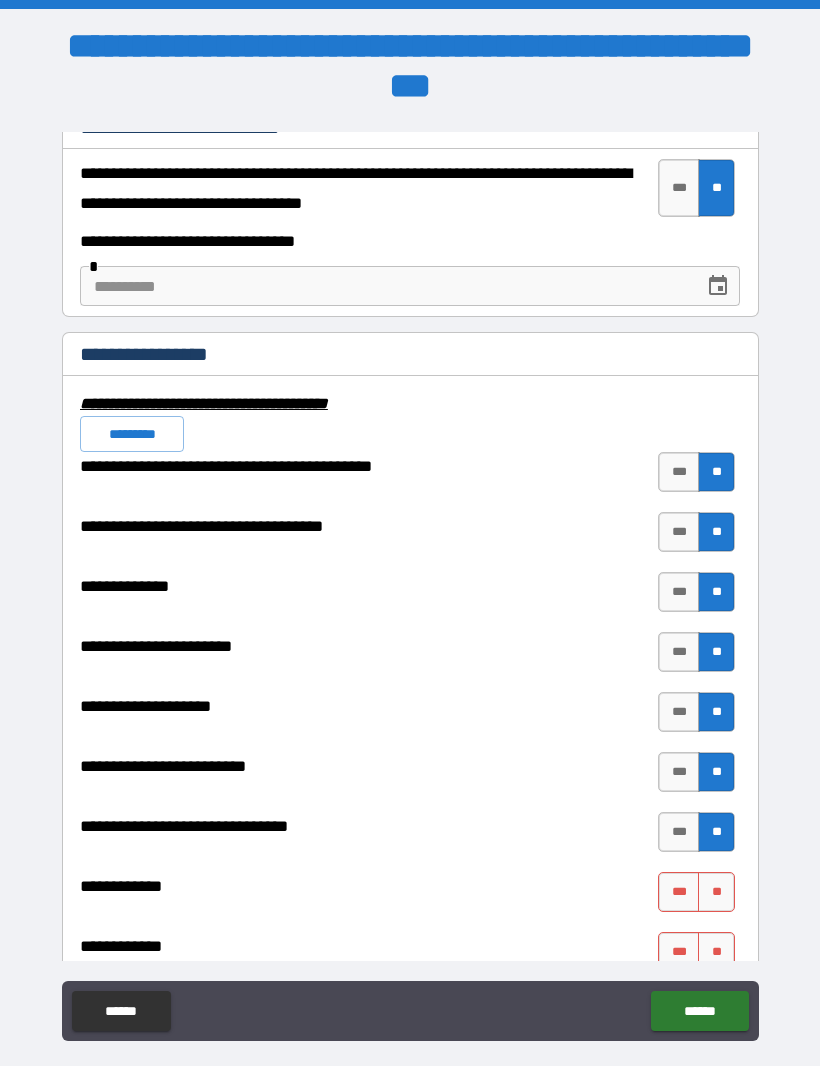 click on "**" at bounding box center (716, 893) 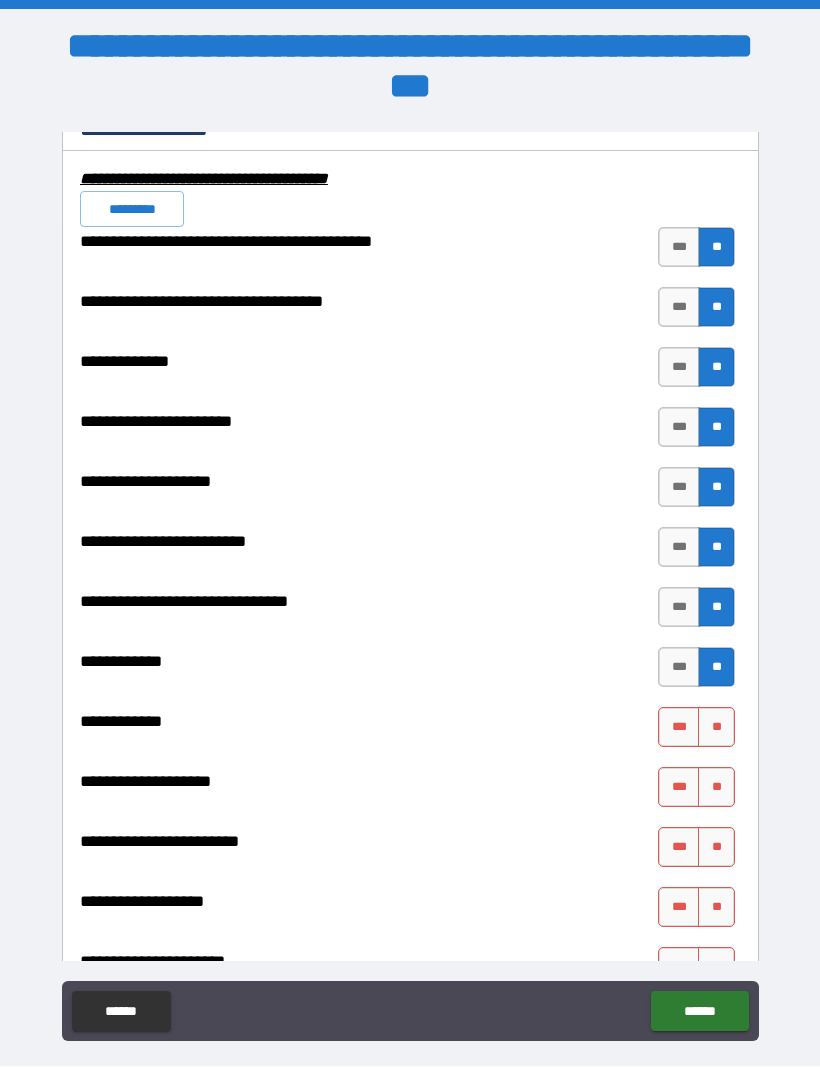 scroll, scrollTop: 6938, scrollLeft: 0, axis: vertical 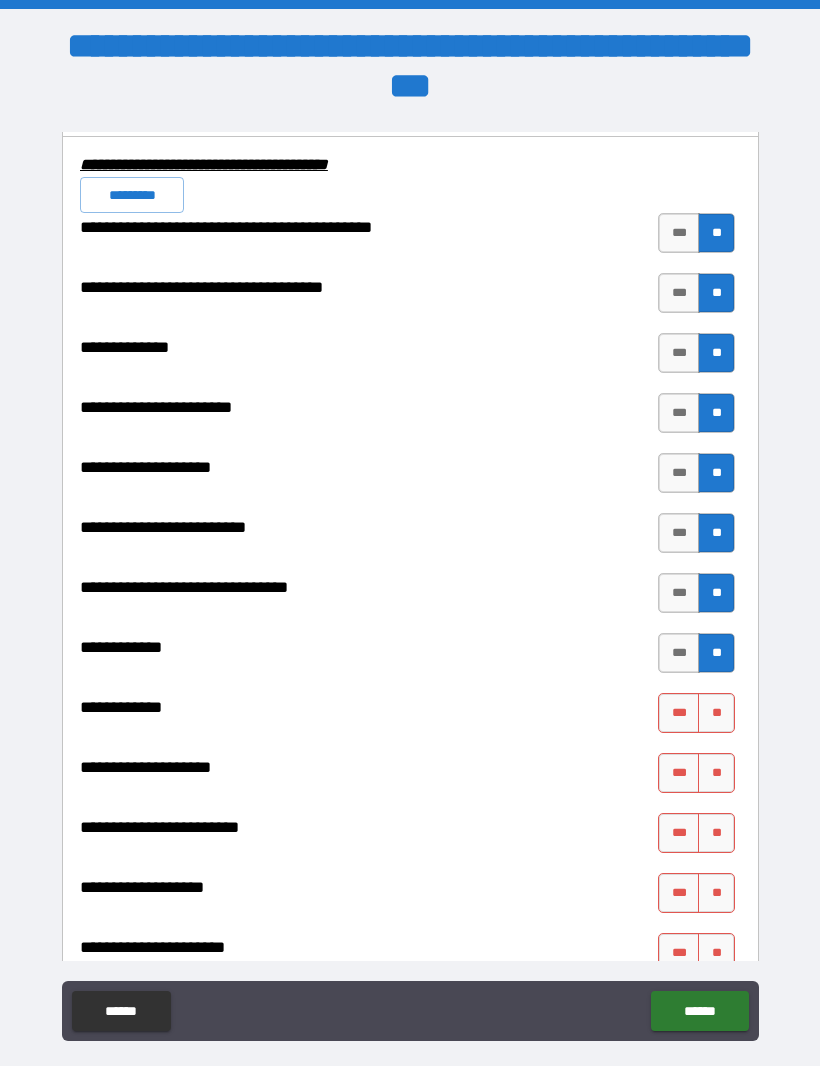 click on "**" at bounding box center (716, 714) 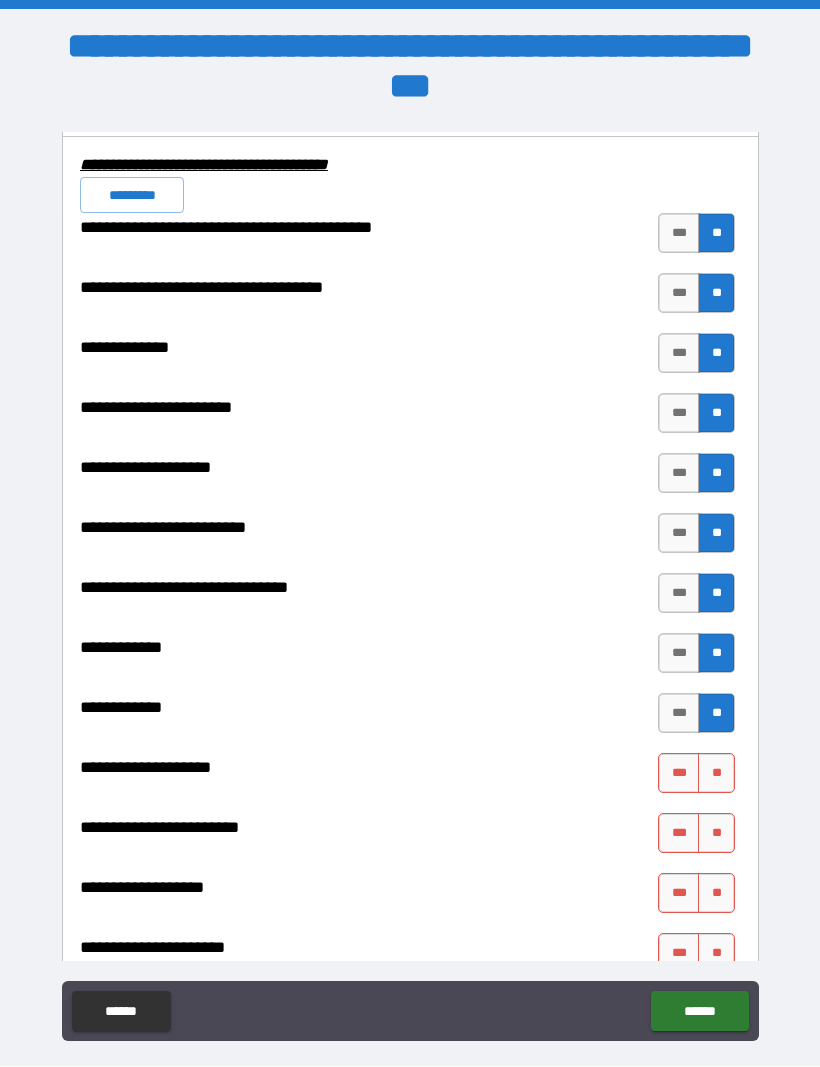 click on "**" at bounding box center (716, 774) 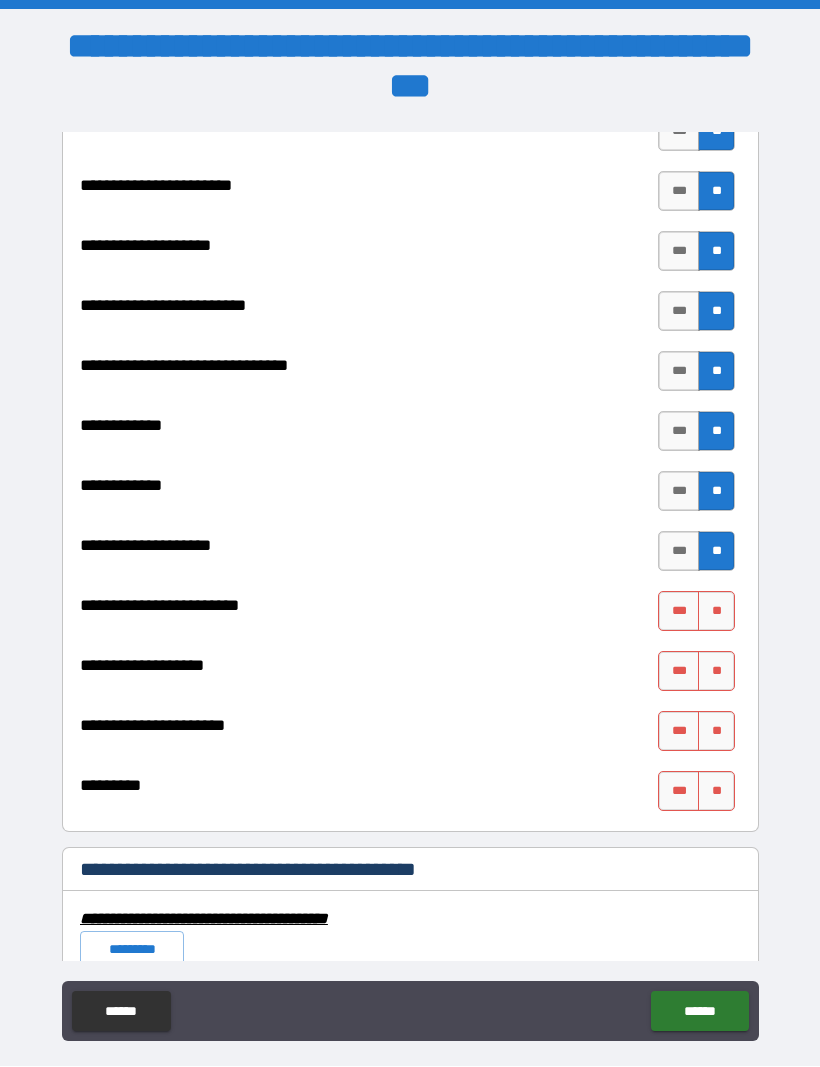 scroll, scrollTop: 7159, scrollLeft: 0, axis: vertical 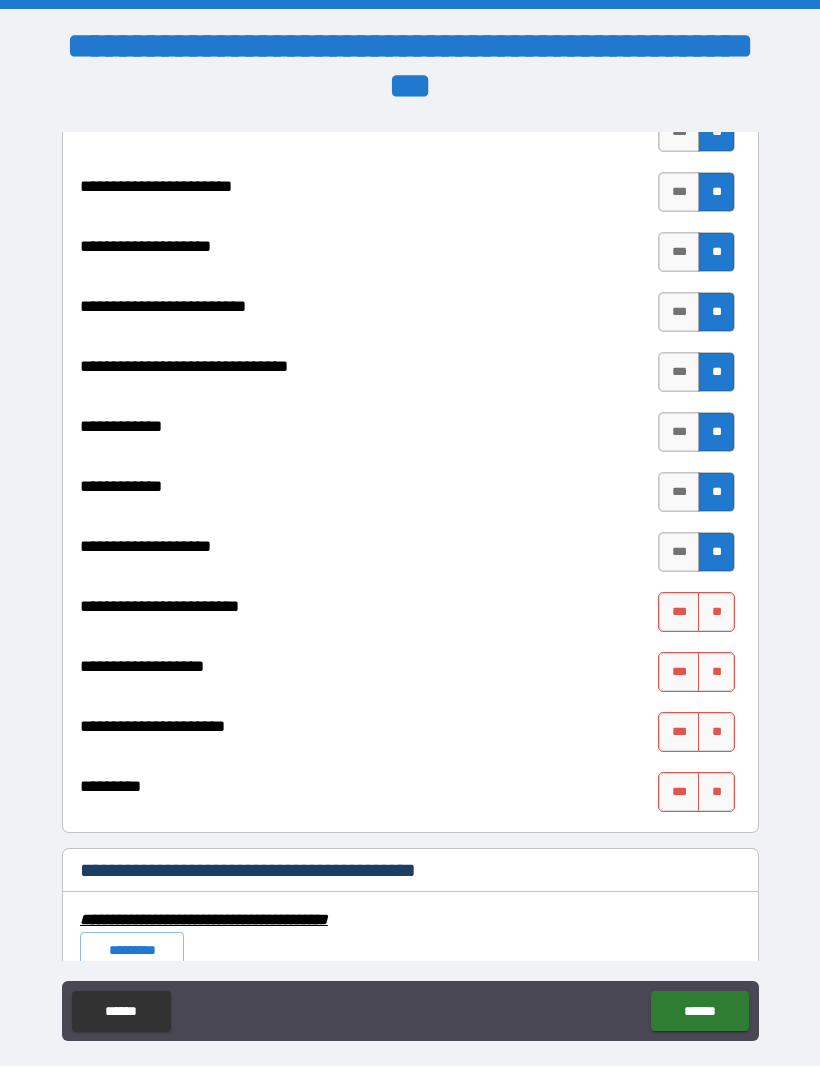 click on "**" at bounding box center (716, 613) 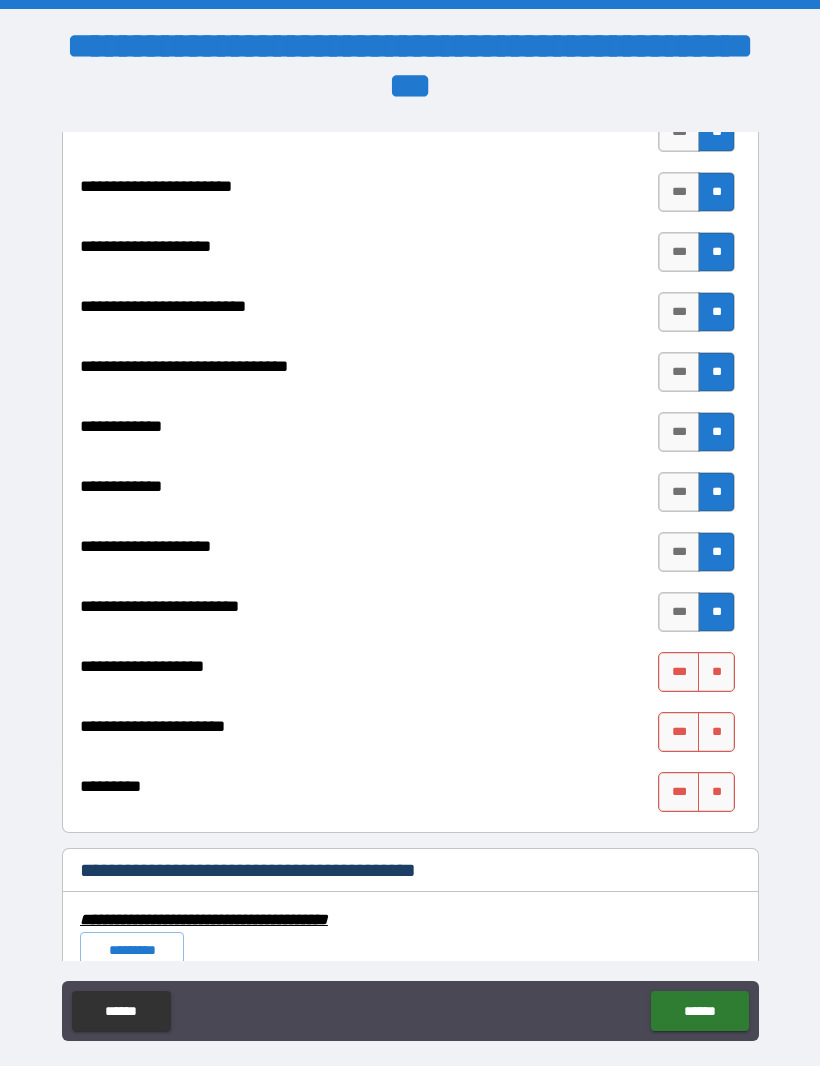 click on "**" at bounding box center [716, 673] 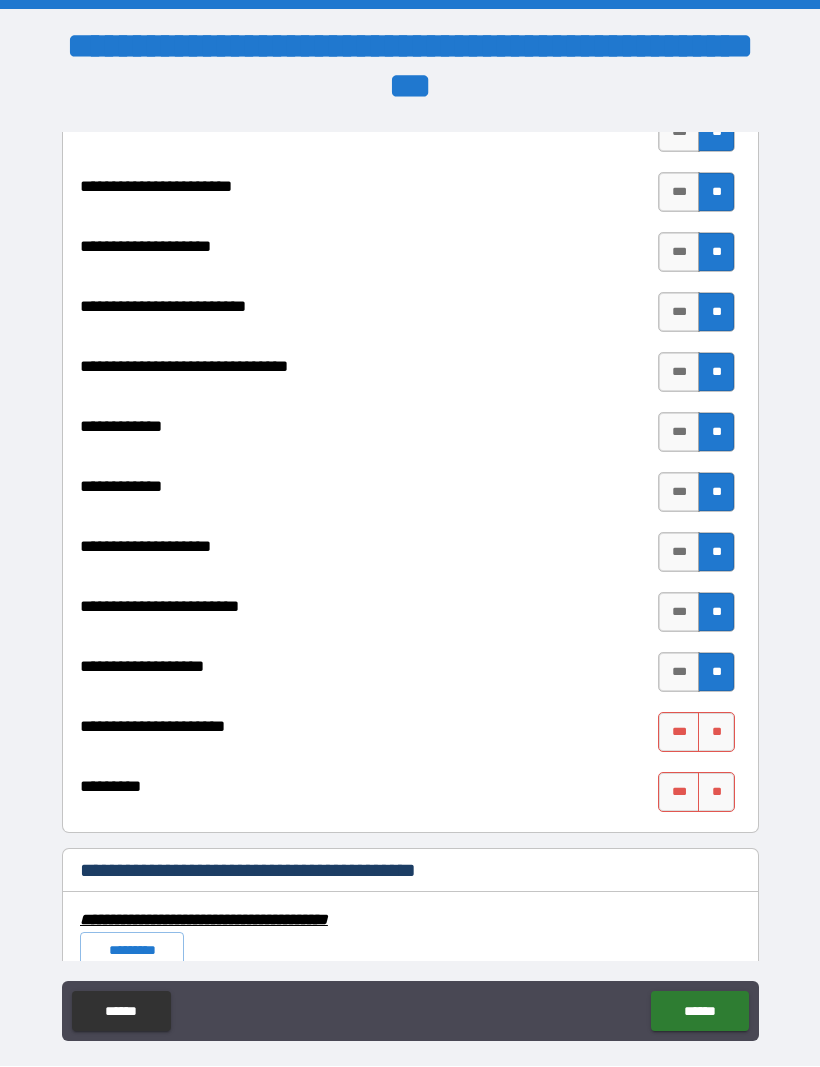 click on "**" at bounding box center [716, 733] 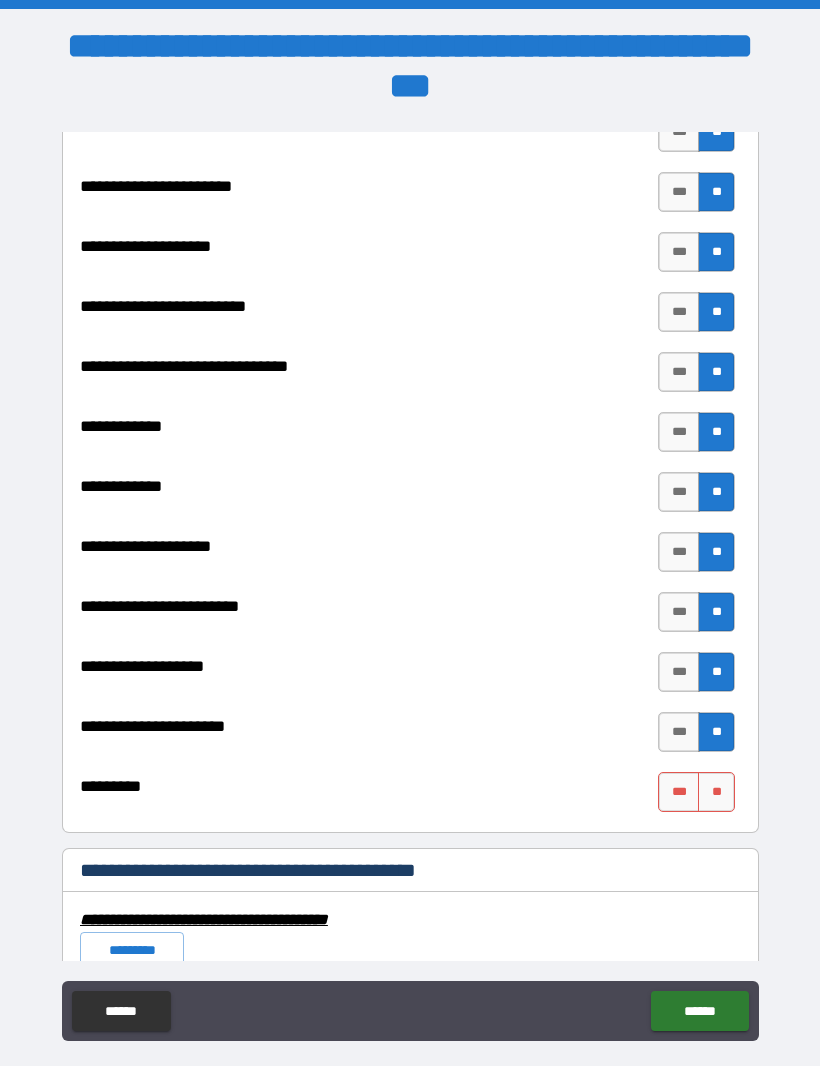 click on "**" at bounding box center (716, 793) 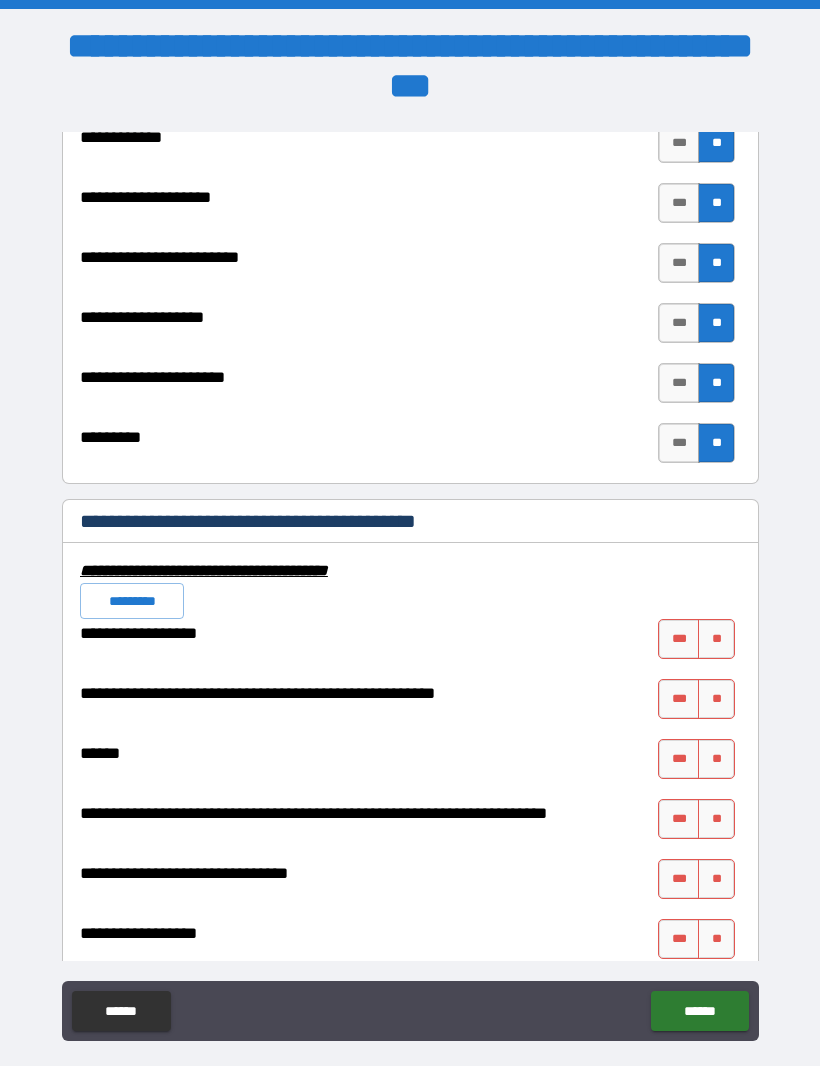scroll, scrollTop: 7507, scrollLeft: 0, axis: vertical 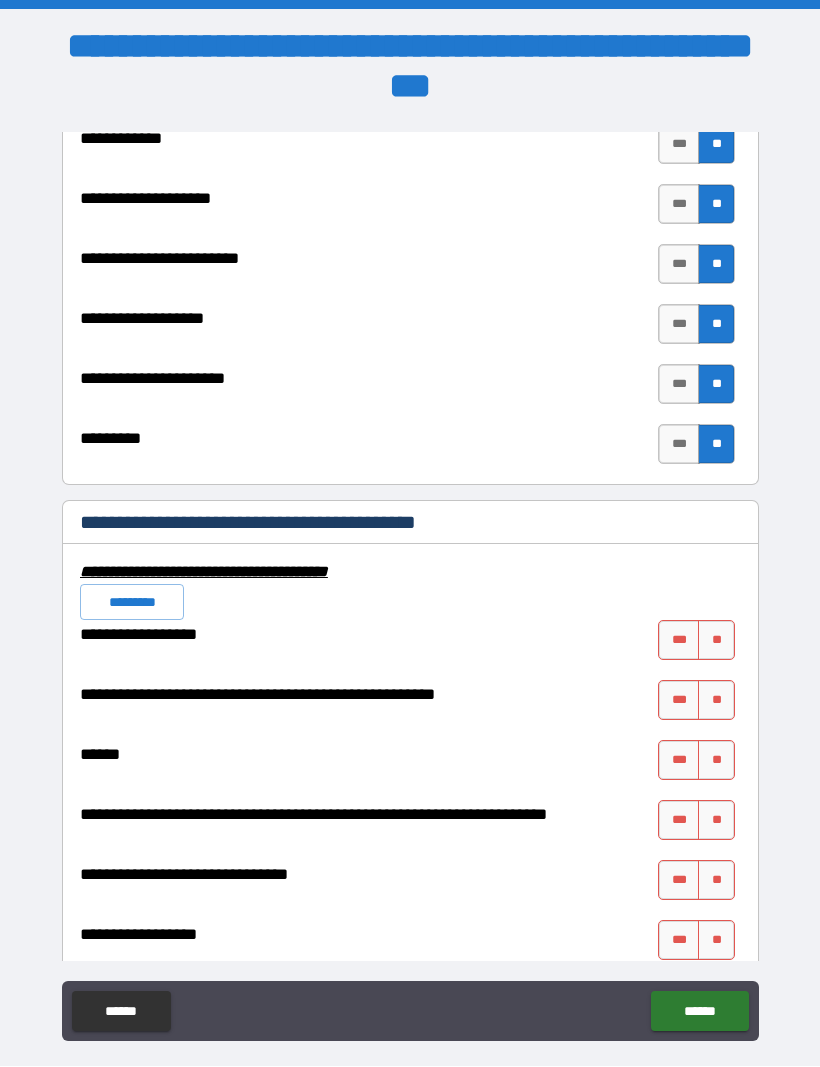 click on "**" at bounding box center [716, 641] 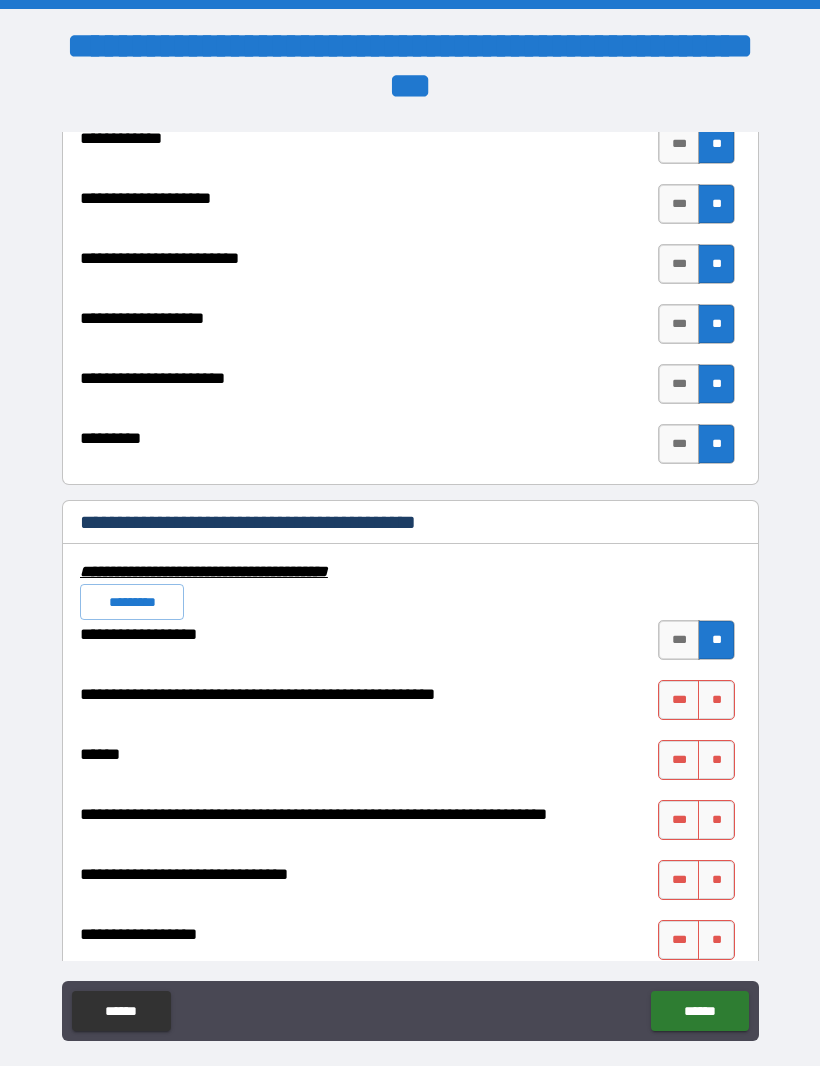 click on "**" at bounding box center [716, 701] 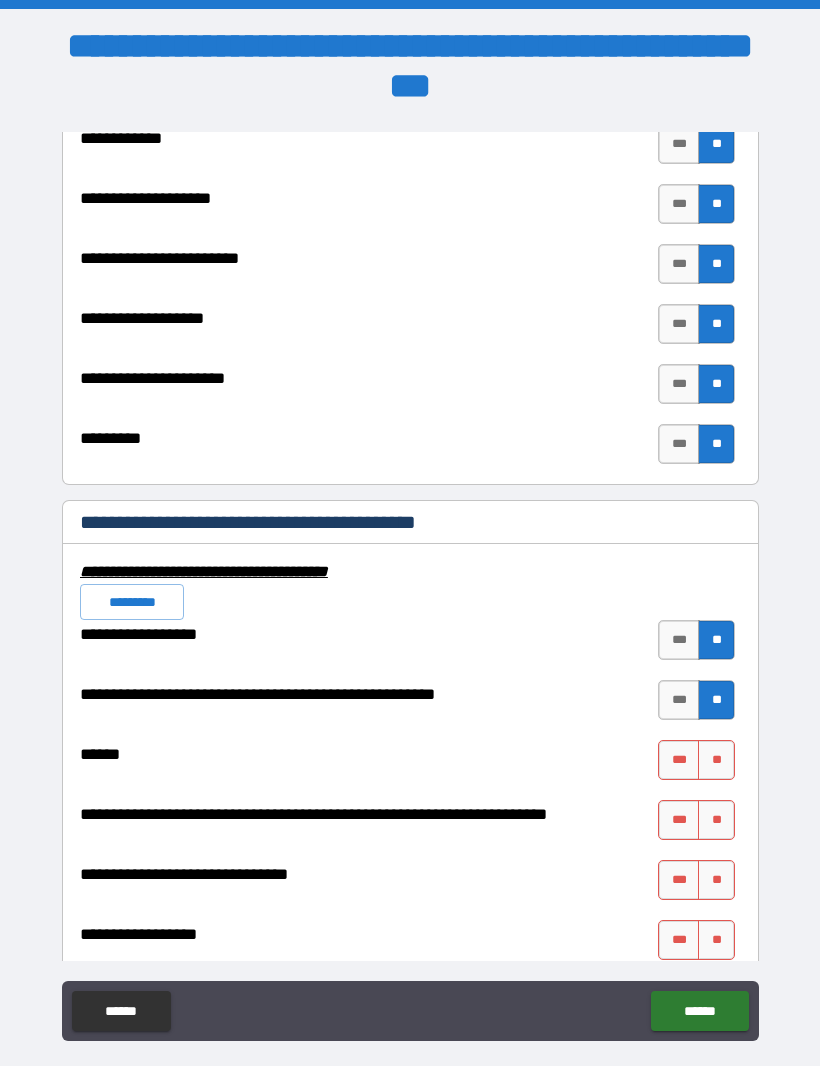 click on "**" at bounding box center (716, 761) 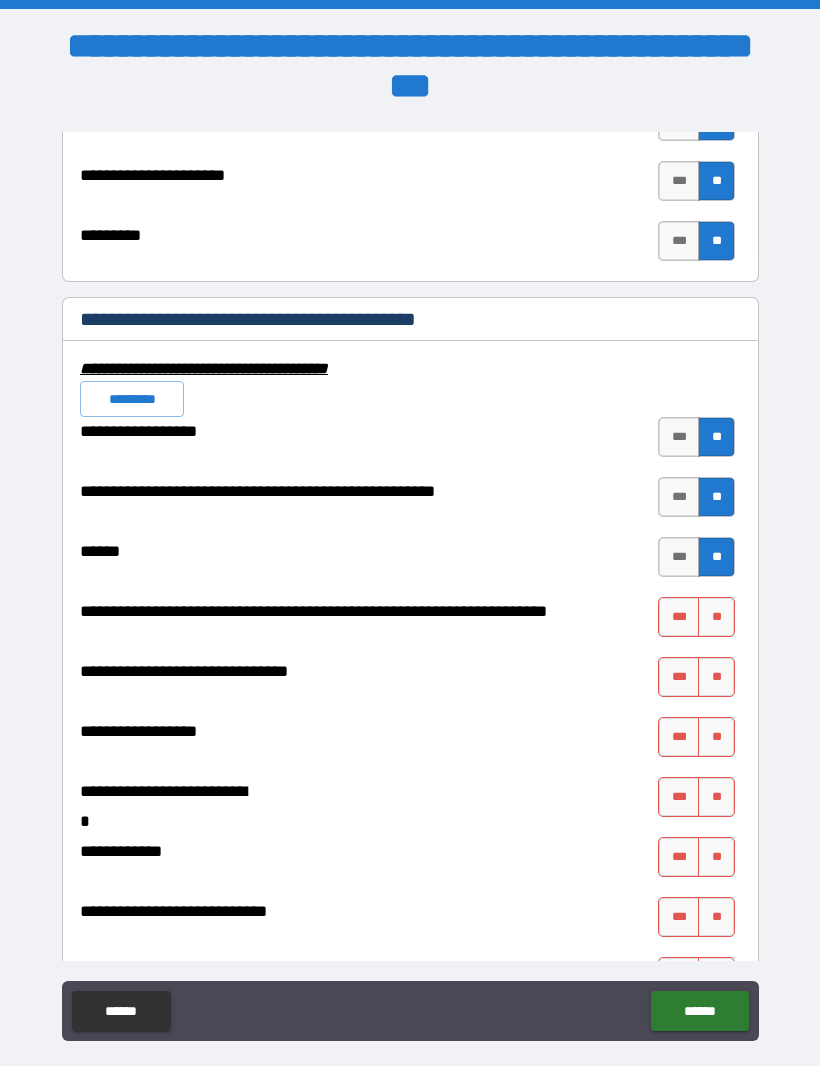 scroll, scrollTop: 7710, scrollLeft: 0, axis: vertical 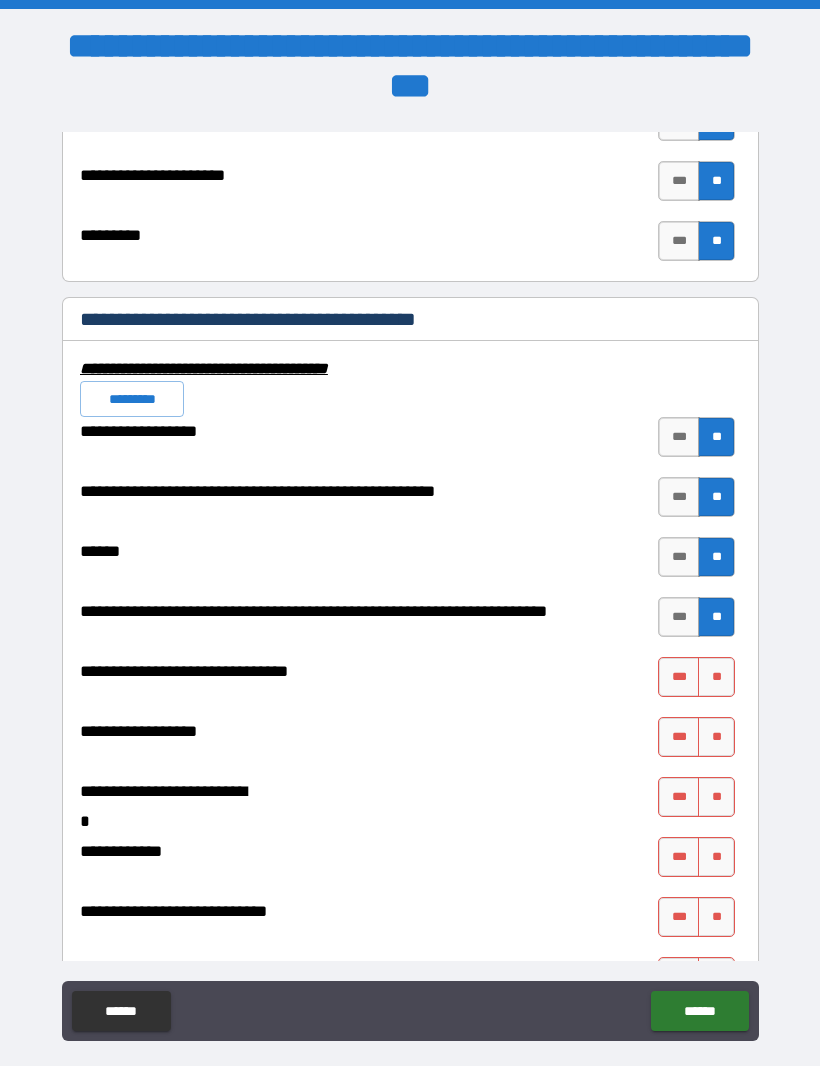 click on "**" at bounding box center (716, 678) 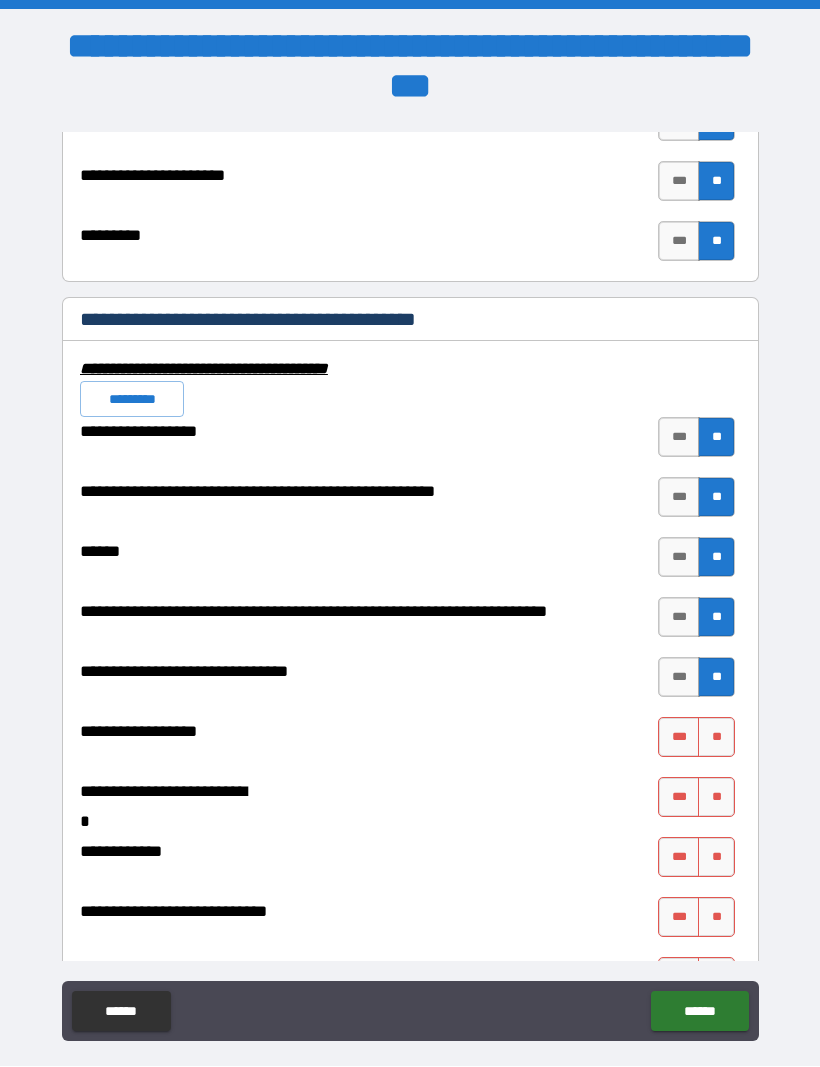 click on "**" at bounding box center [716, 738] 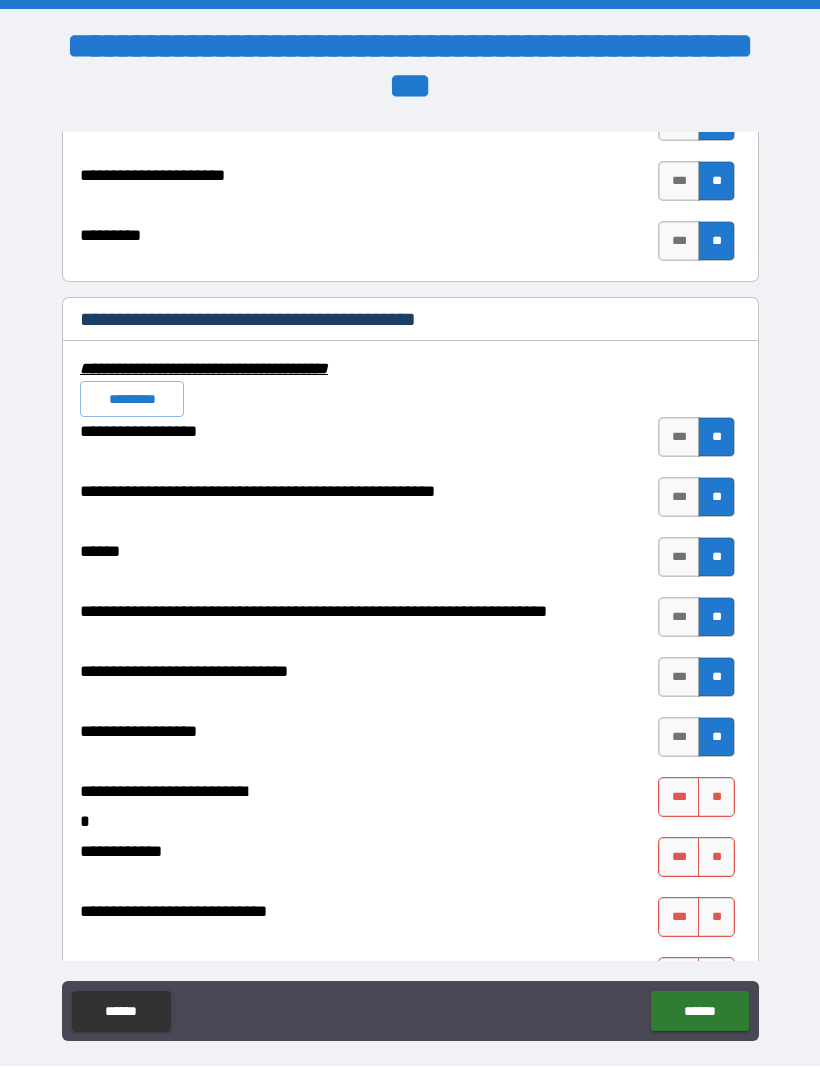 click on "**" at bounding box center [716, 798] 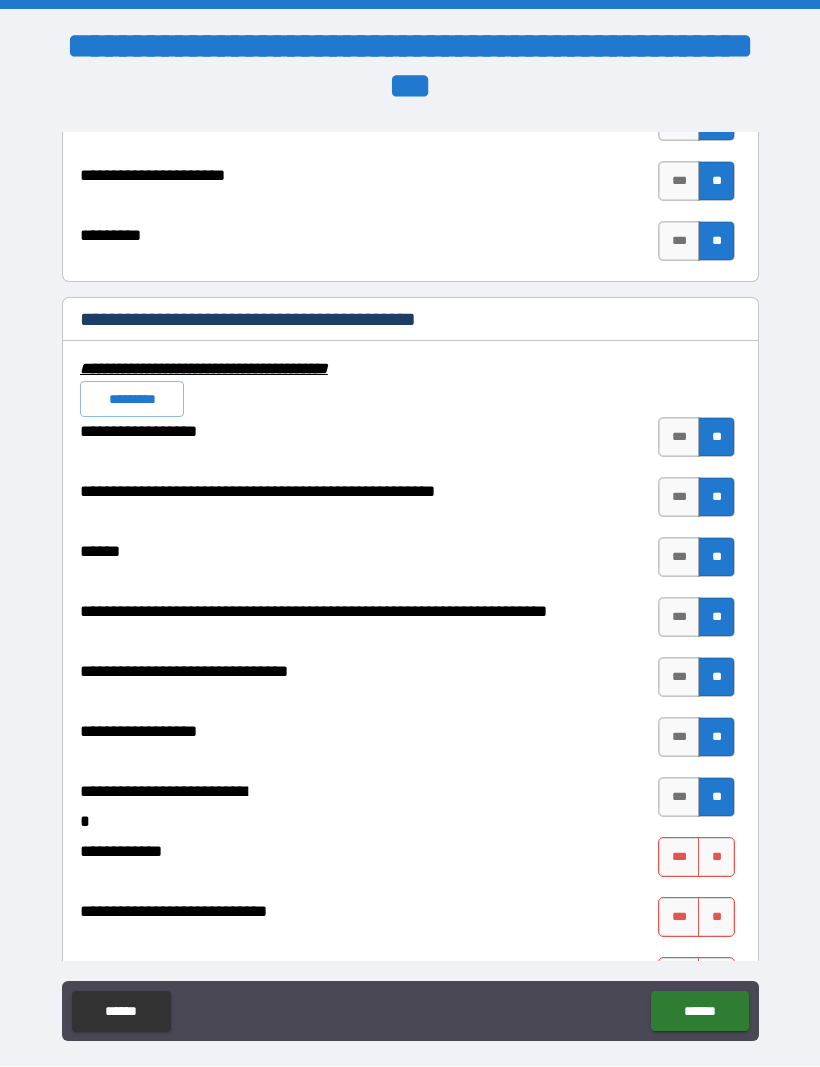 click on "**" at bounding box center [716, 858] 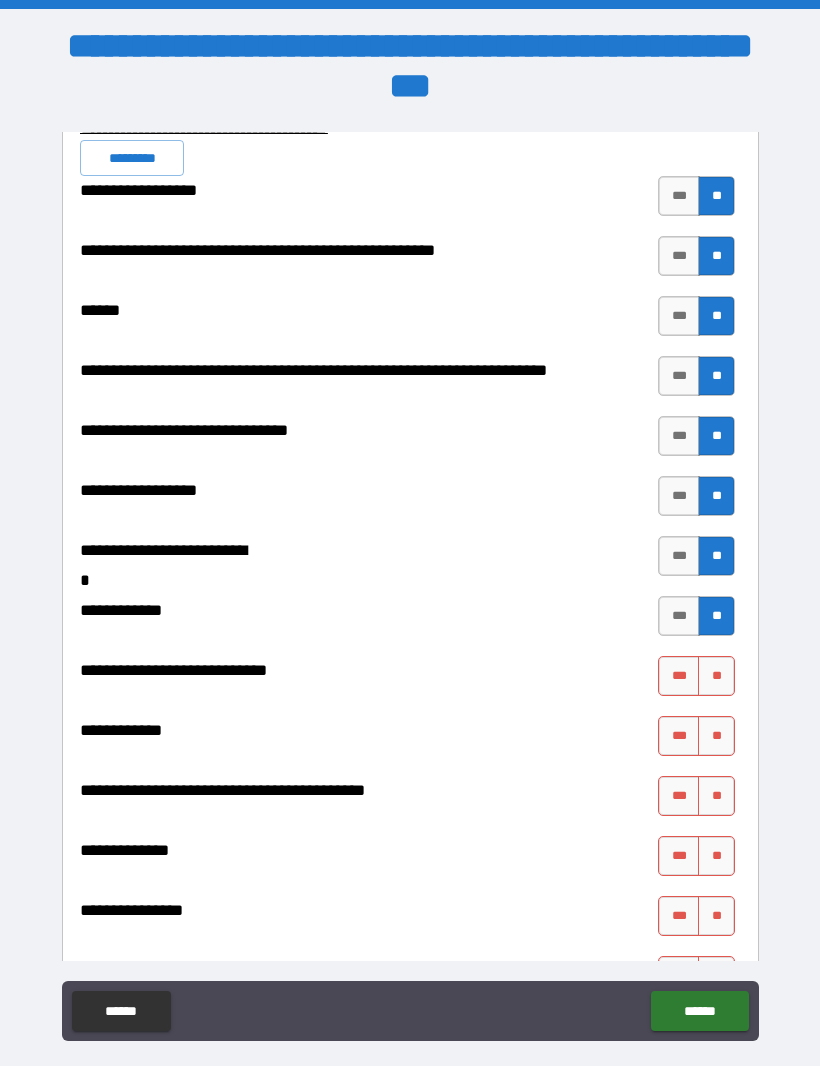 scroll, scrollTop: 7947, scrollLeft: 0, axis: vertical 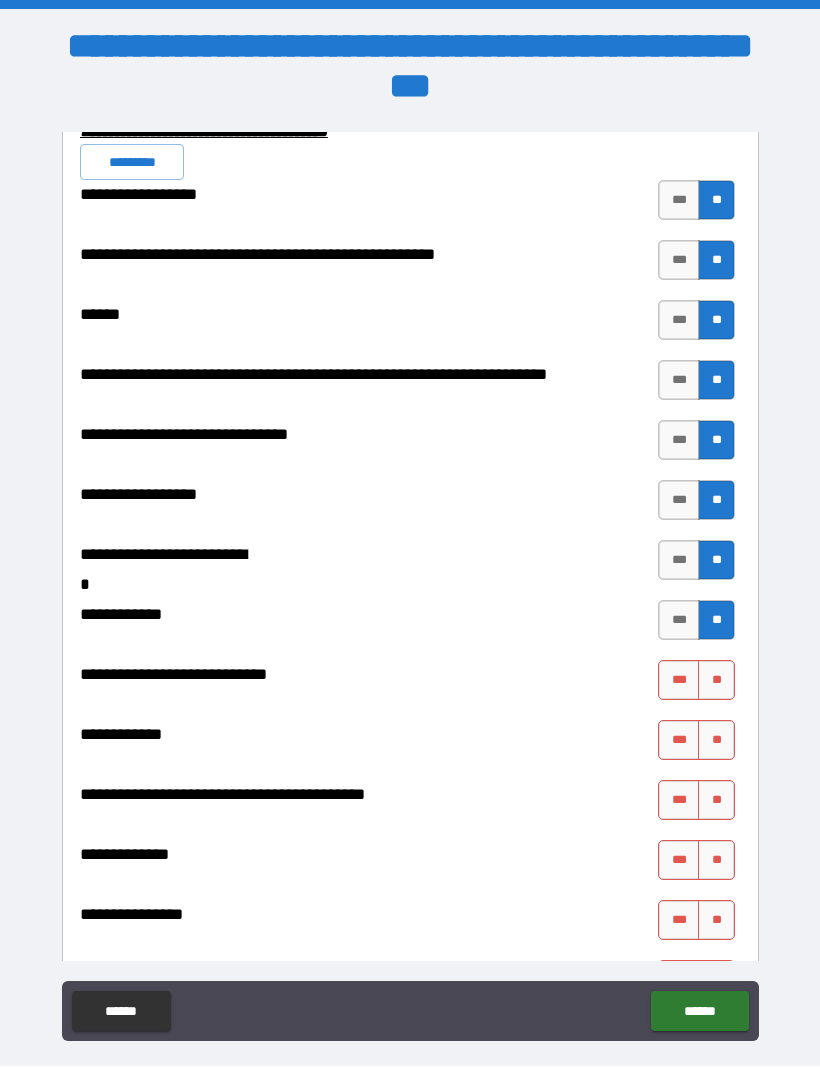 click on "**" at bounding box center (716, 681) 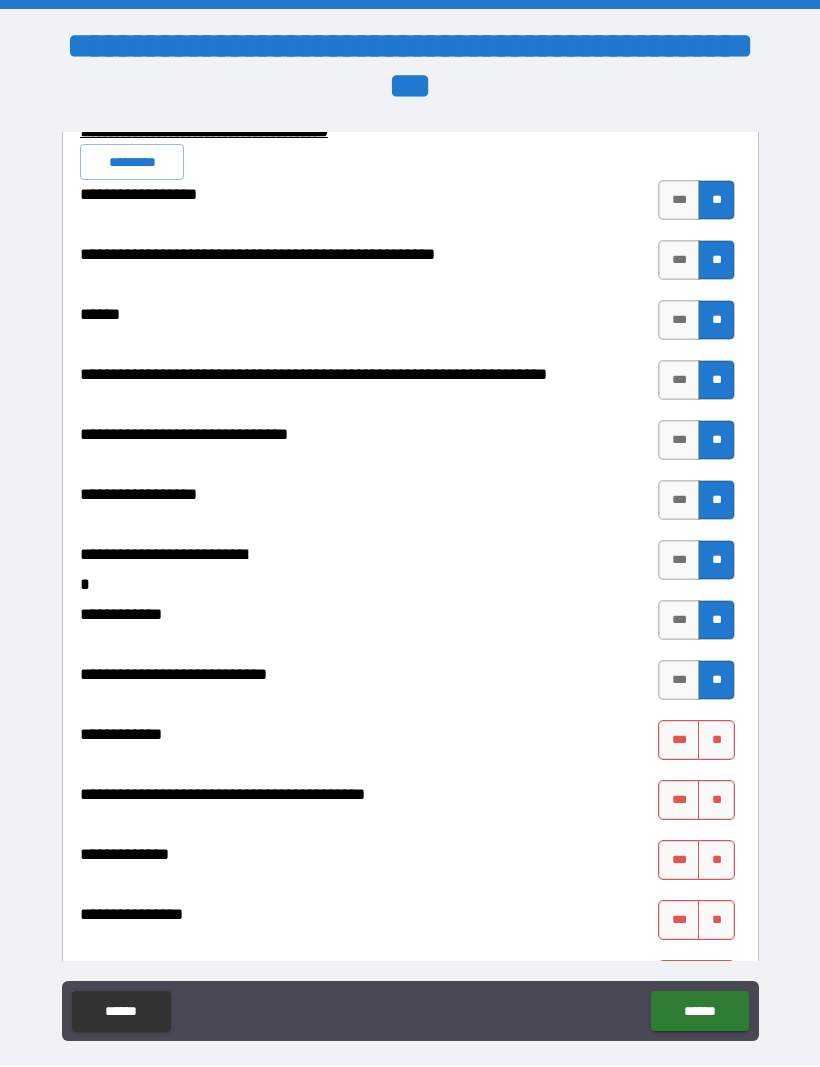 click on "**" at bounding box center [716, 741] 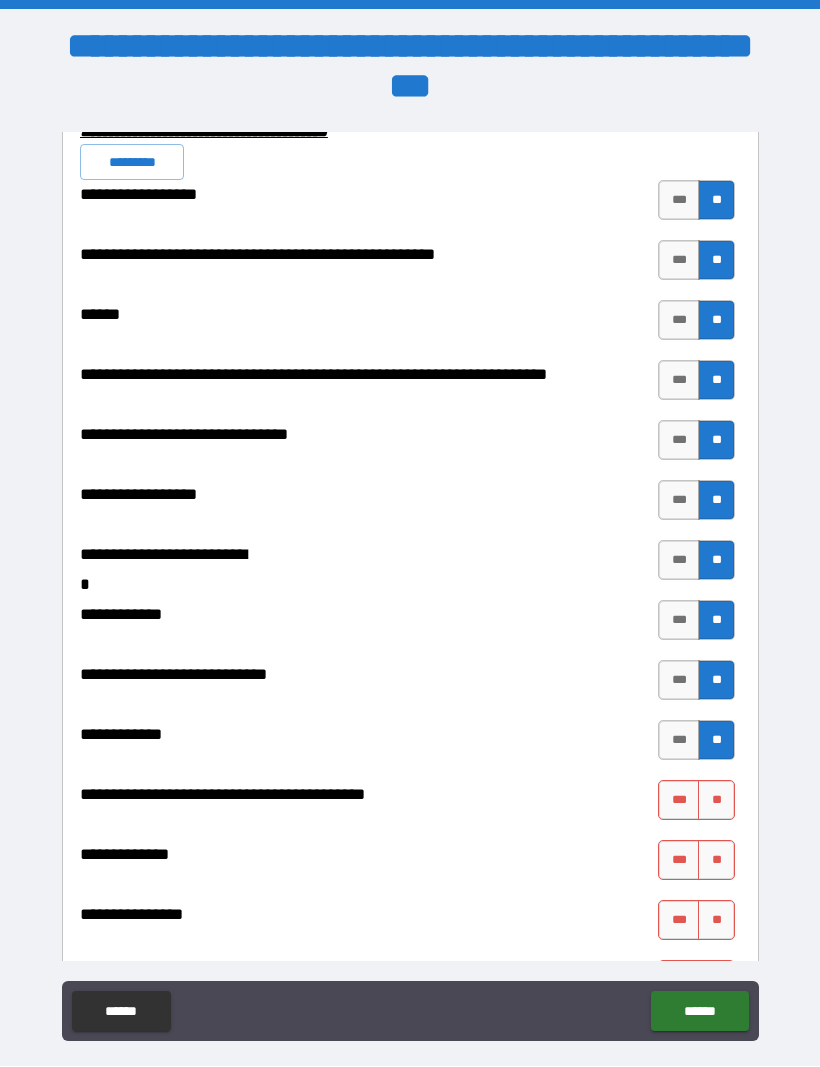 click on "**" at bounding box center (716, 801) 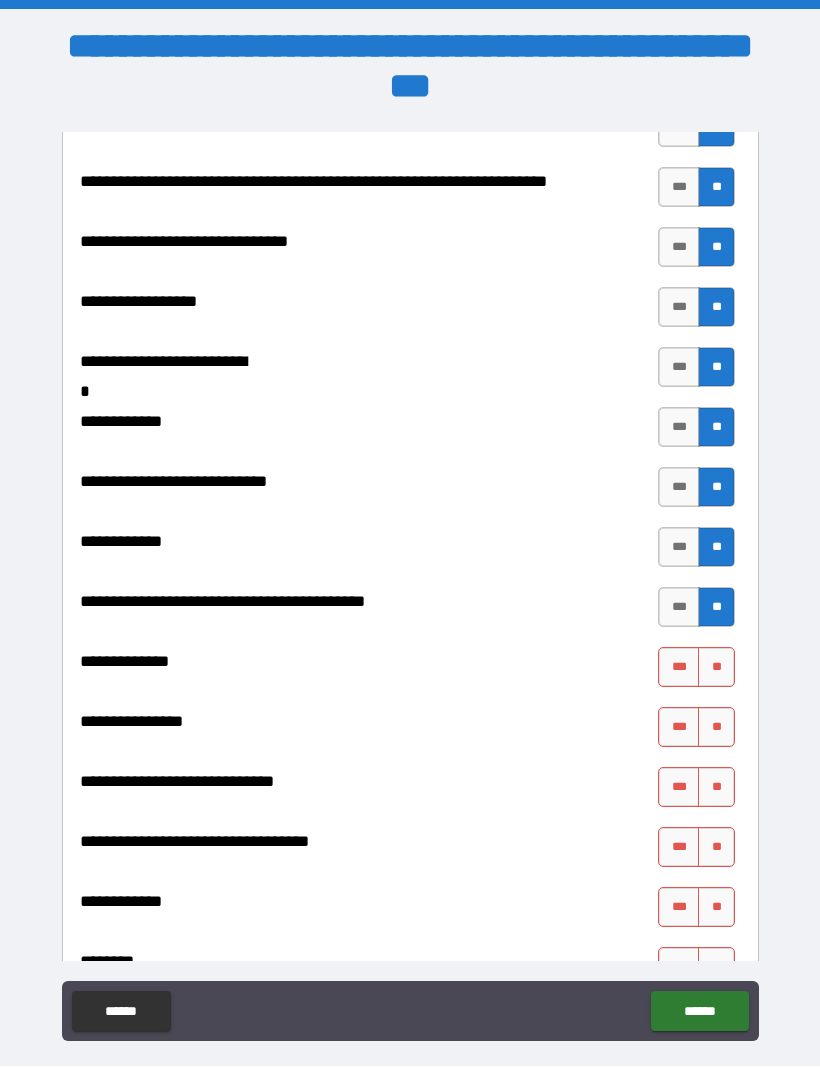 scroll, scrollTop: 8139, scrollLeft: 0, axis: vertical 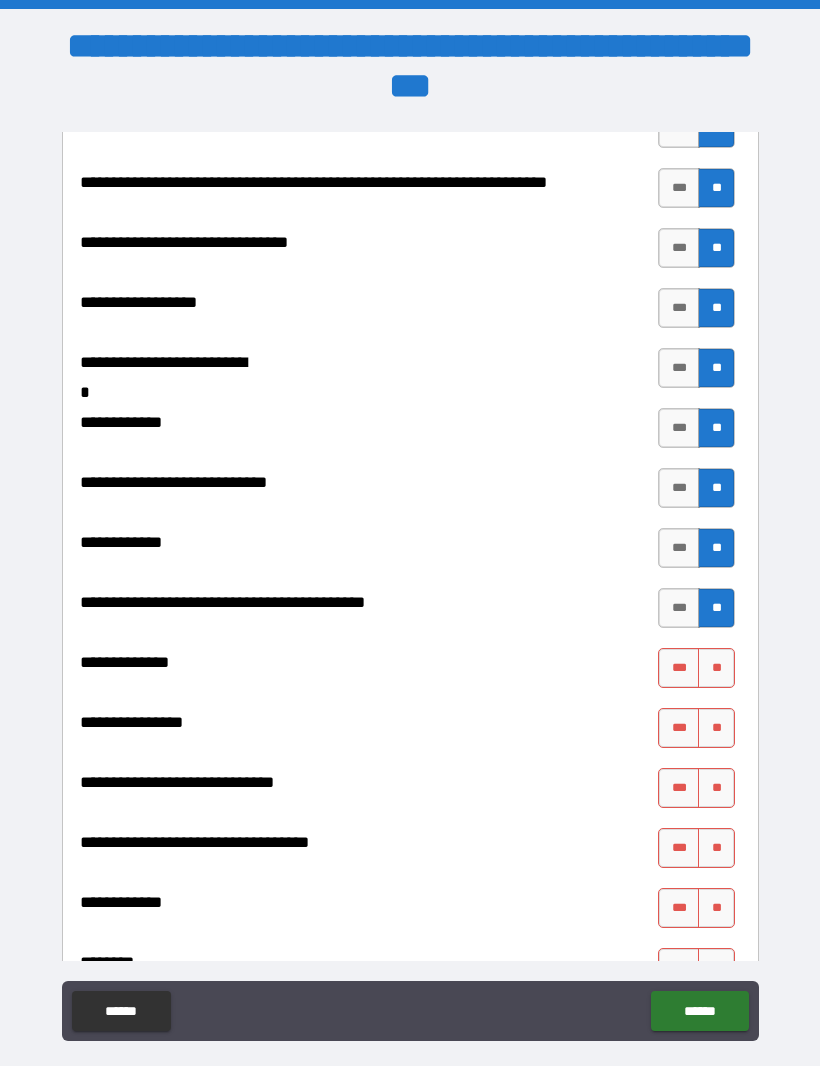 click on "**" at bounding box center [716, 669] 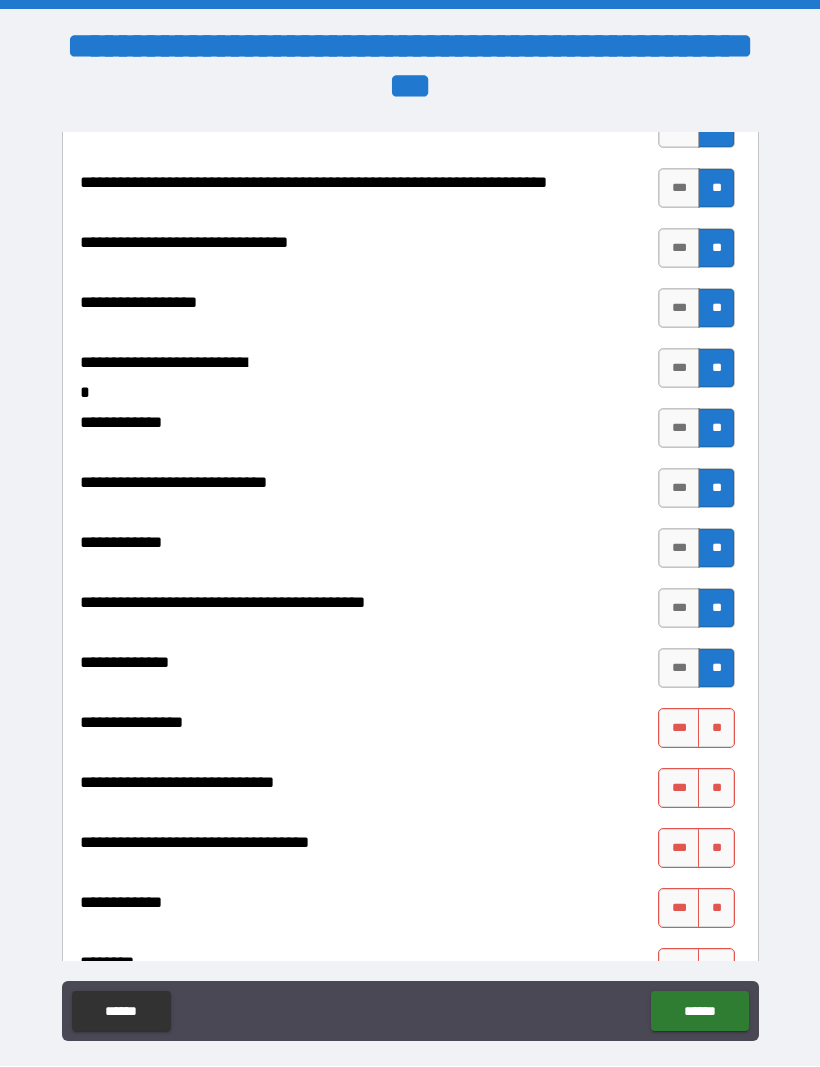 scroll, scrollTop: 8071, scrollLeft: 0, axis: vertical 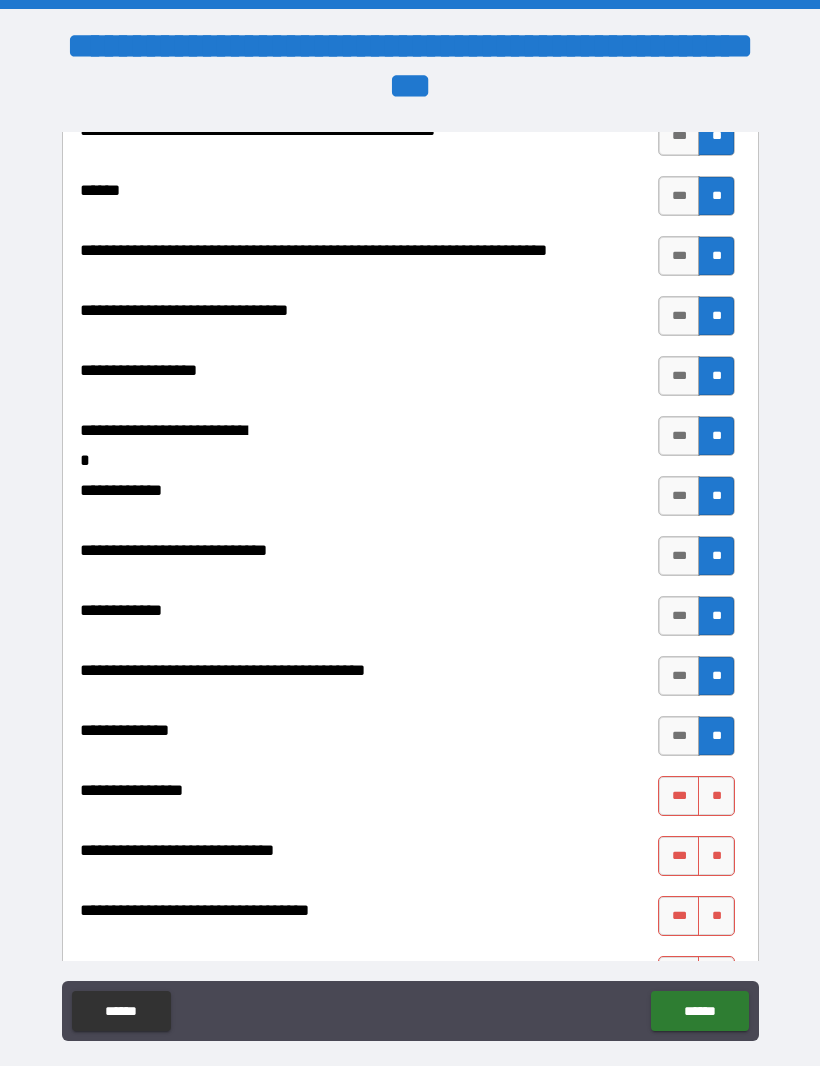 click on "***" at bounding box center (679, 437) 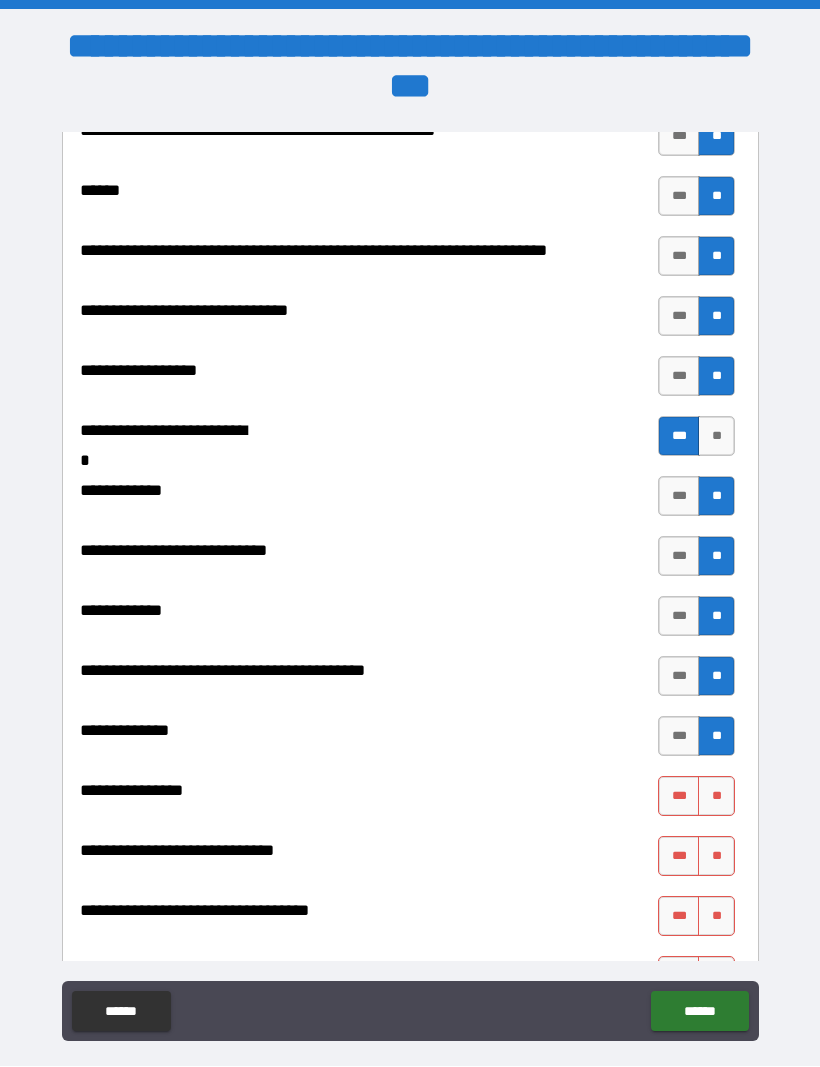 click on "**" at bounding box center [716, 437] 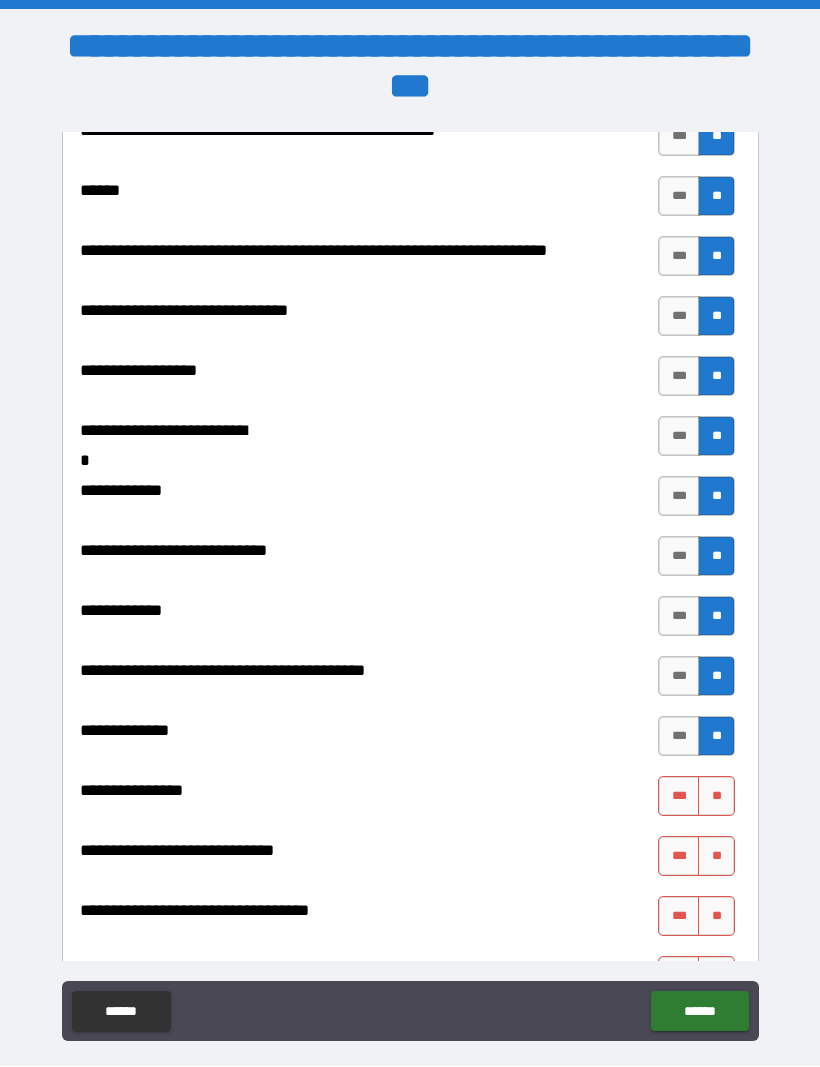 click on "***" at bounding box center (679, 557) 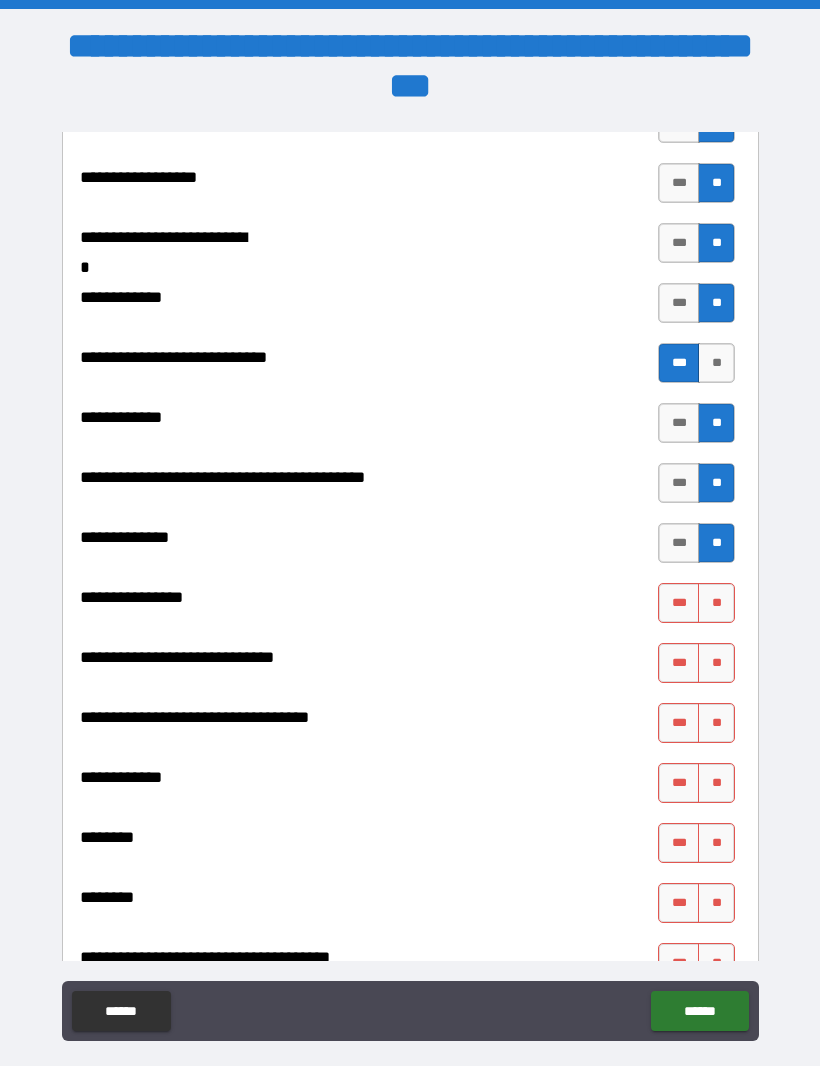 scroll, scrollTop: 8262, scrollLeft: 0, axis: vertical 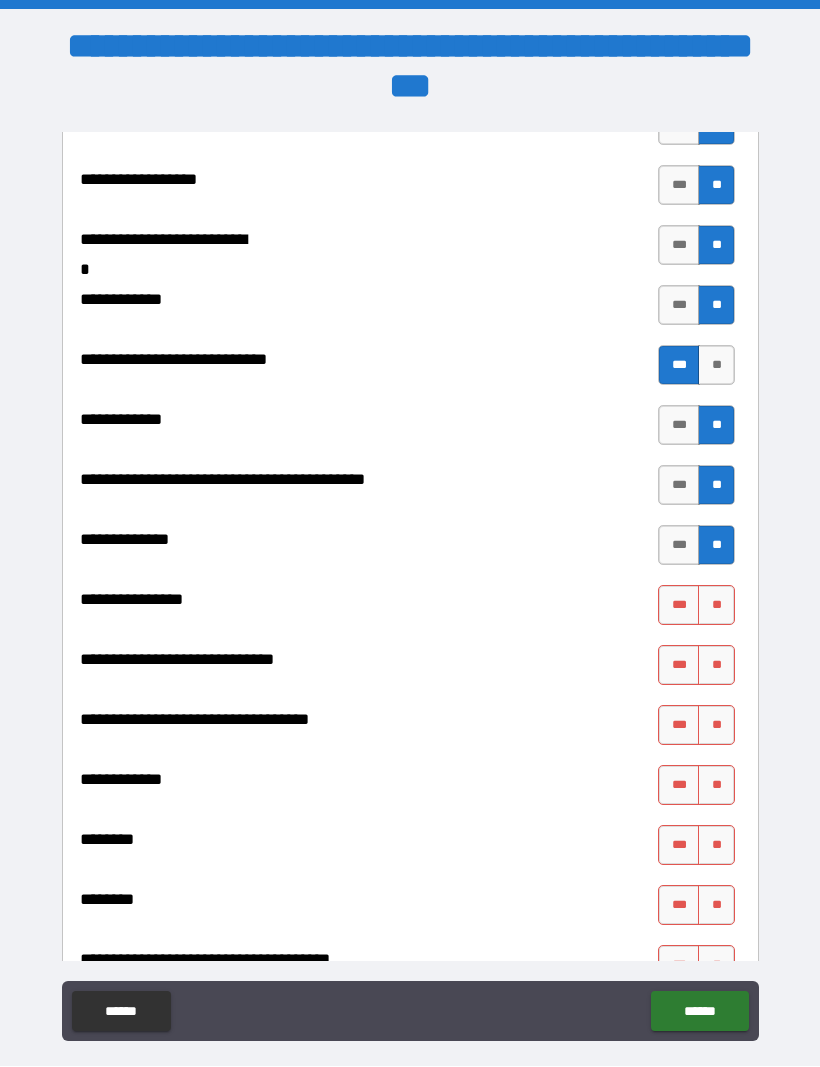 click on "**" at bounding box center [716, 606] 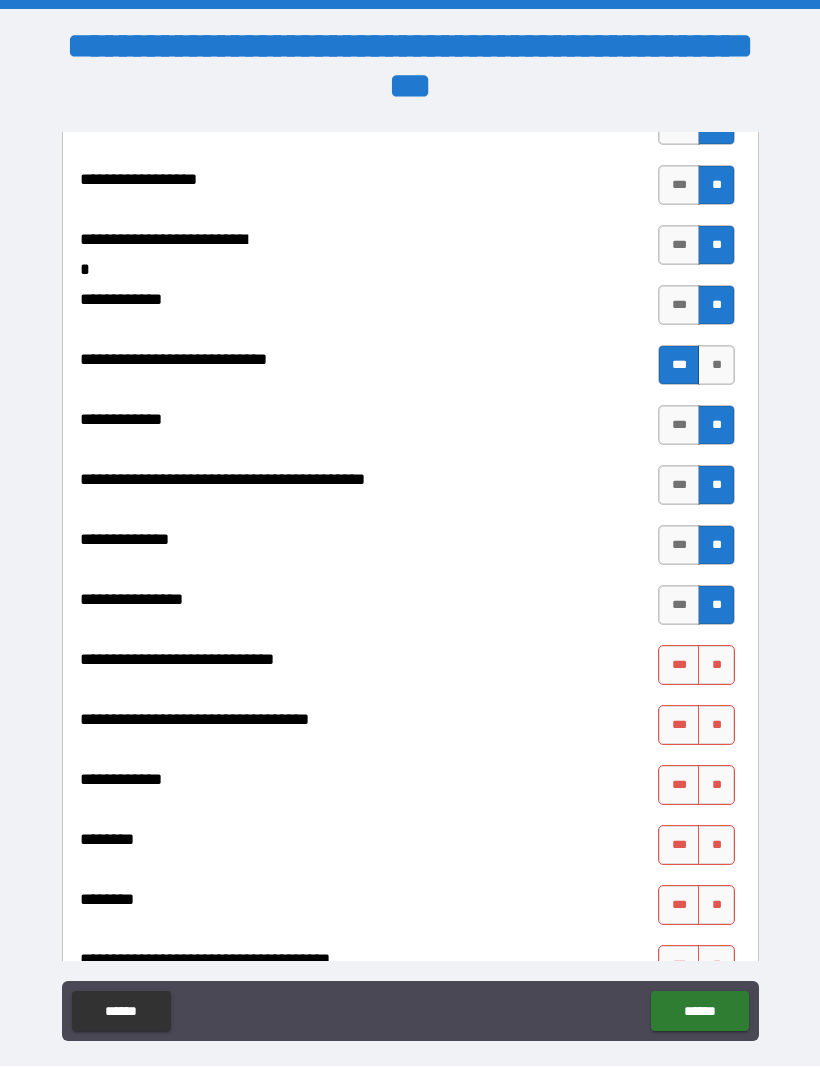 click on "**" at bounding box center (716, 666) 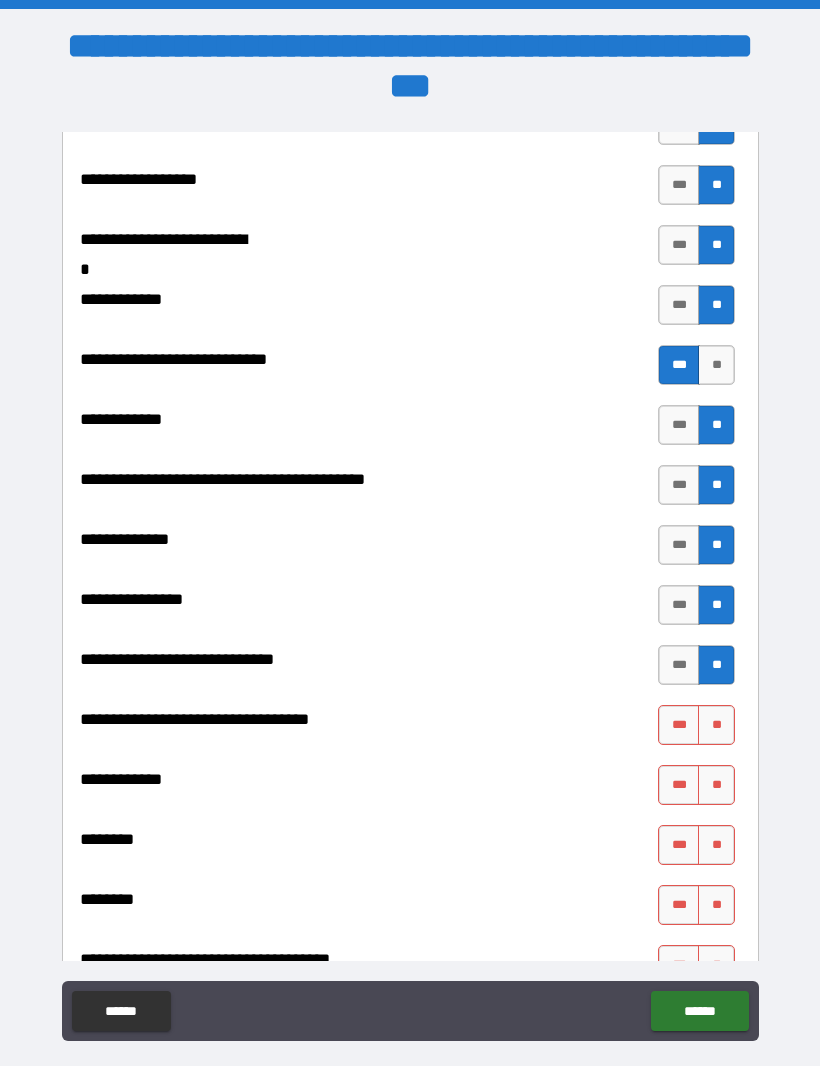 click on "**" at bounding box center [716, 726] 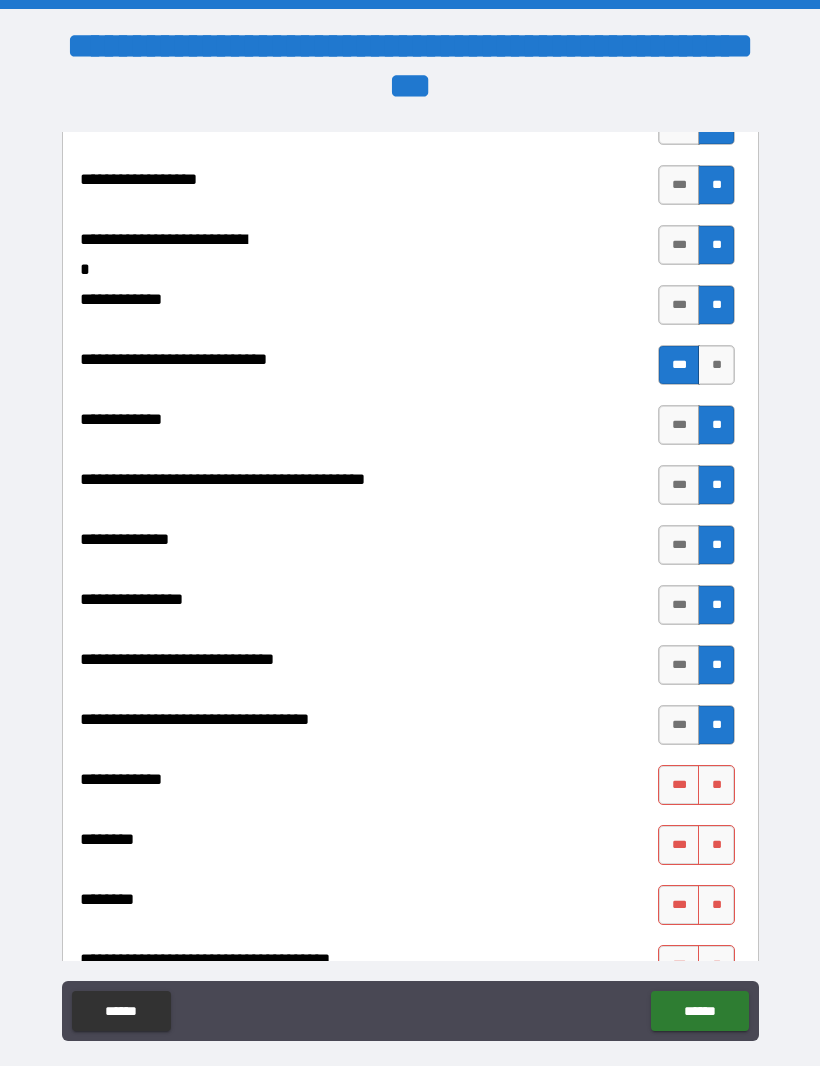 click on "**" at bounding box center [716, 786] 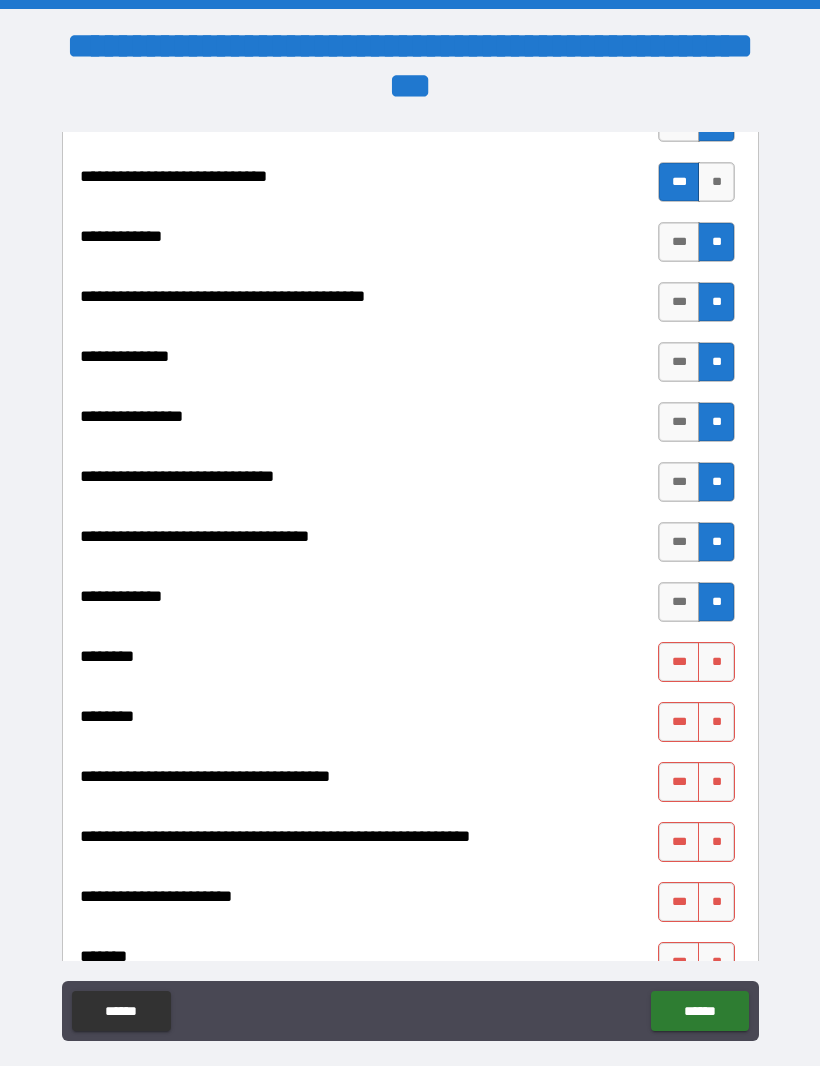 scroll, scrollTop: 8443, scrollLeft: 0, axis: vertical 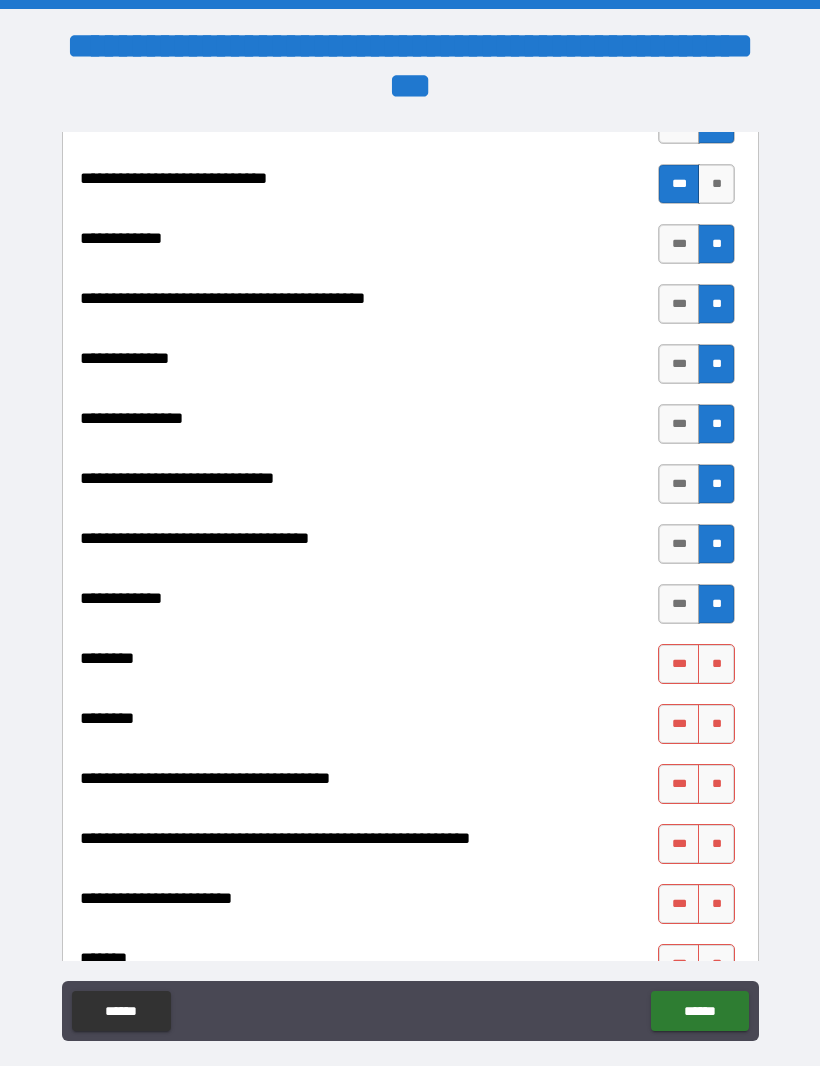 click on "**" at bounding box center (716, 665) 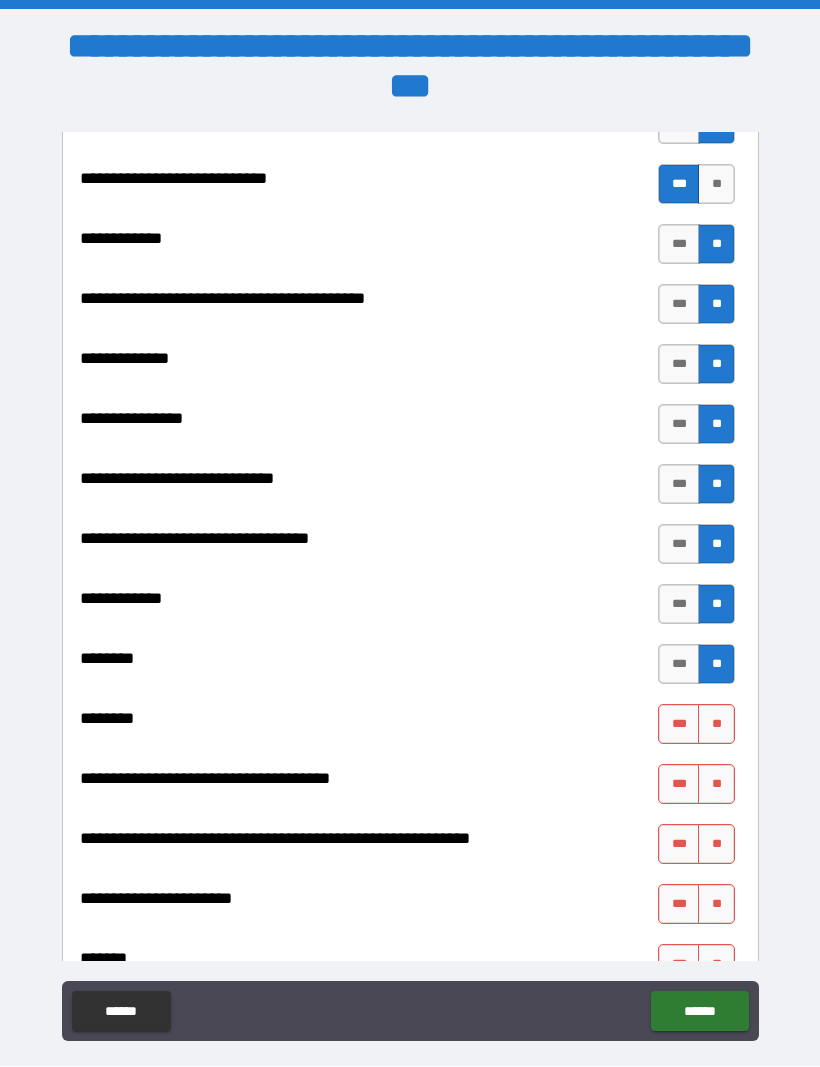 click on "**" at bounding box center [716, 725] 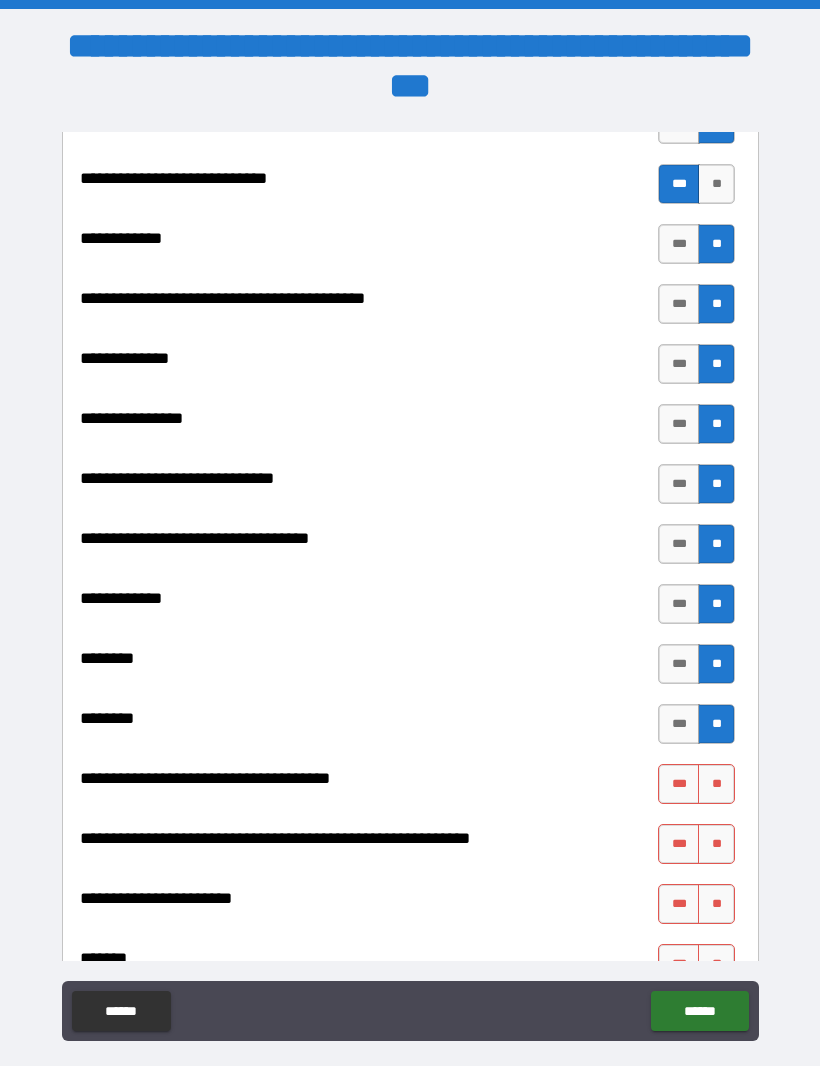 click on "**" at bounding box center [716, 785] 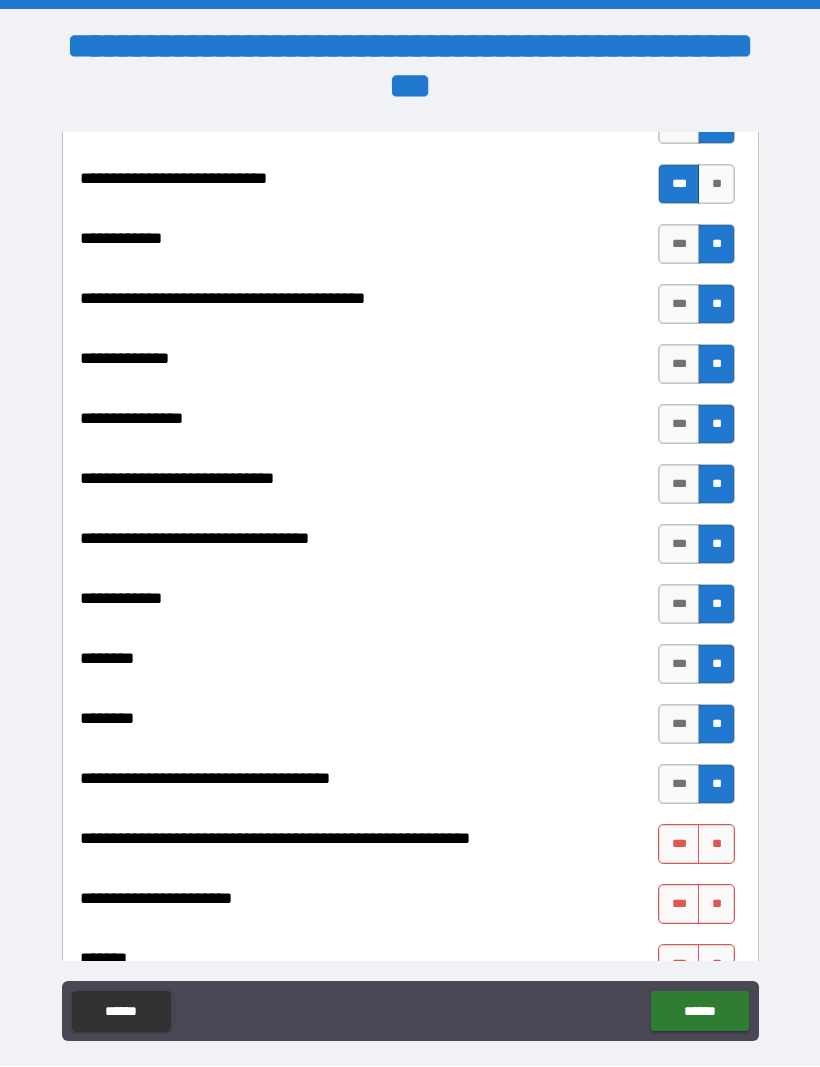 click on "**" at bounding box center (716, 845) 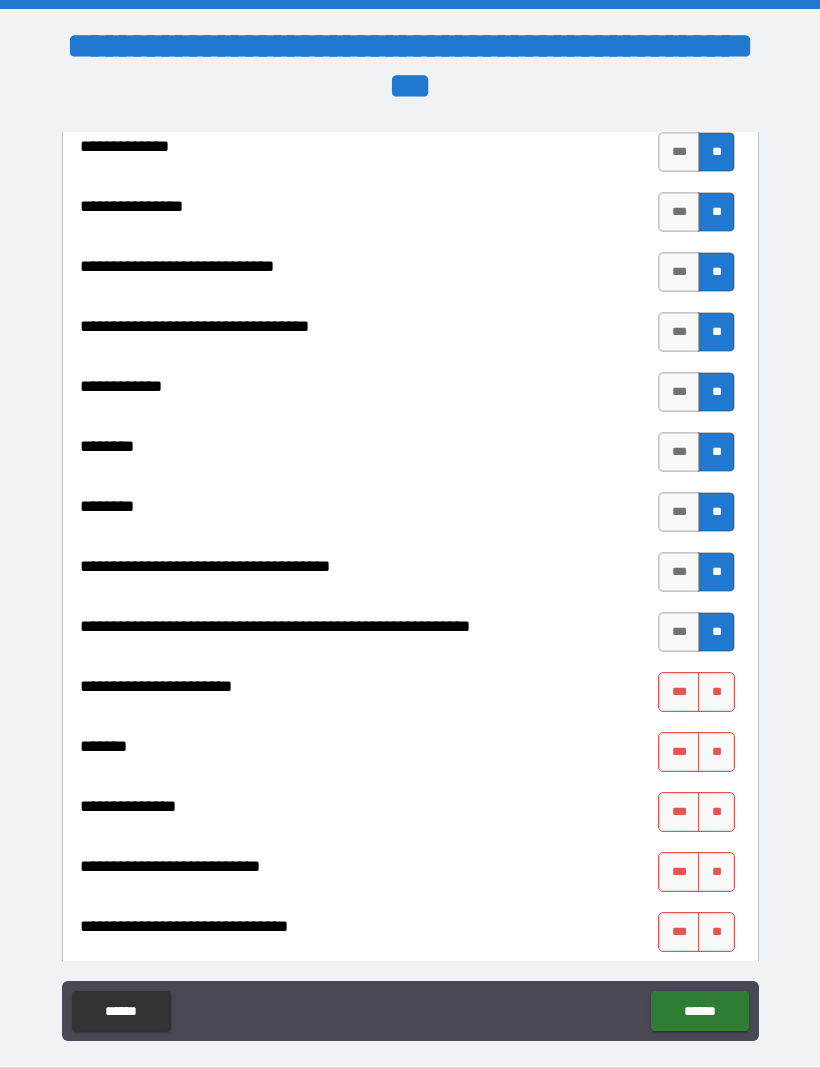 scroll, scrollTop: 8653, scrollLeft: 0, axis: vertical 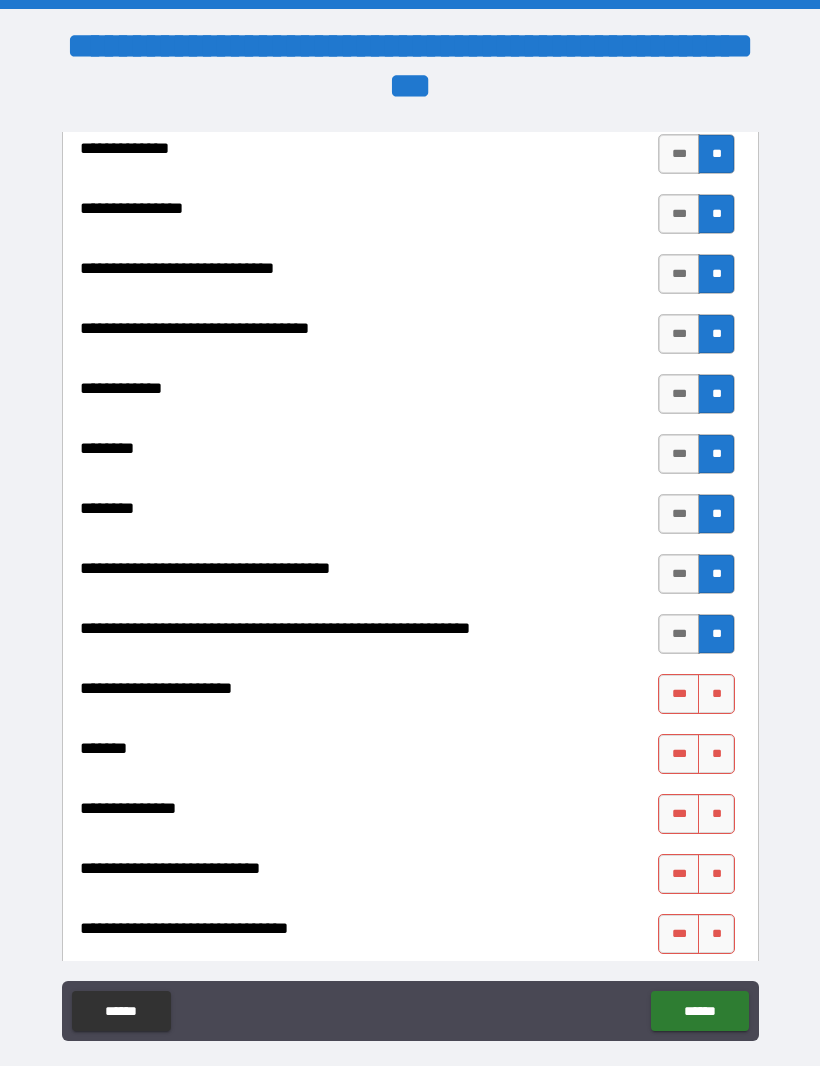 click on "**" at bounding box center (716, 695) 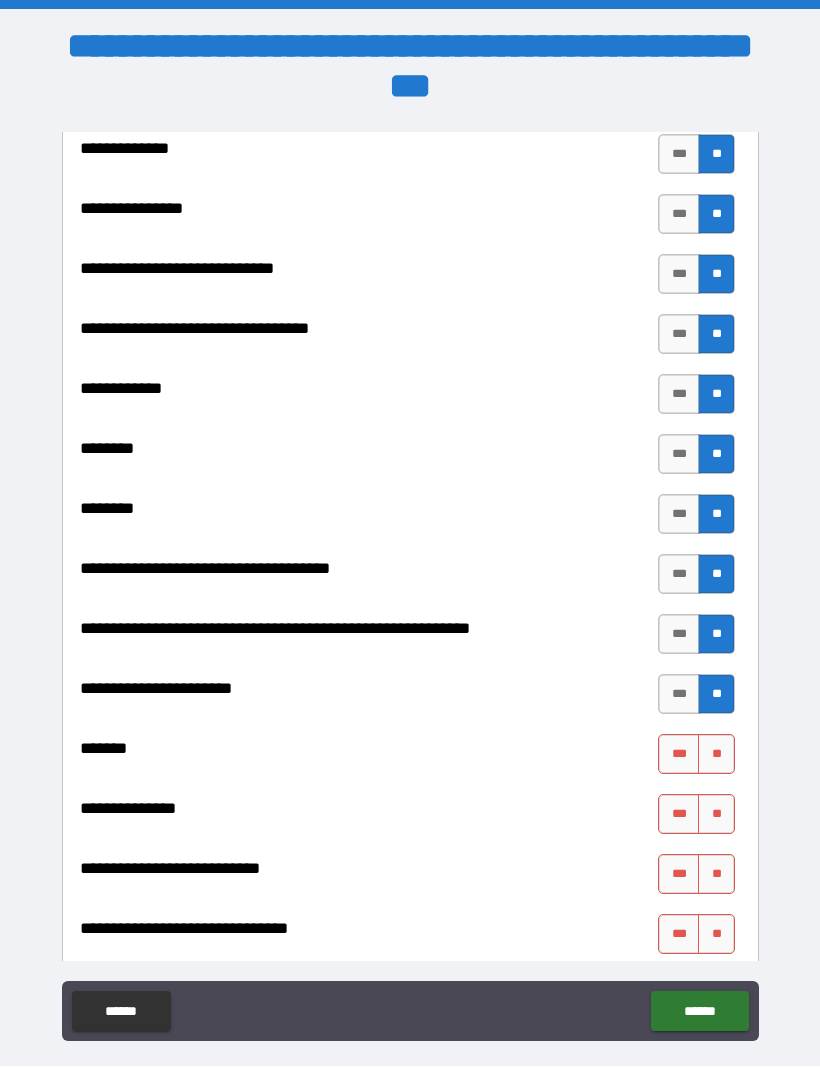 click on "**" at bounding box center (716, 755) 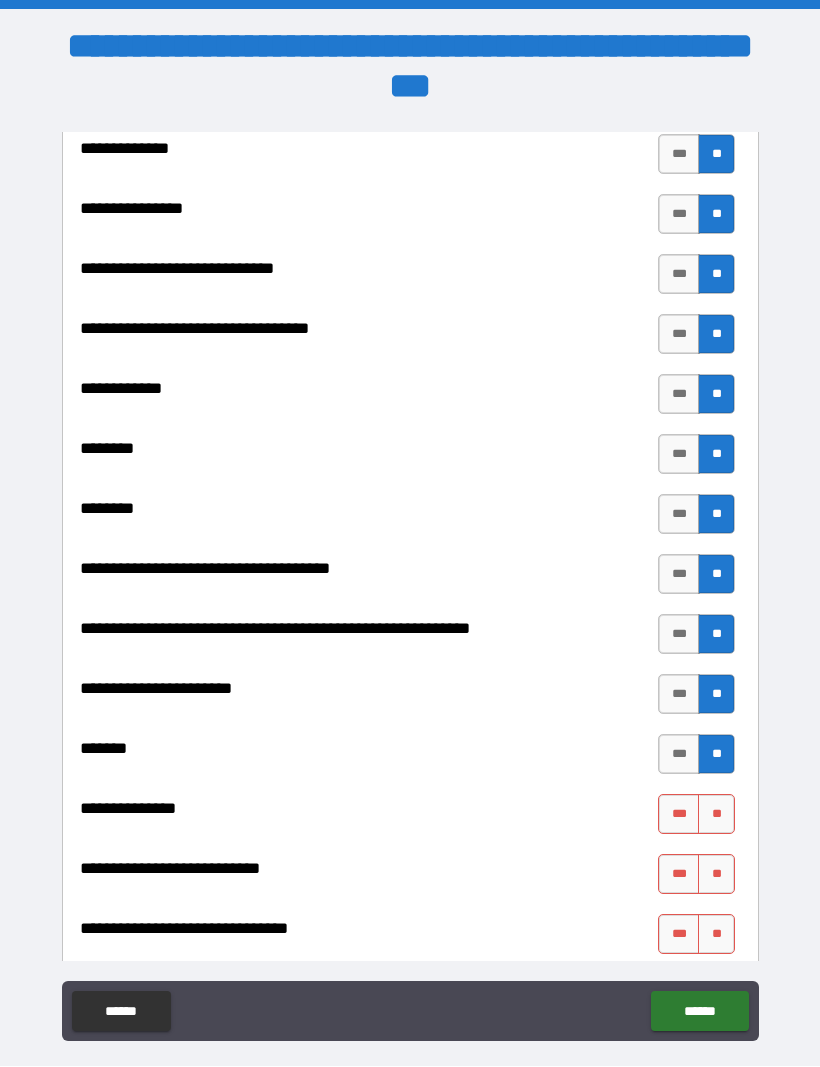 click on "***" at bounding box center (679, 755) 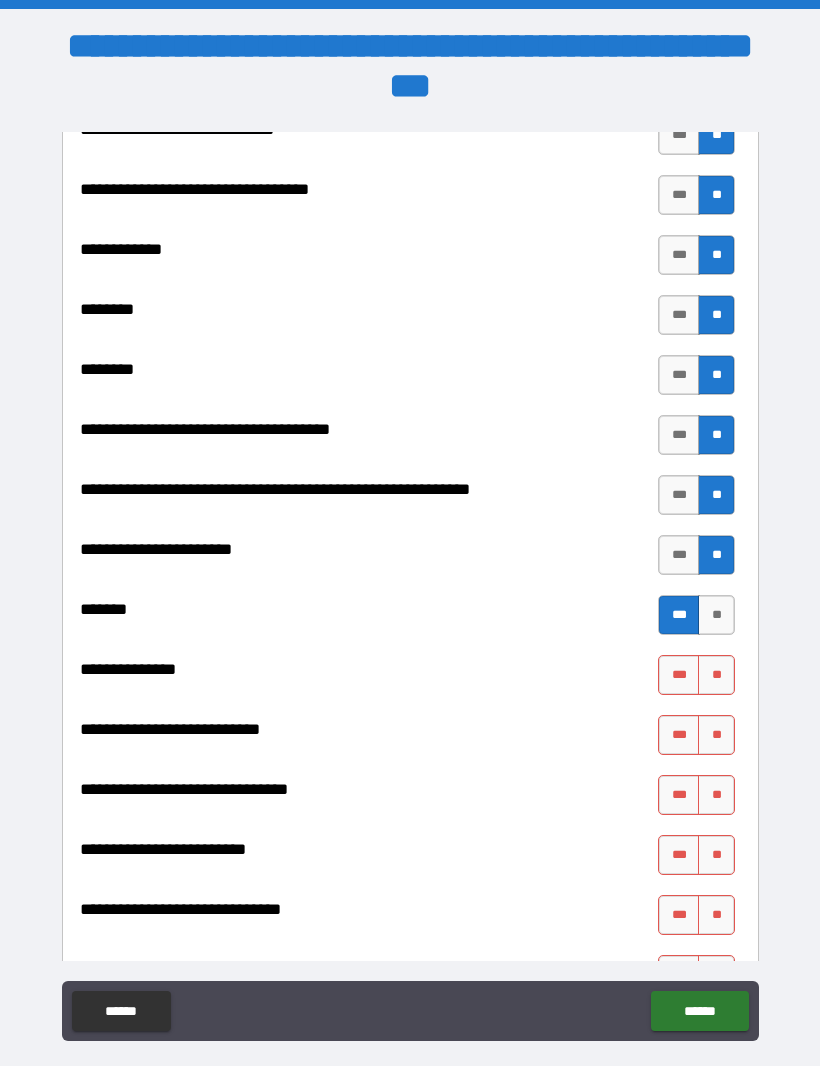 scroll, scrollTop: 8791, scrollLeft: 0, axis: vertical 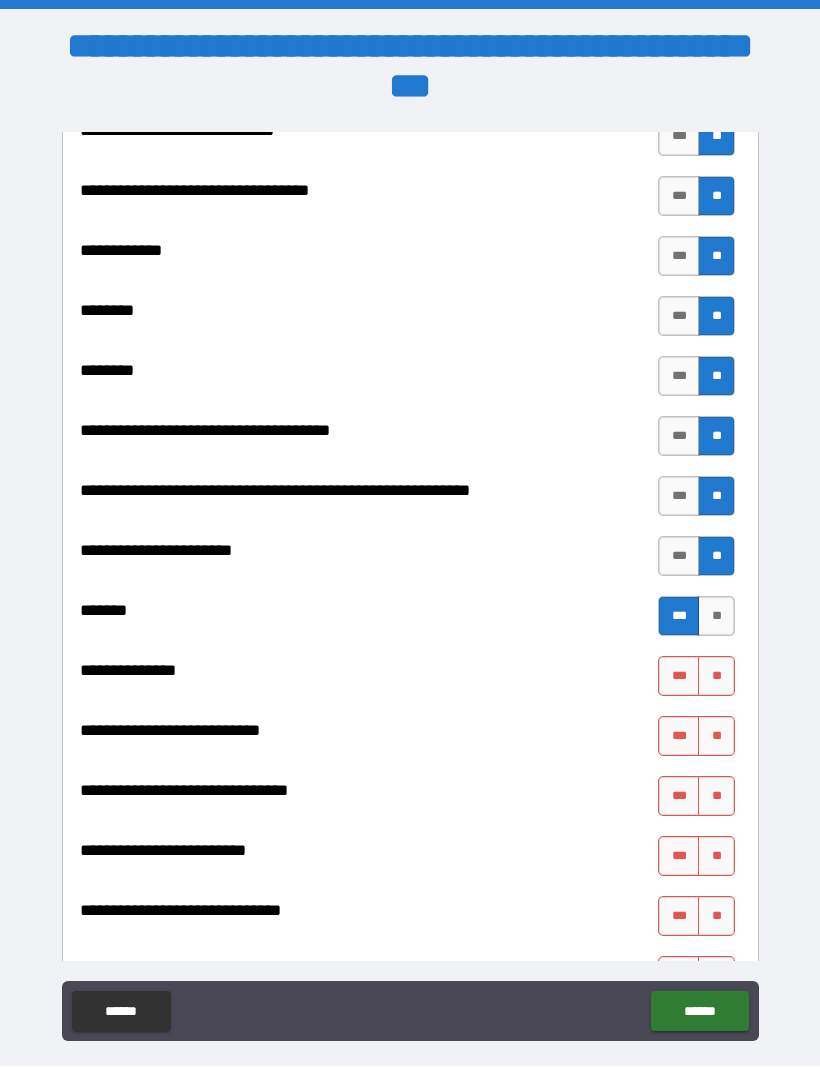 click on "***" at bounding box center (679, 677) 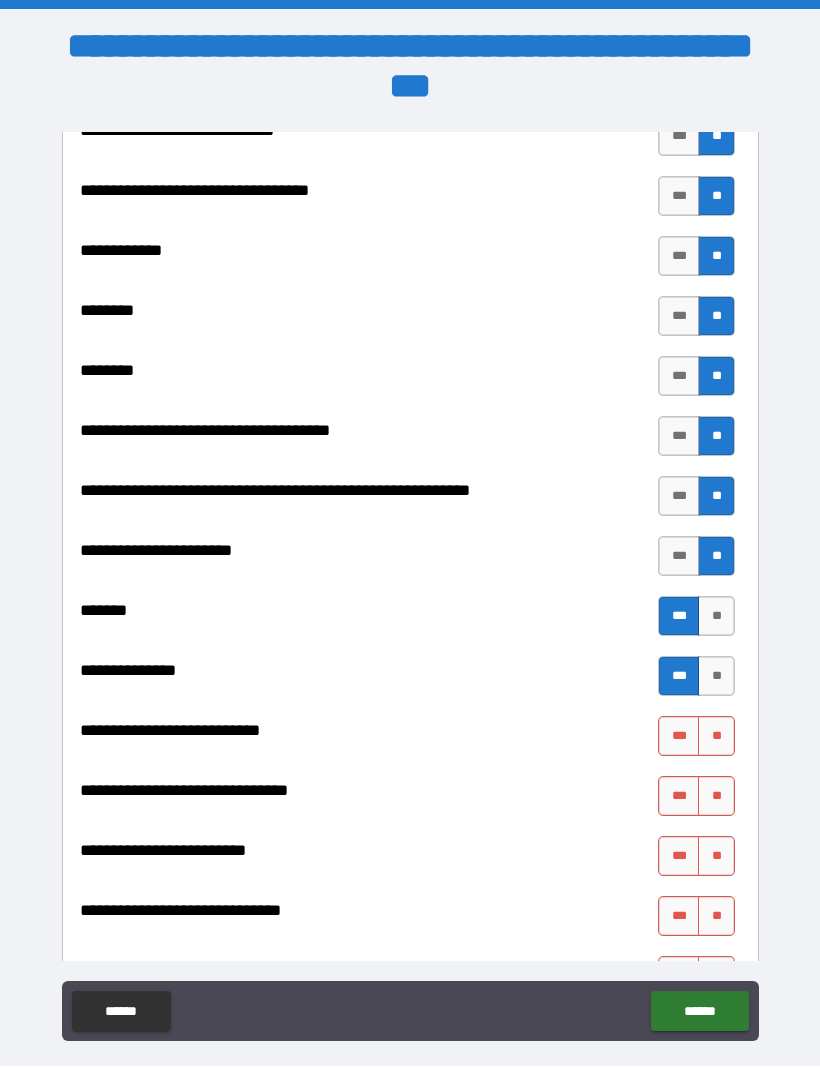 click on "**" at bounding box center [716, 677] 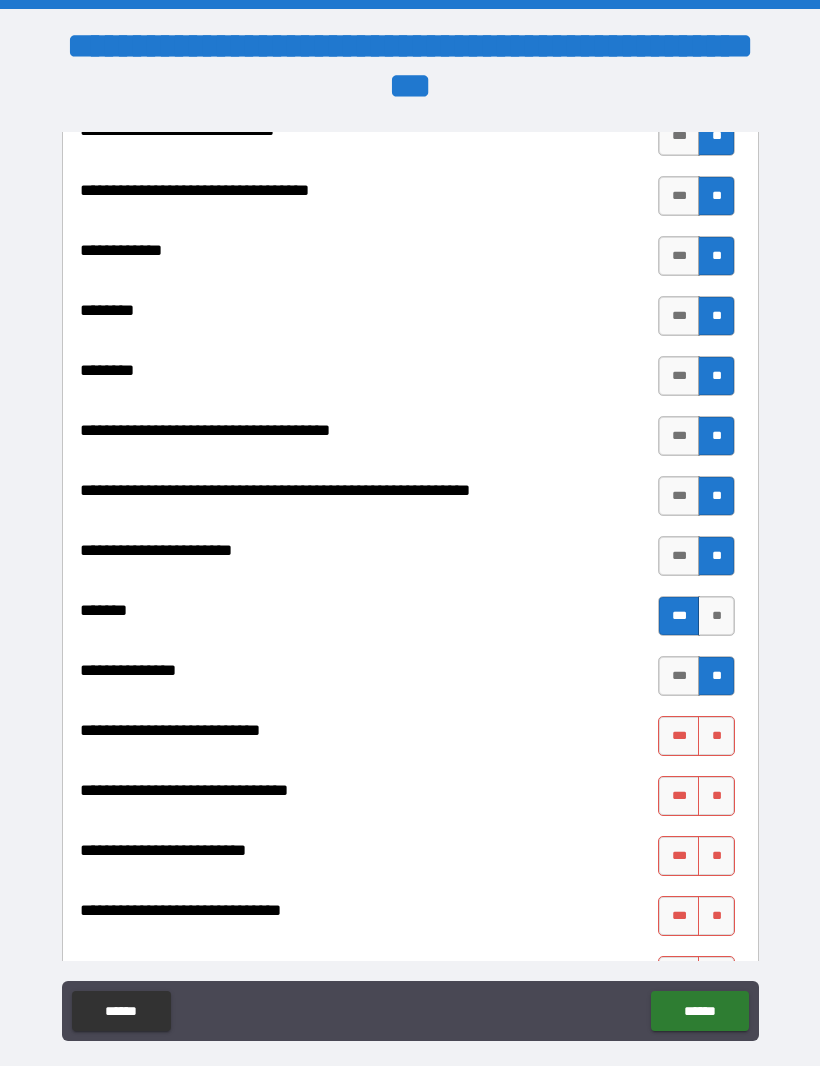 click on "**" at bounding box center [716, 737] 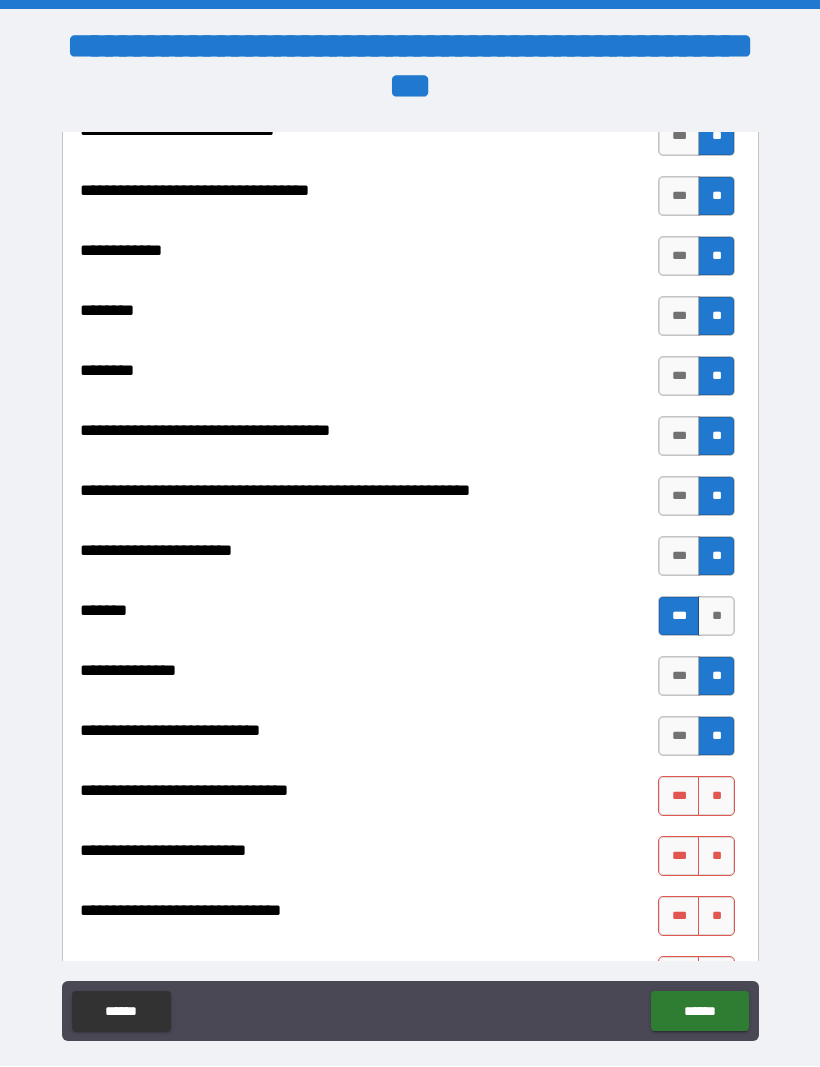 click on "**" at bounding box center (716, 797) 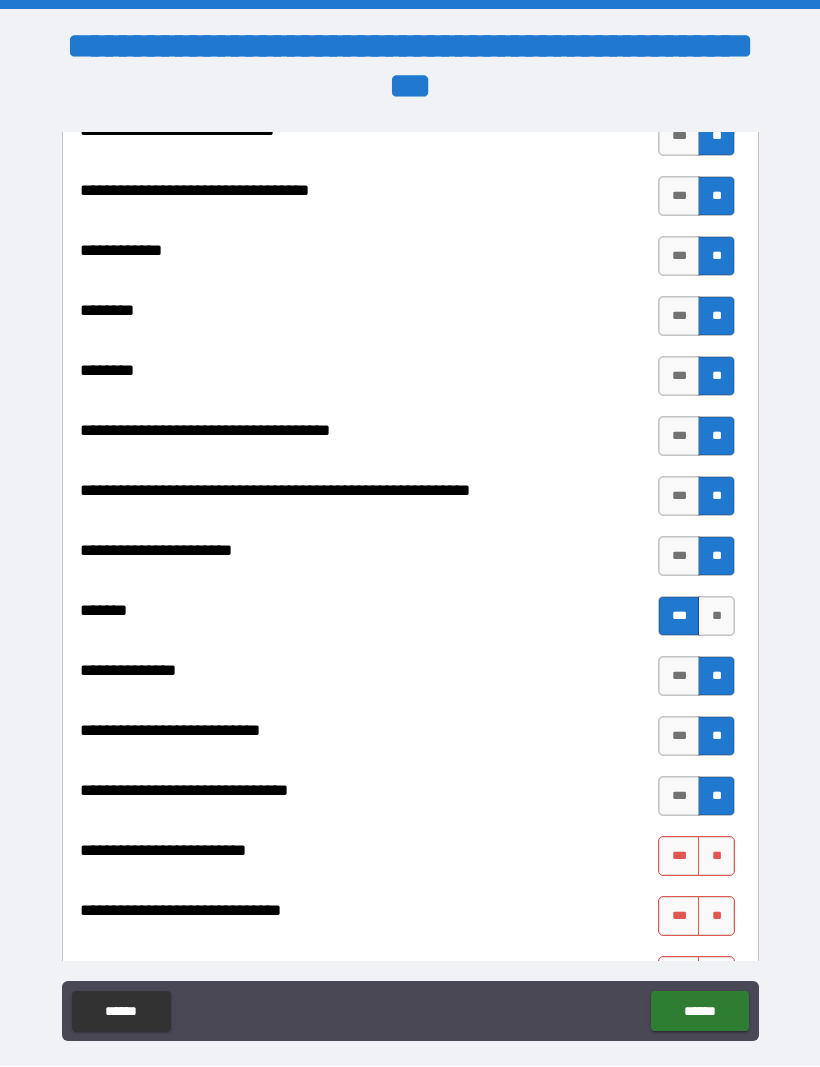click on "**" at bounding box center (716, 857) 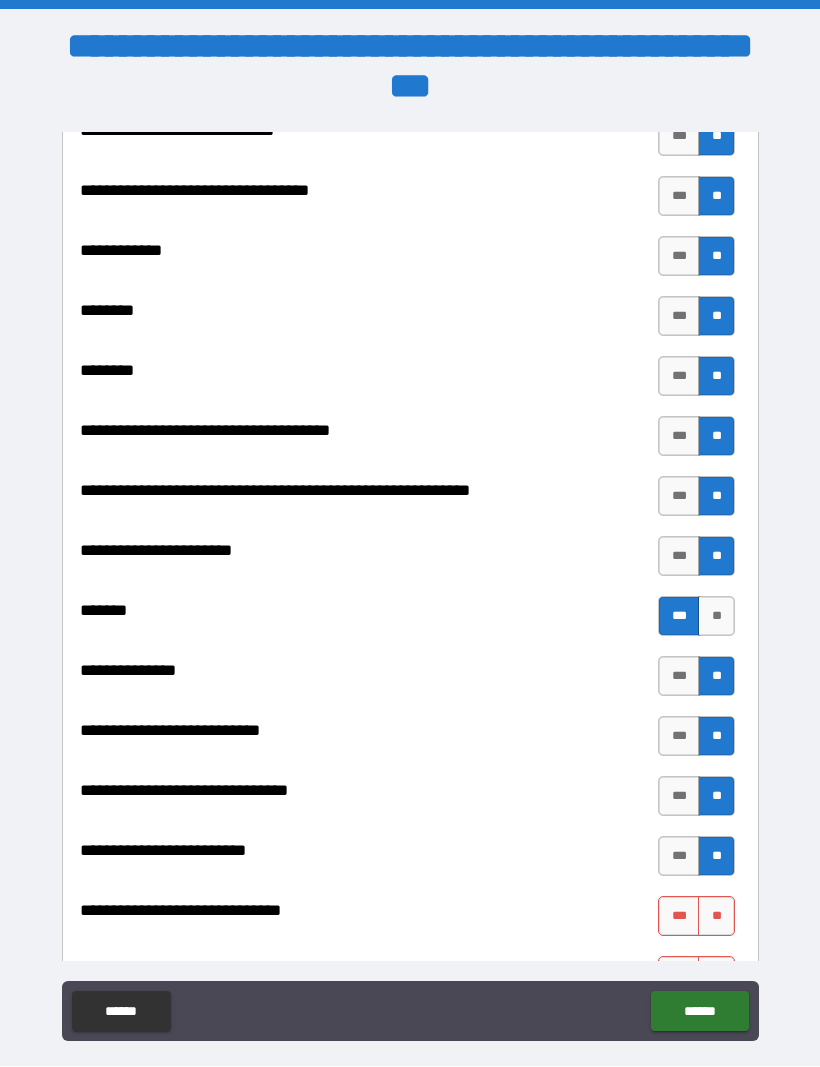 click on "**" at bounding box center [716, 917] 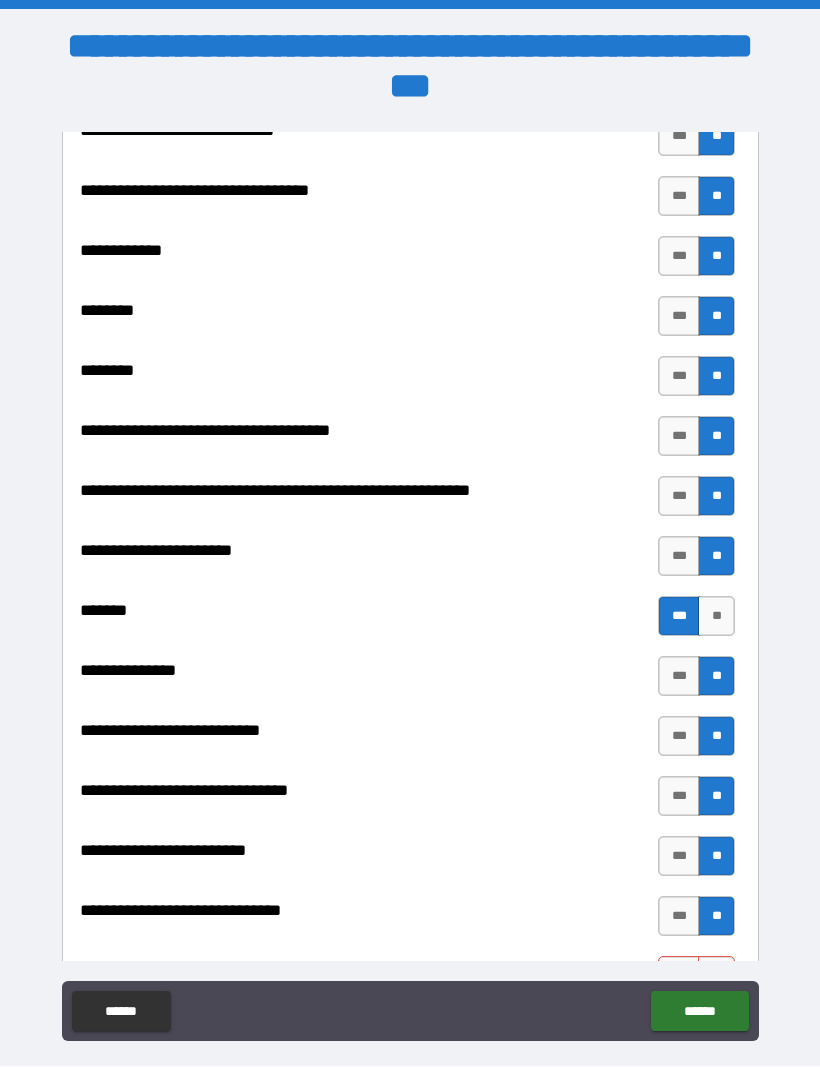 click on "***" at bounding box center (679, 677) 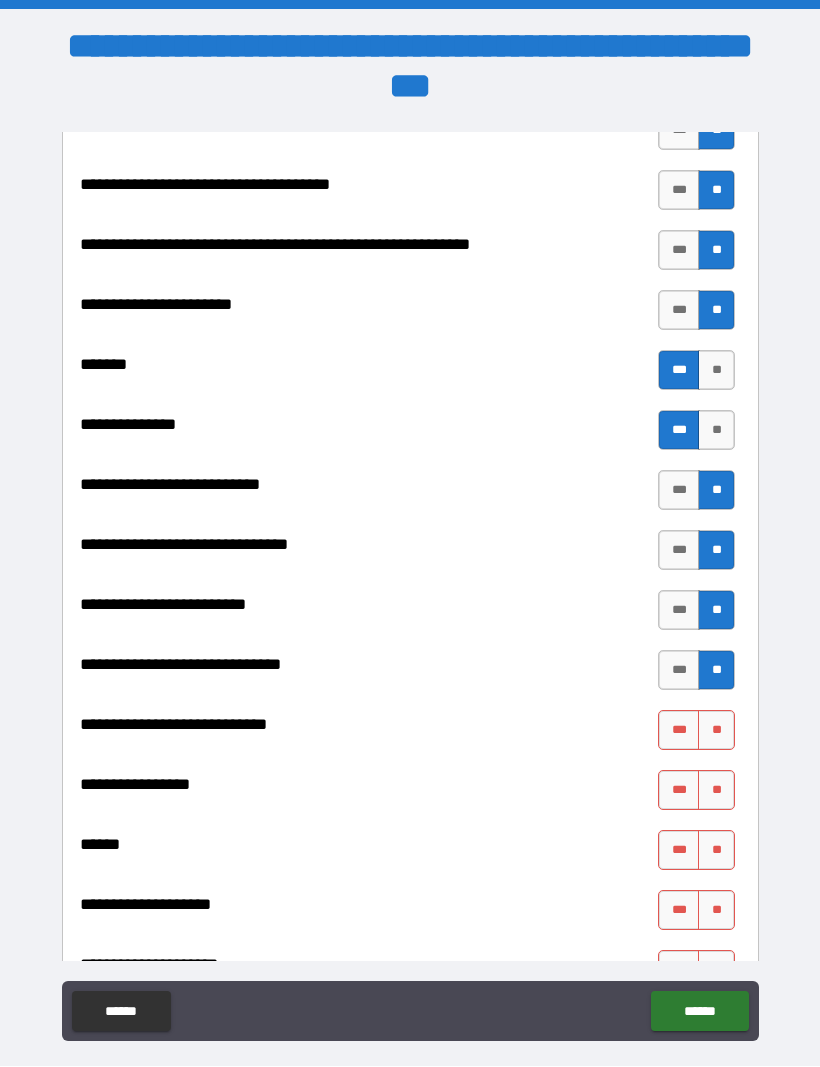 scroll, scrollTop: 9035, scrollLeft: 0, axis: vertical 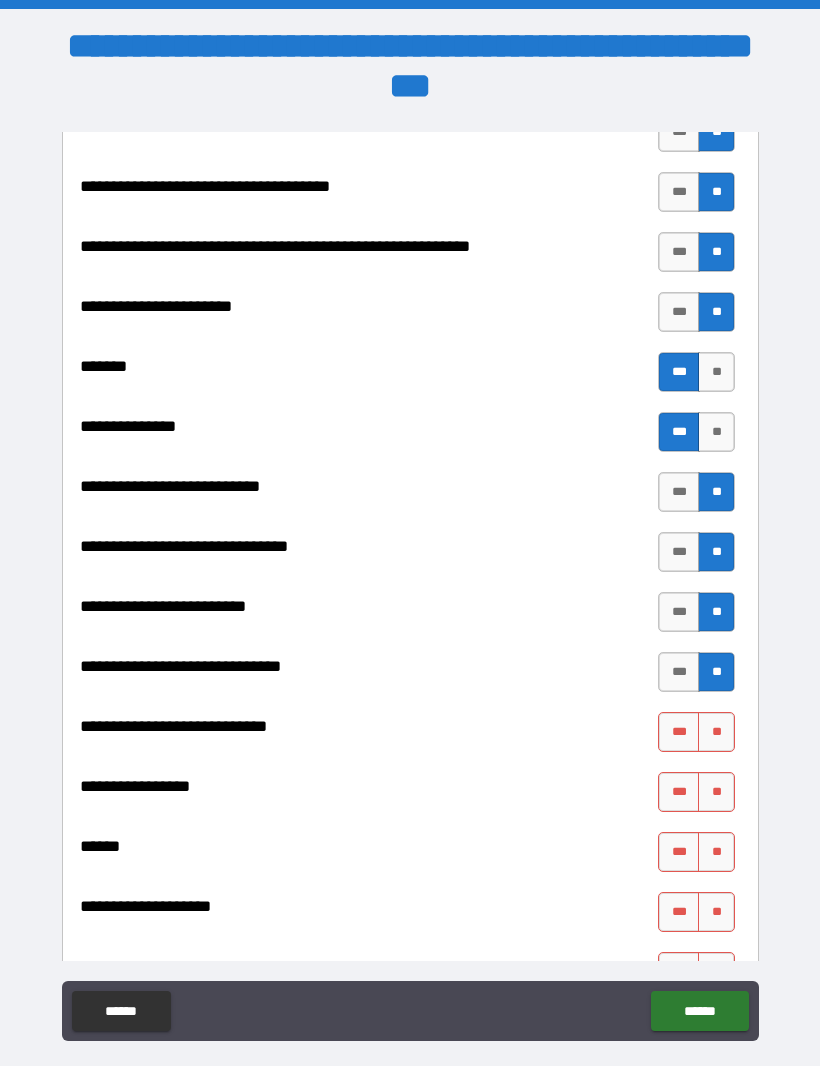 click on "**" at bounding box center [716, 733] 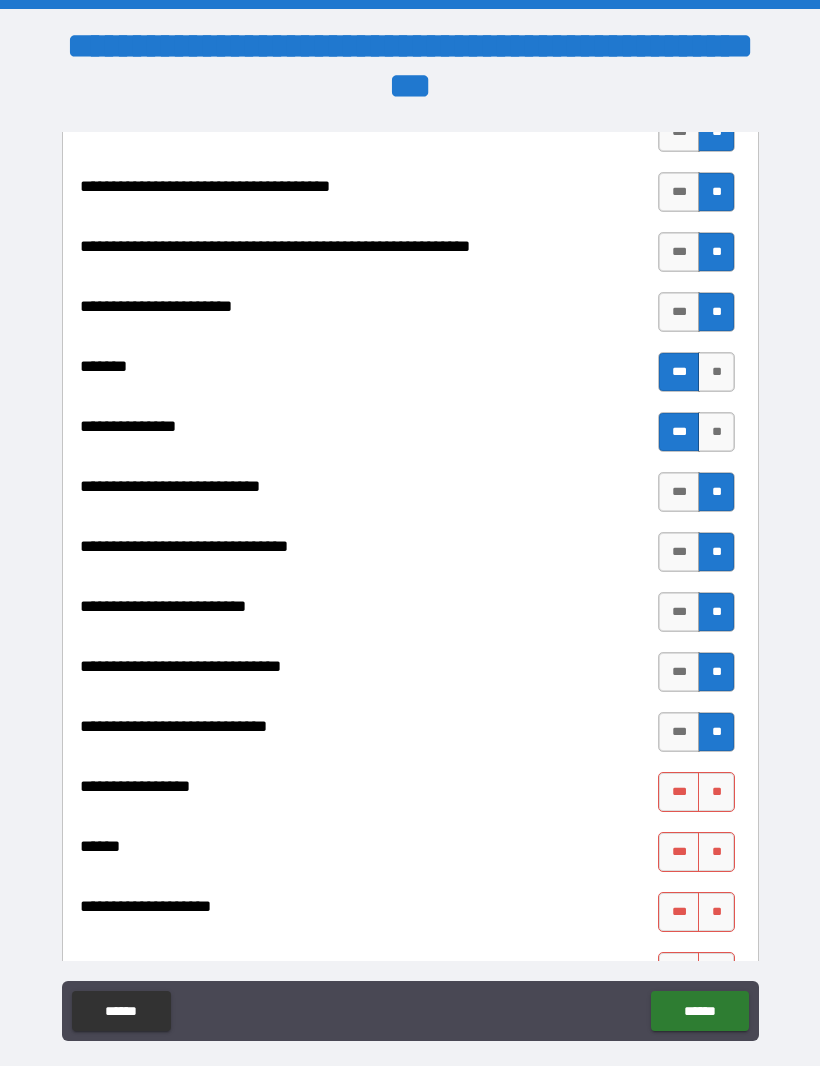 click on "**" at bounding box center (716, 793) 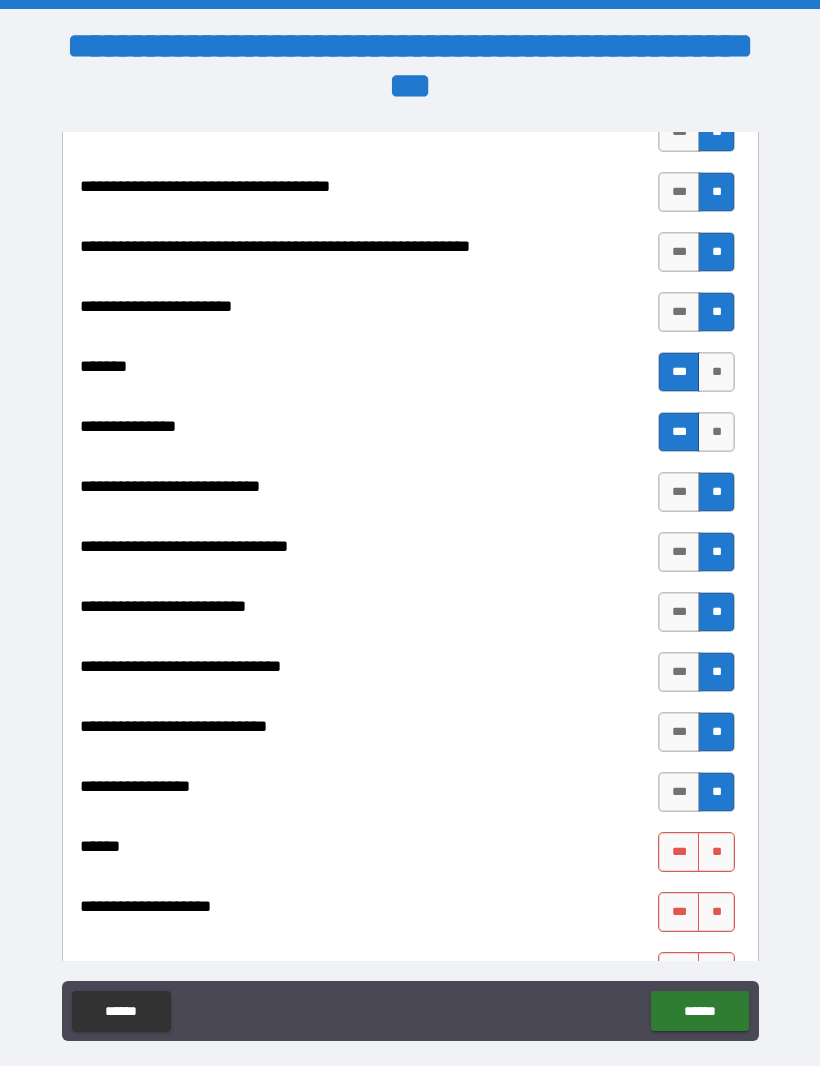 click on "**" at bounding box center [716, 853] 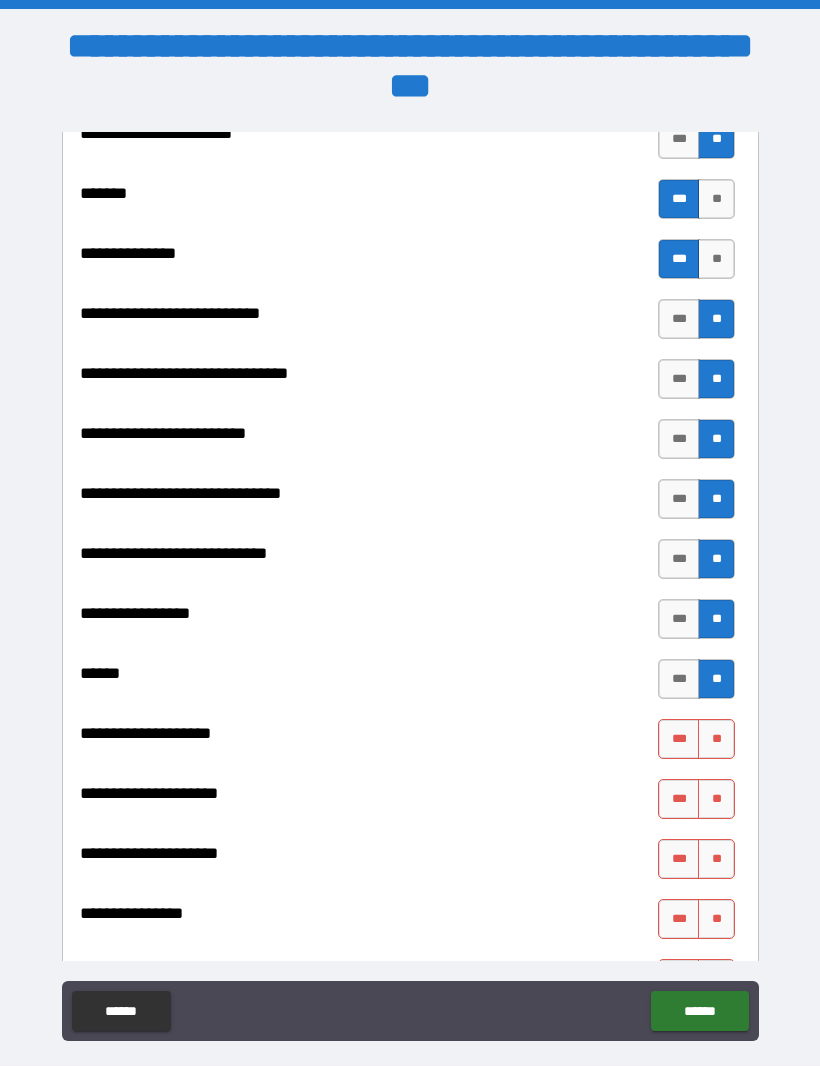 scroll, scrollTop: 9207, scrollLeft: 0, axis: vertical 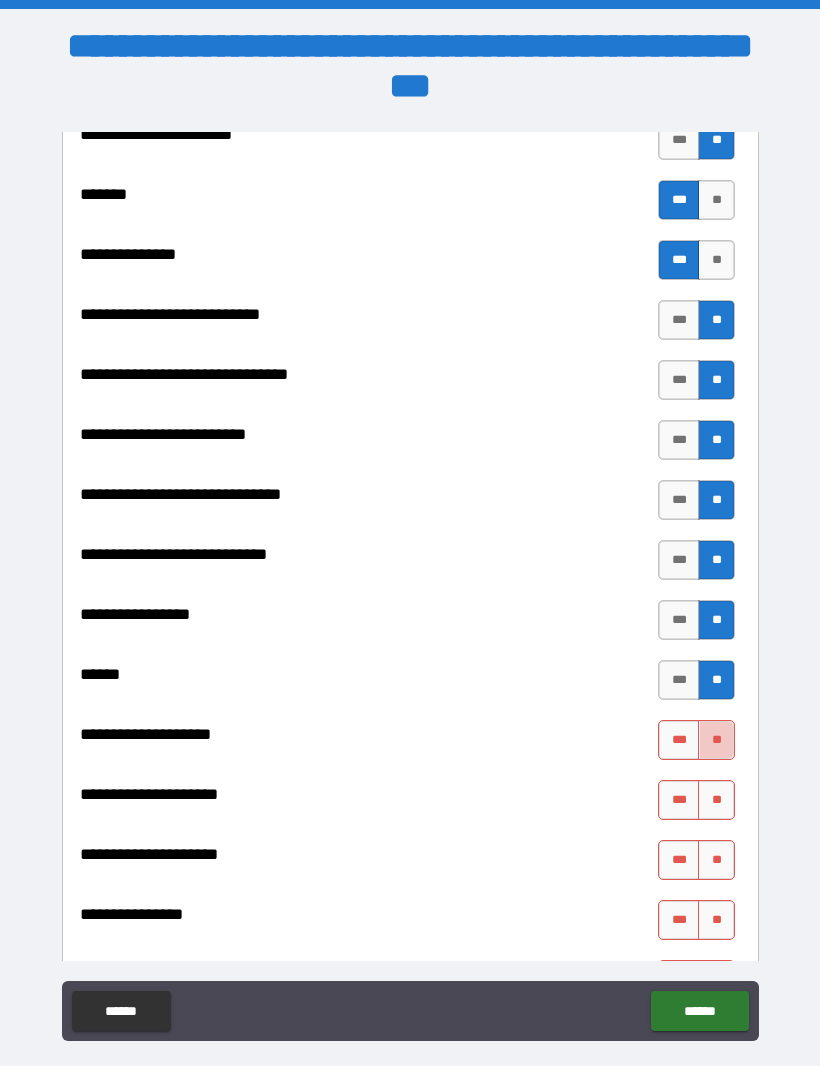click on "**" at bounding box center [716, 741] 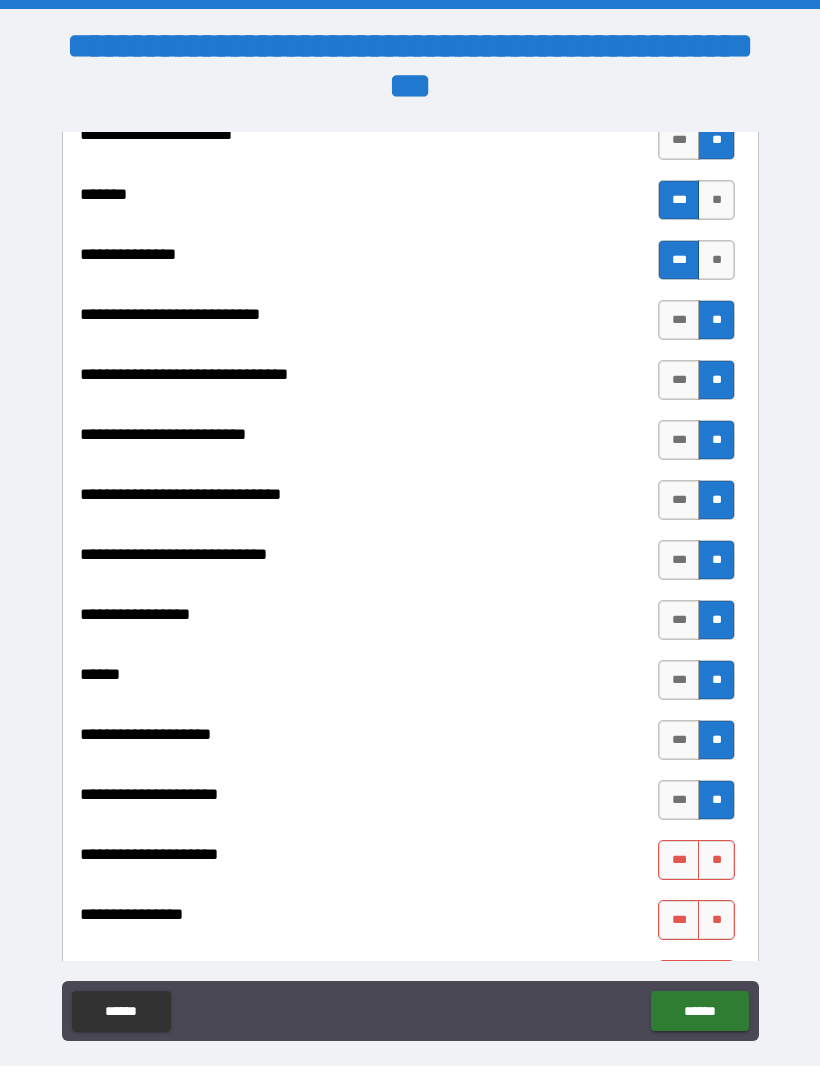 click on "**" at bounding box center [716, 861] 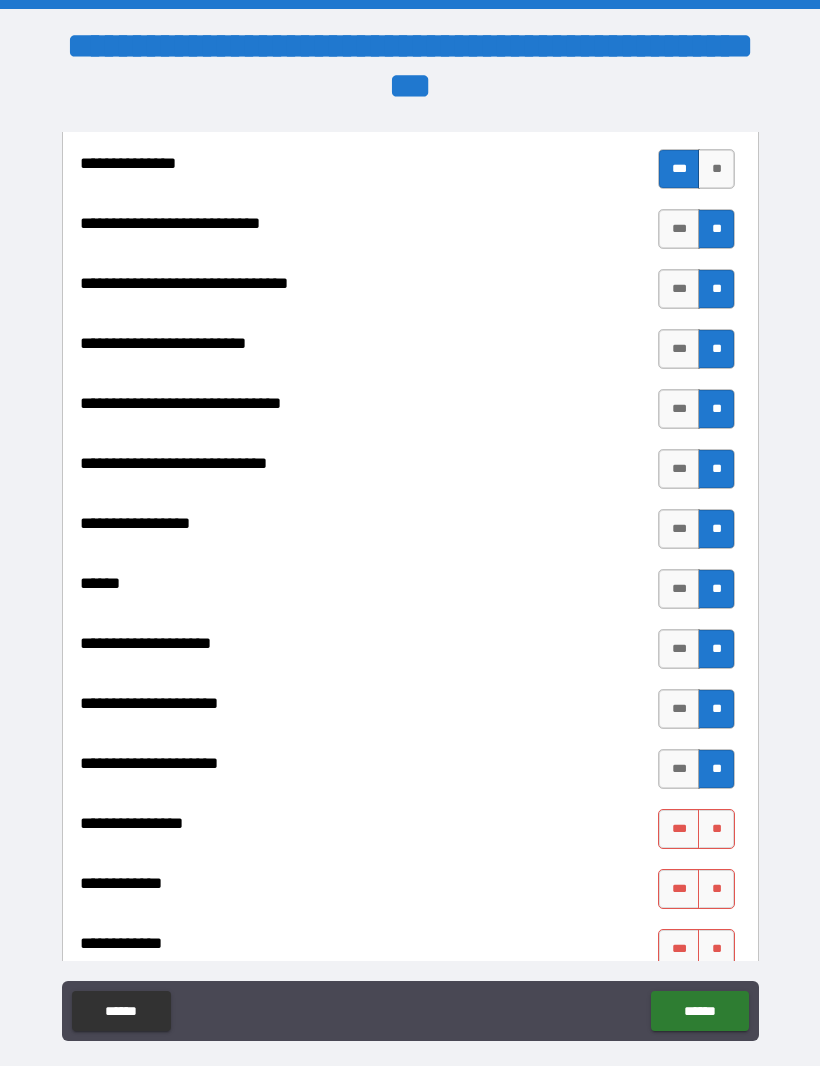 scroll, scrollTop: 9380, scrollLeft: 0, axis: vertical 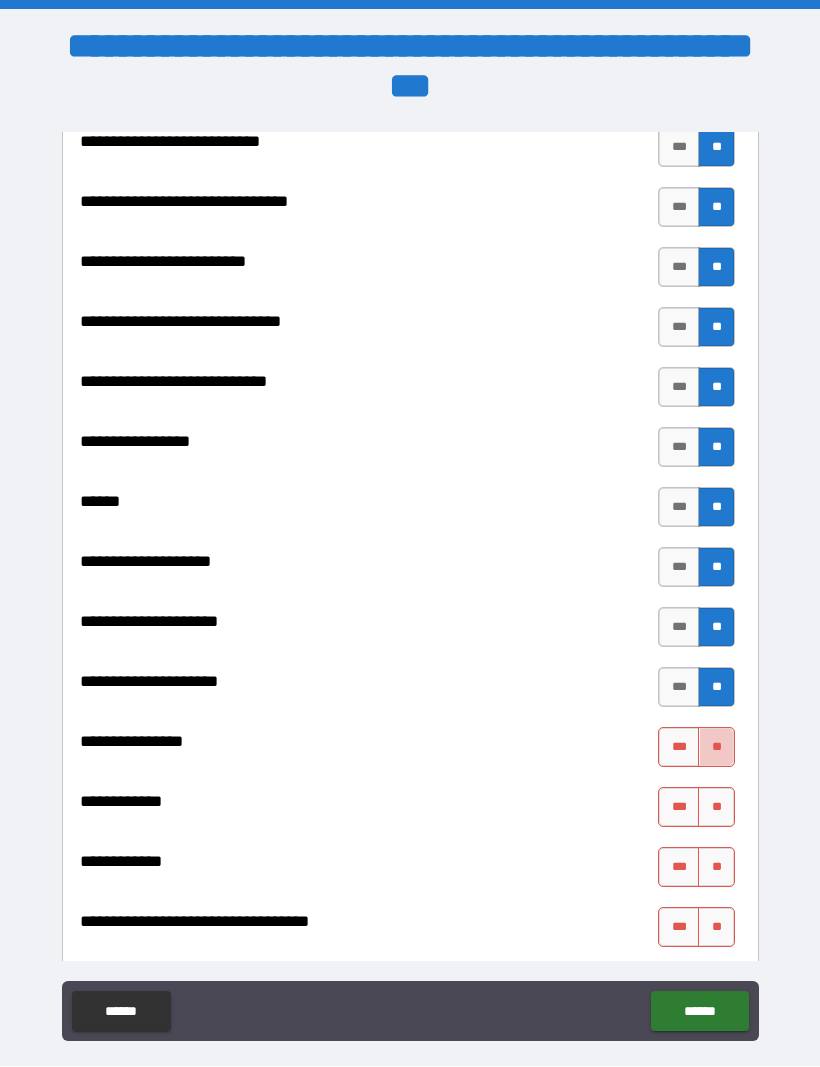 click on "**" at bounding box center [716, 748] 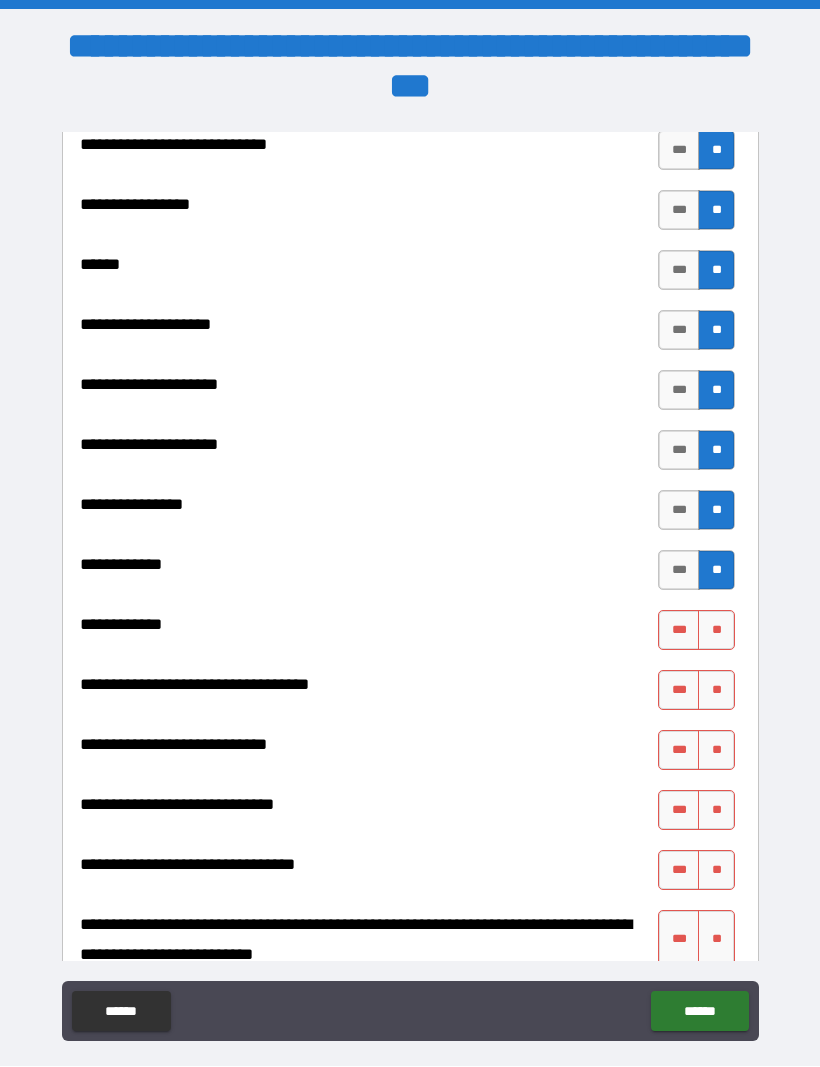 scroll, scrollTop: 9615, scrollLeft: 0, axis: vertical 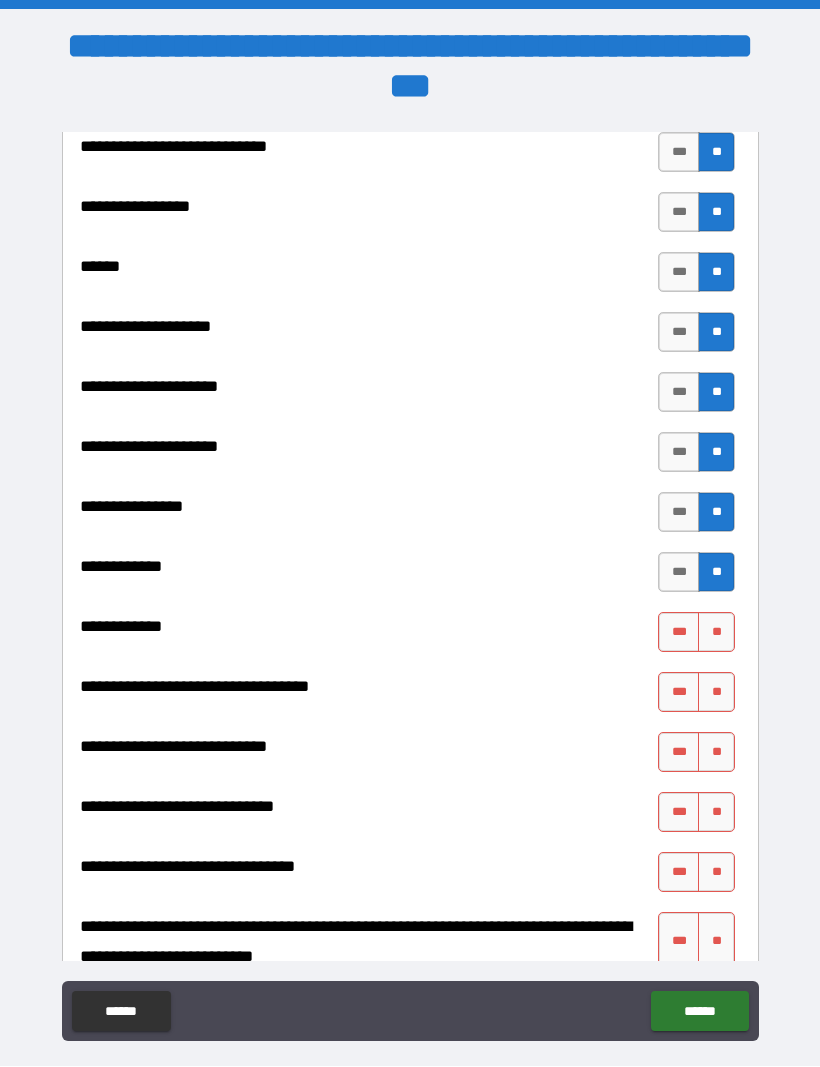 click on "**" at bounding box center (716, 633) 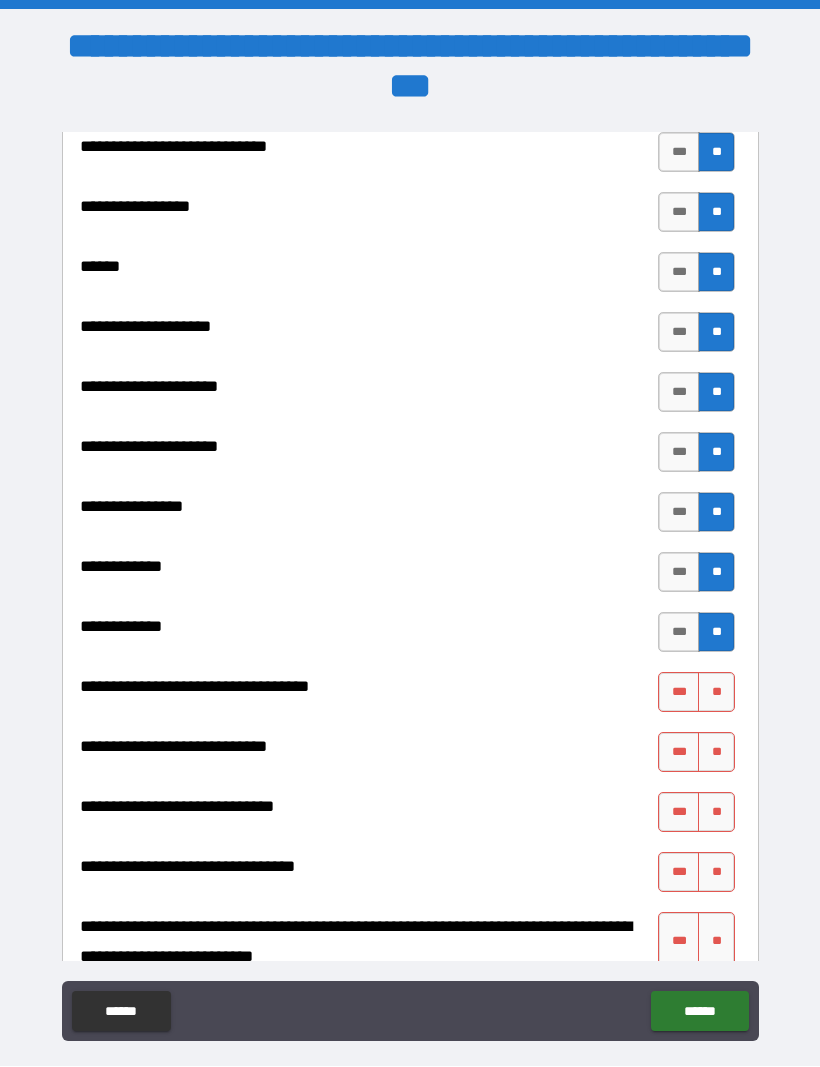 click on "**" at bounding box center (716, 693) 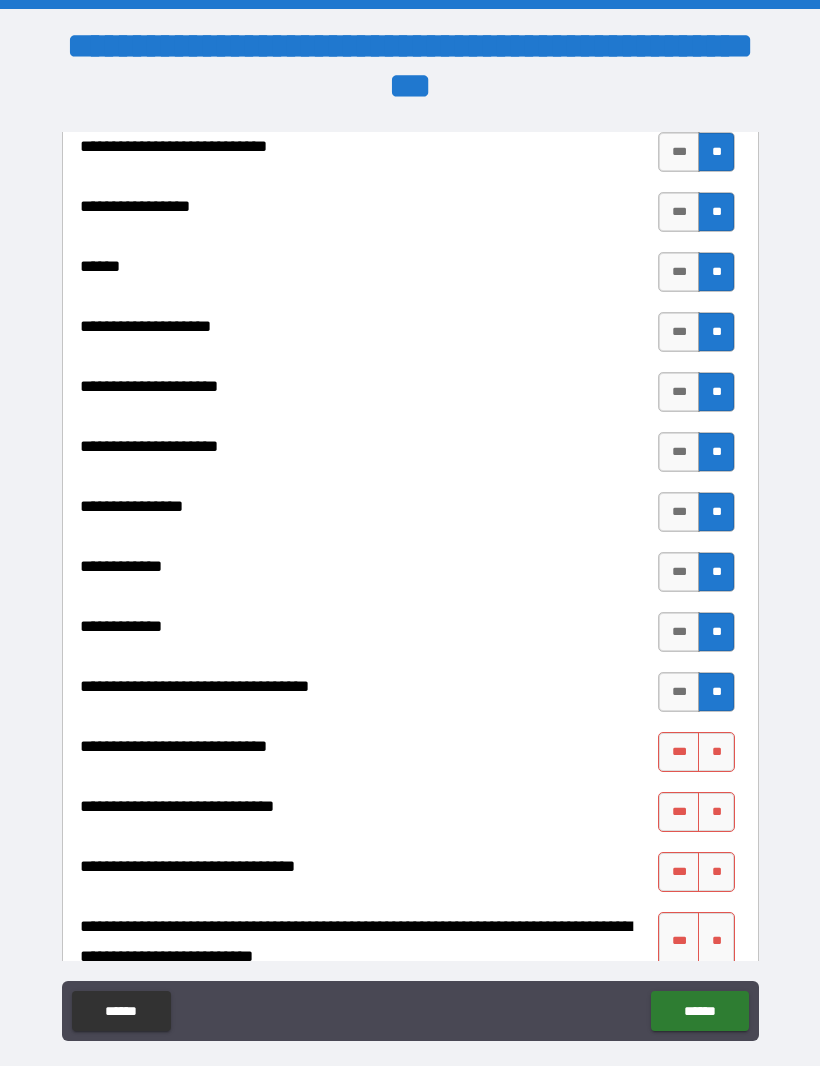 click on "**" at bounding box center [716, 753] 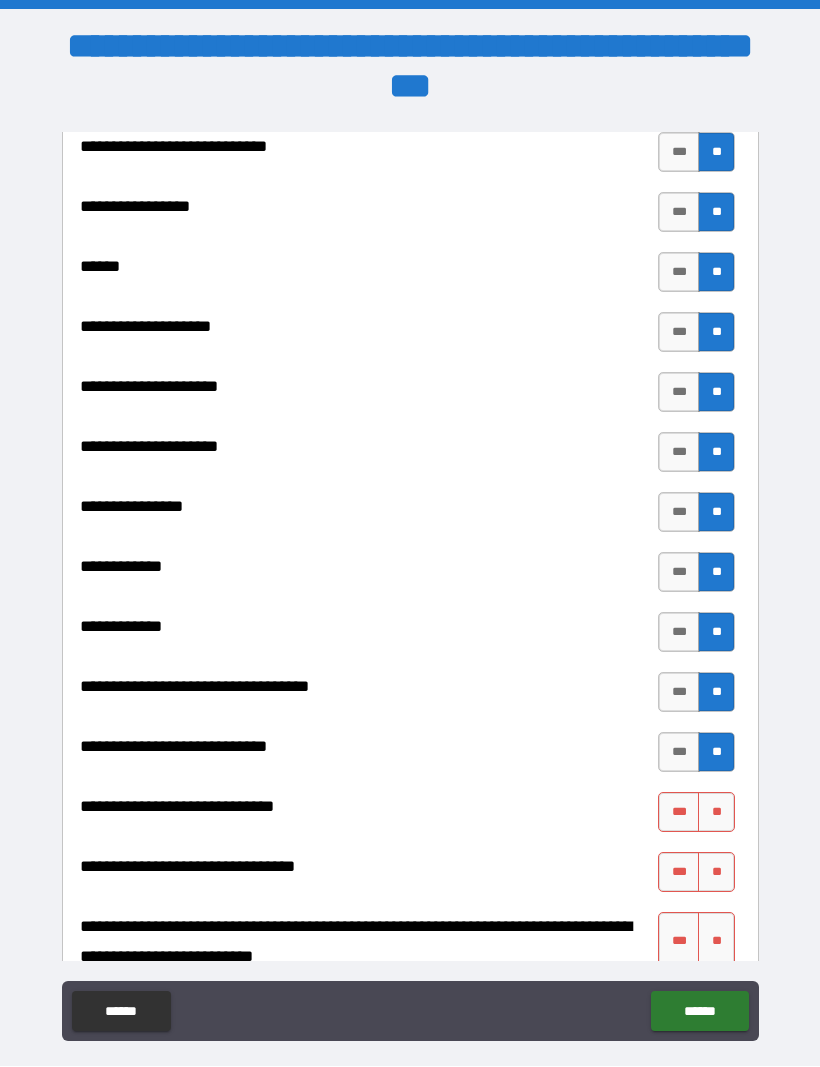 click on "**" at bounding box center [716, 813] 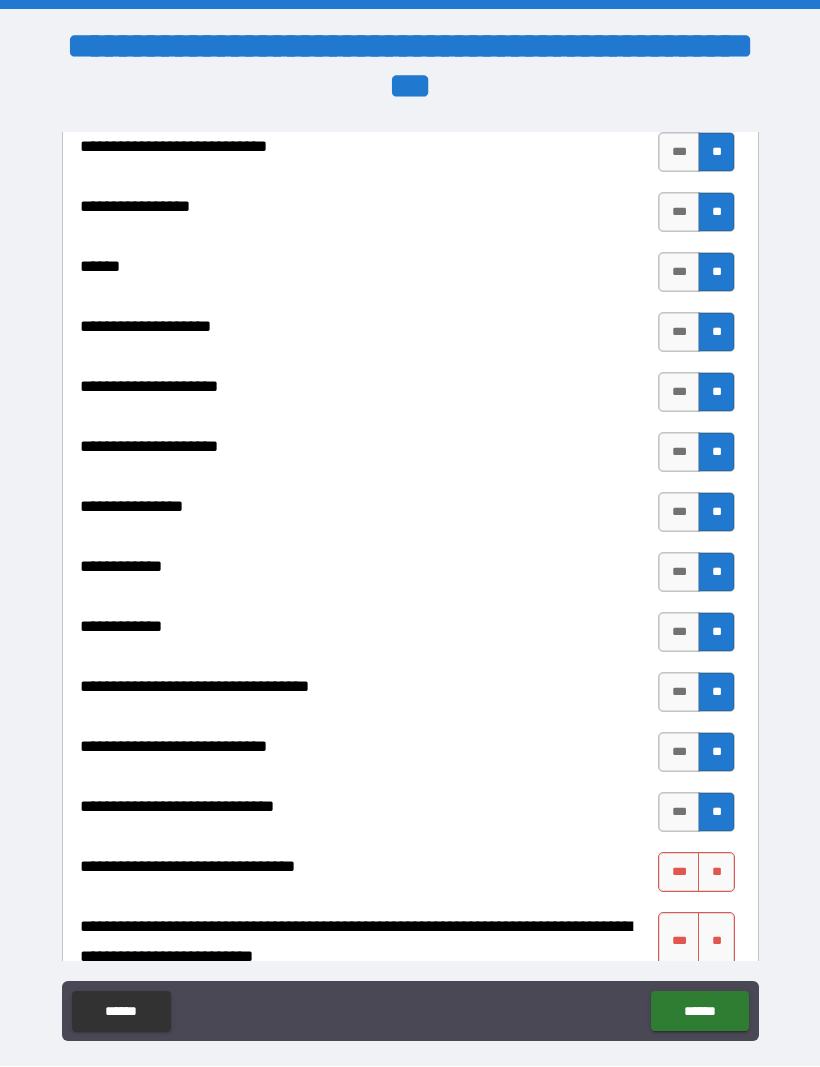 click on "**" at bounding box center [716, 873] 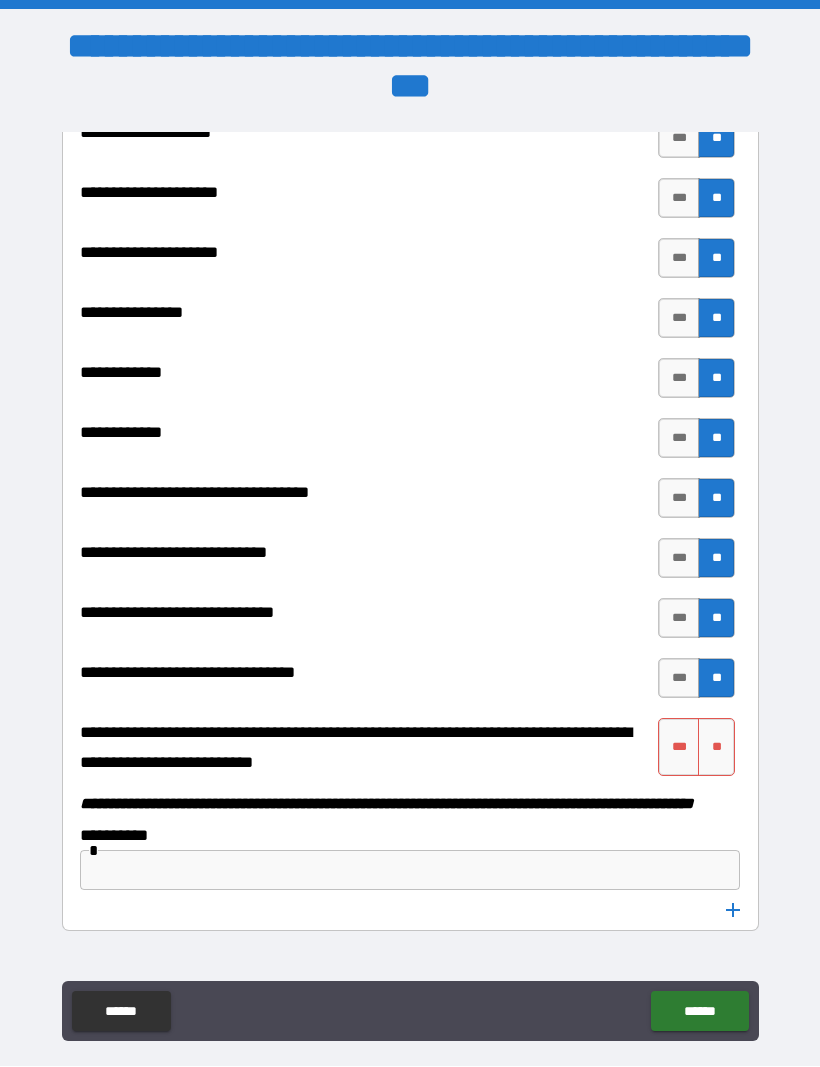 scroll, scrollTop: 9808, scrollLeft: 0, axis: vertical 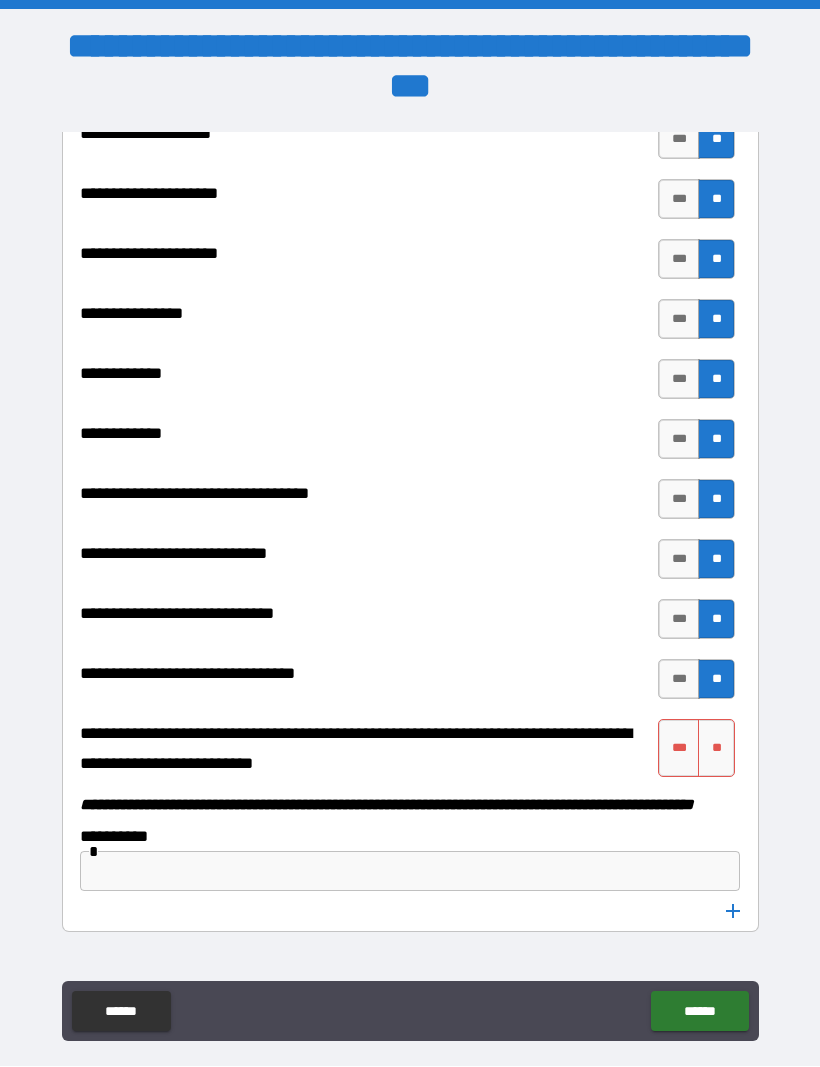 click on "**" at bounding box center [716, 749] 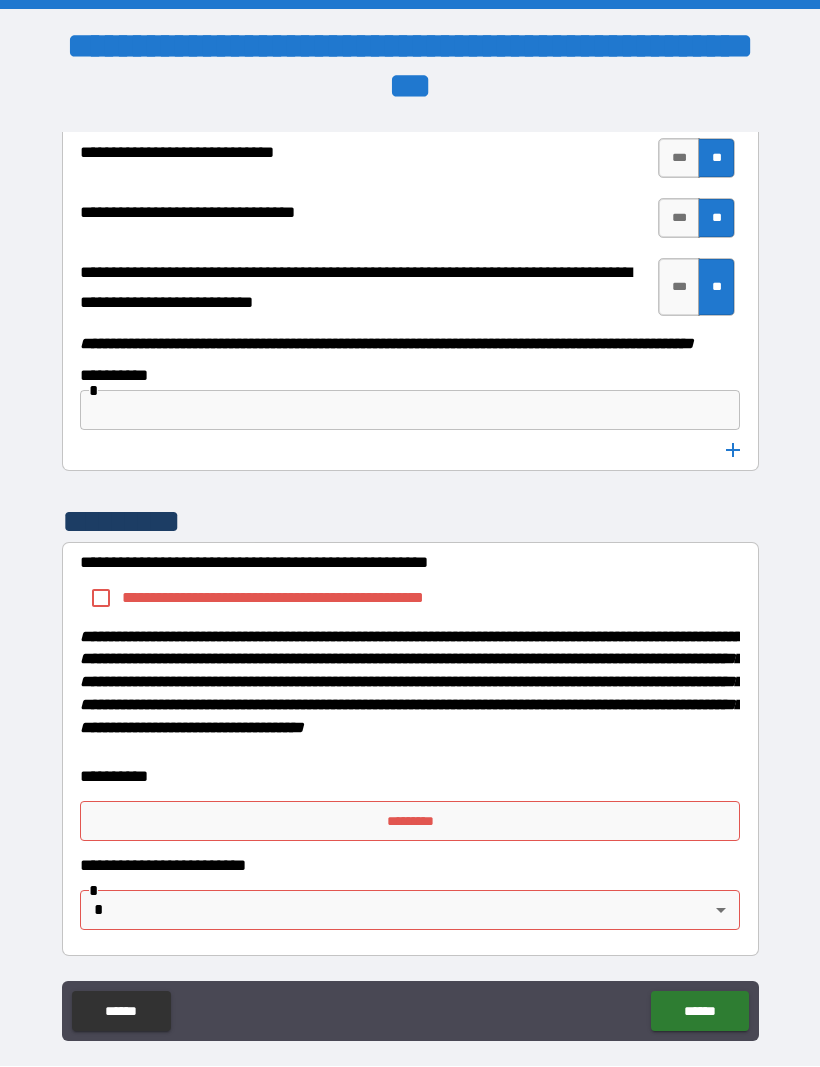 scroll, scrollTop: 10322, scrollLeft: 0, axis: vertical 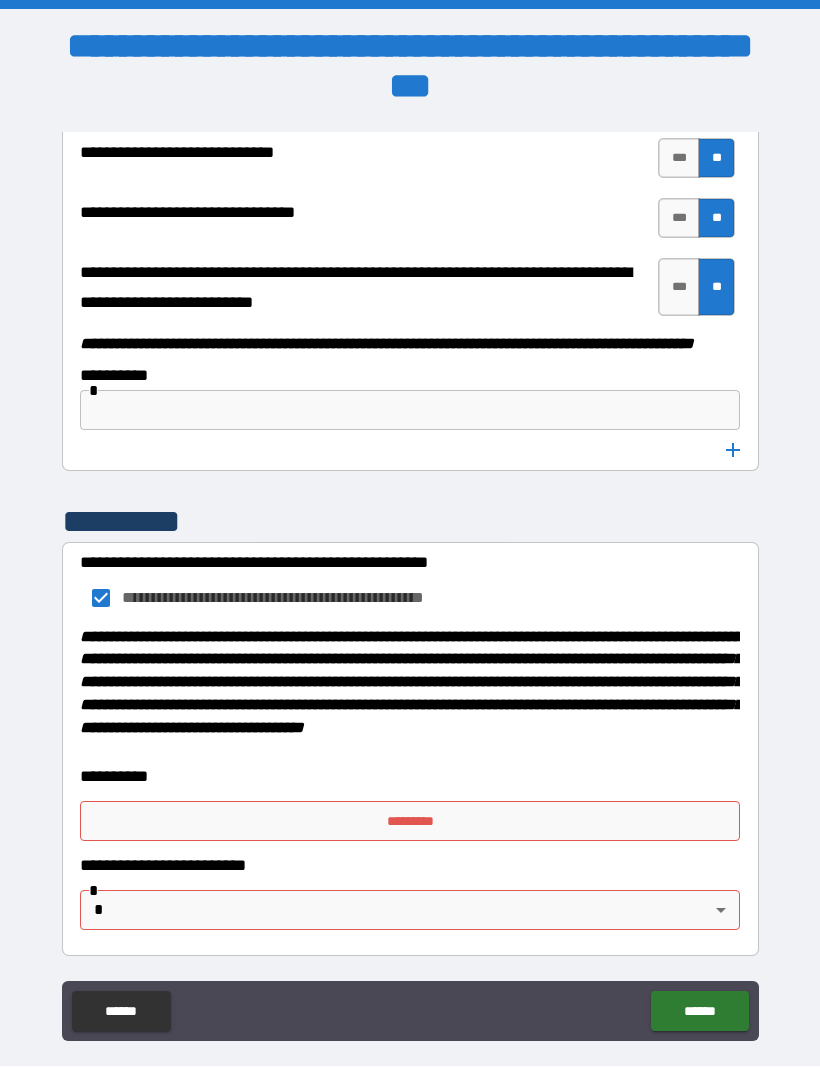 click on "*********" at bounding box center (410, 822) 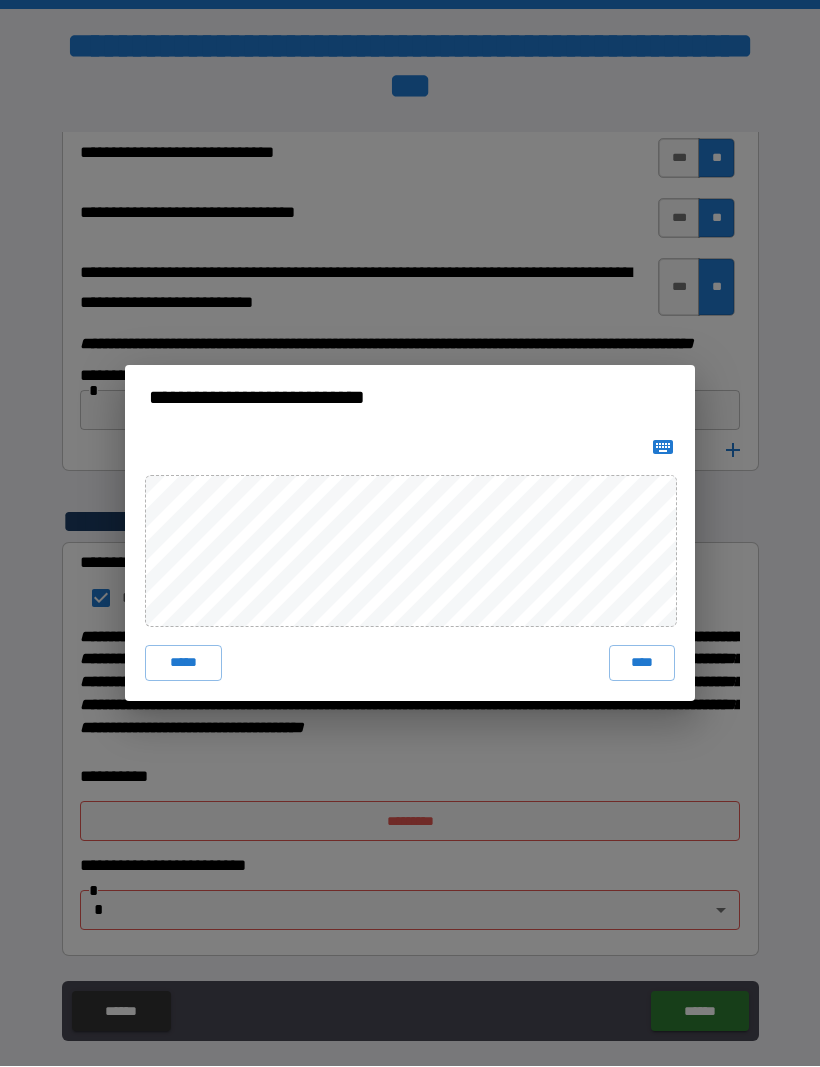 click on "****" at bounding box center [642, 664] 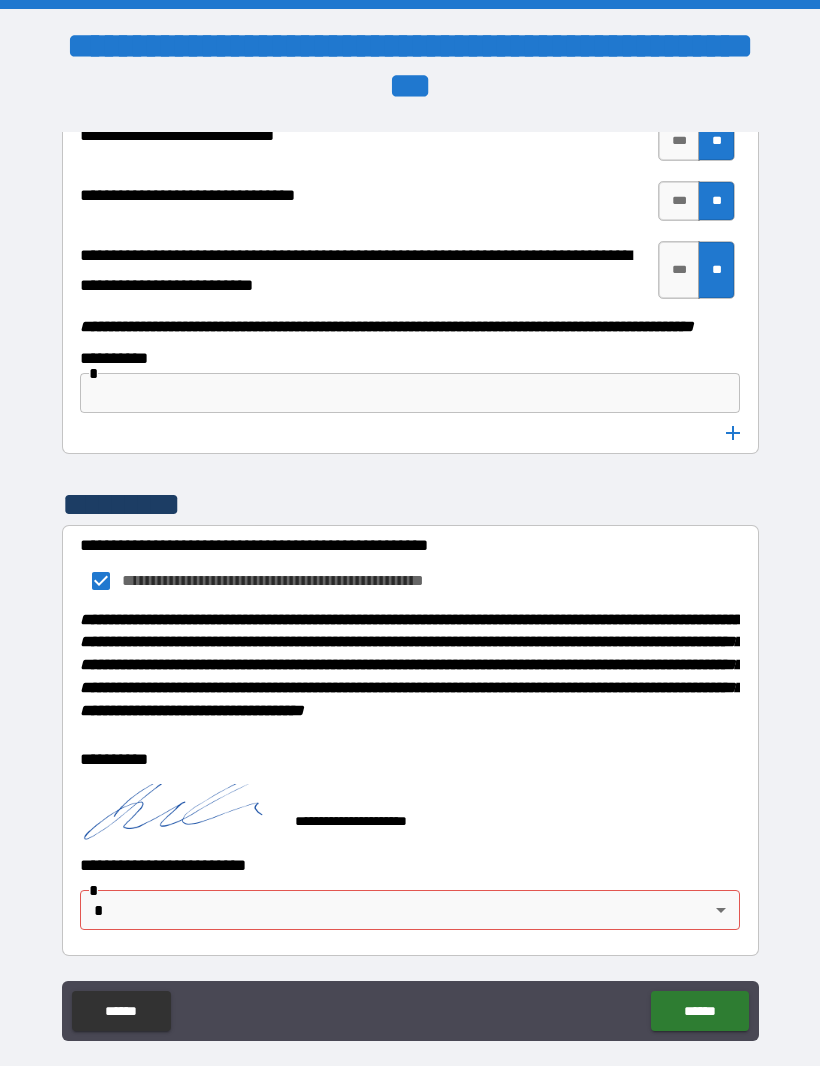 scroll, scrollTop: 10312, scrollLeft: 0, axis: vertical 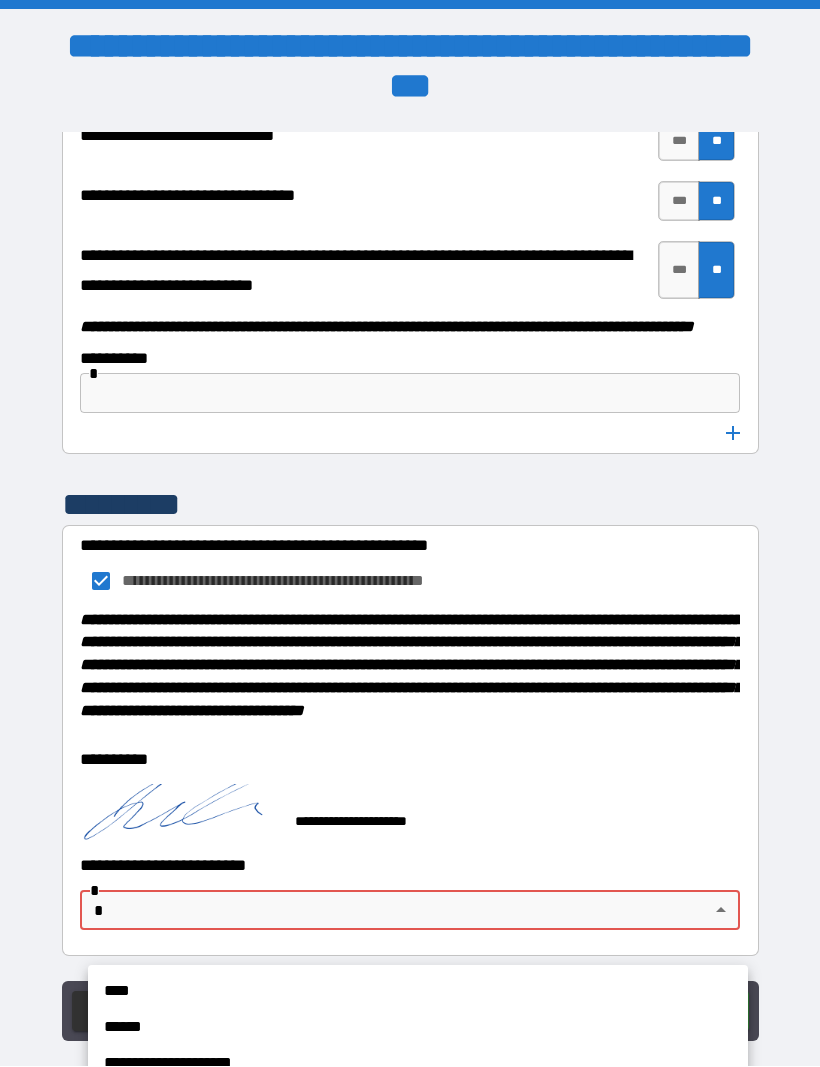click on "****" at bounding box center [418, 992] 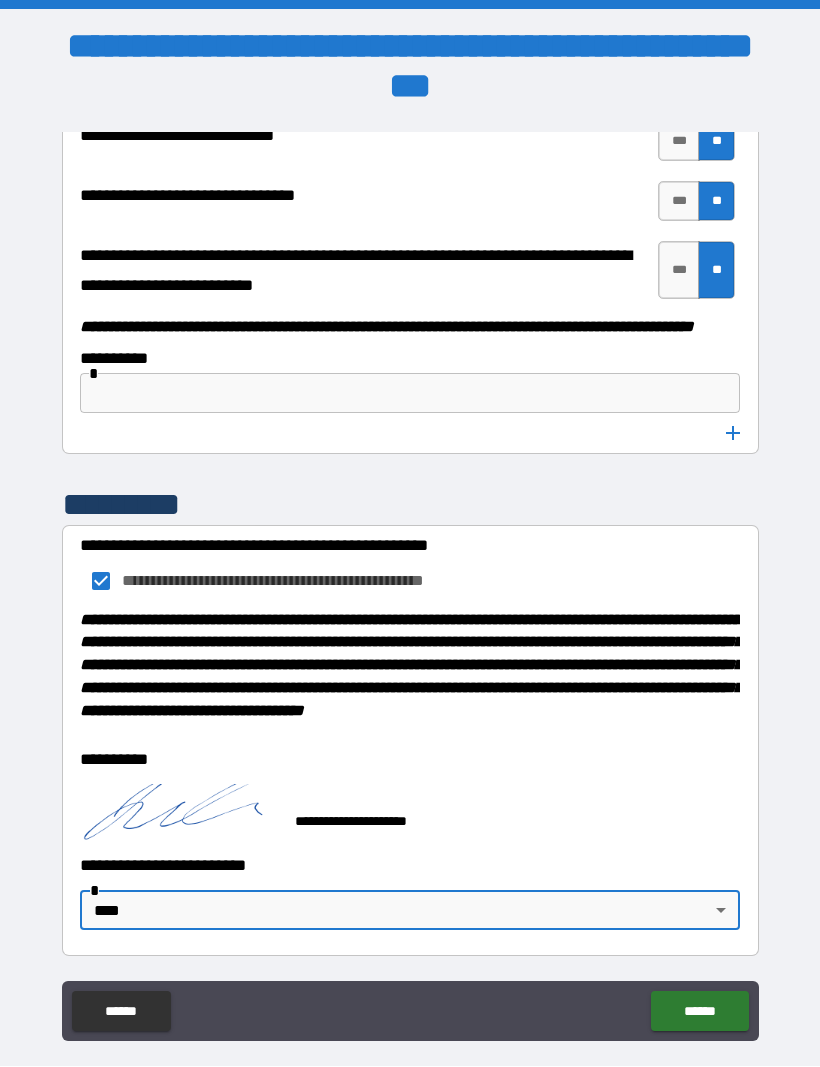 click on "******" at bounding box center (699, 1012) 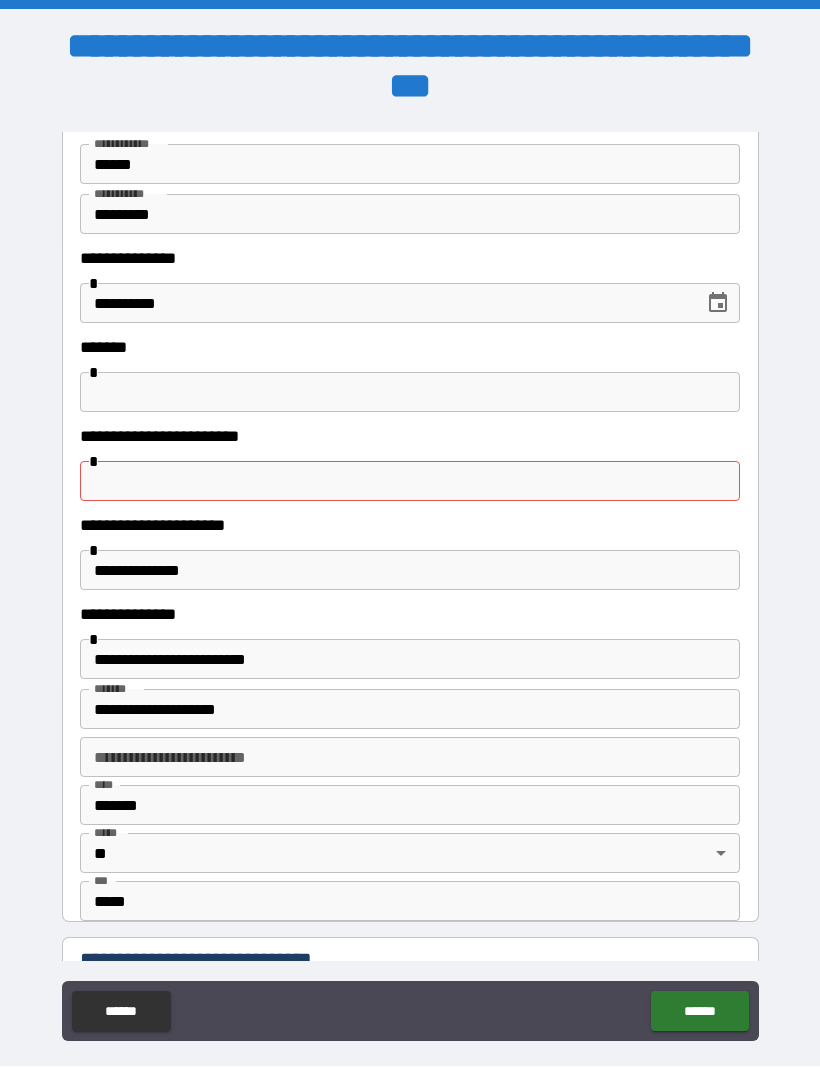 scroll, scrollTop: 143, scrollLeft: 0, axis: vertical 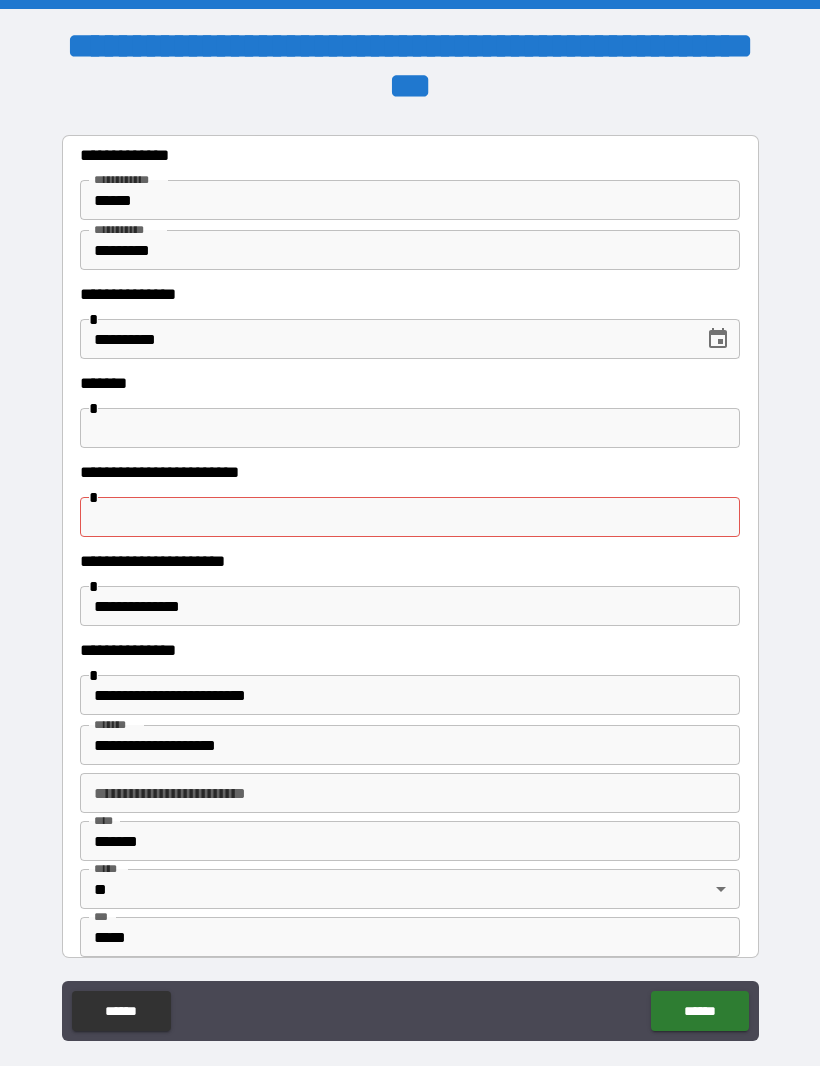 click at bounding box center (410, 518) 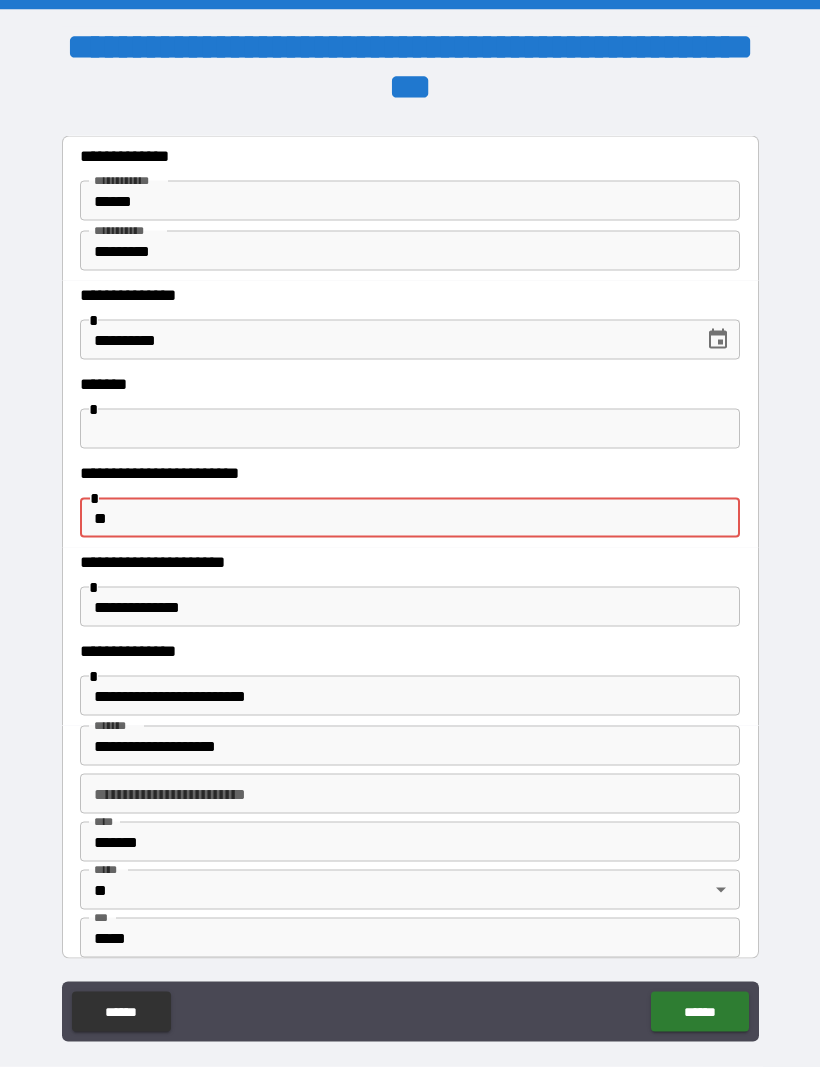 type on "*" 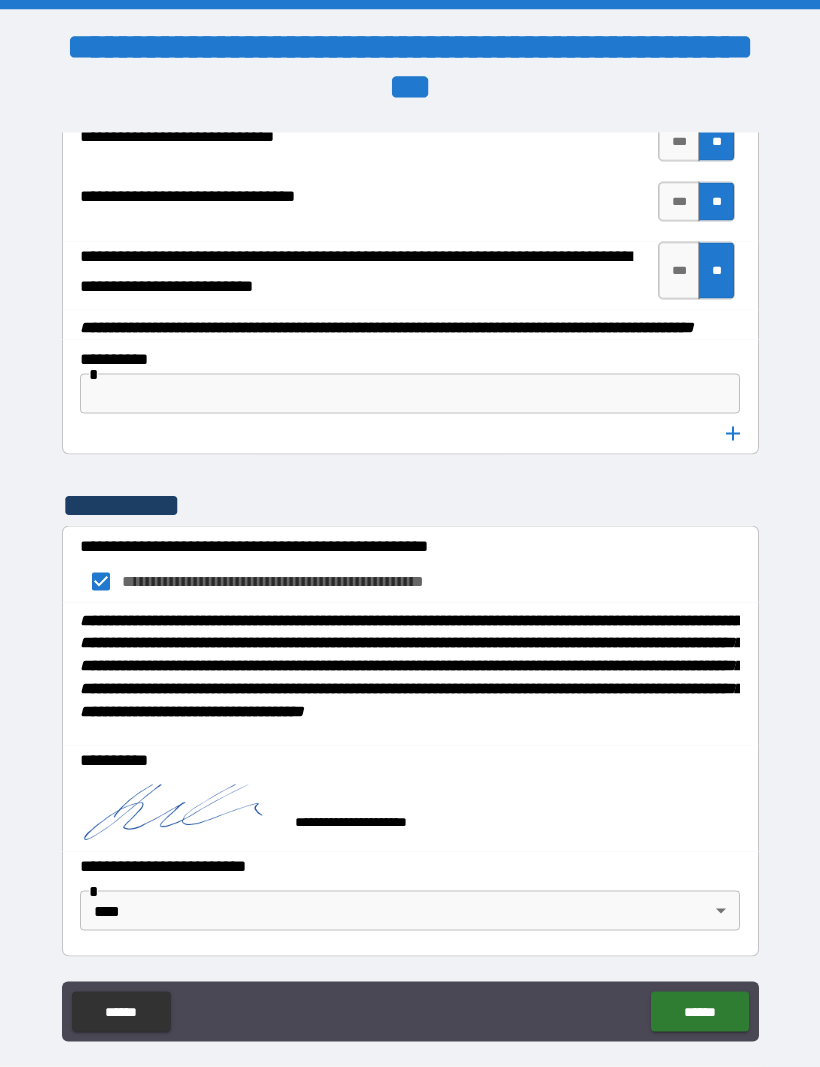 scroll, scrollTop: 10339, scrollLeft: 0, axis: vertical 